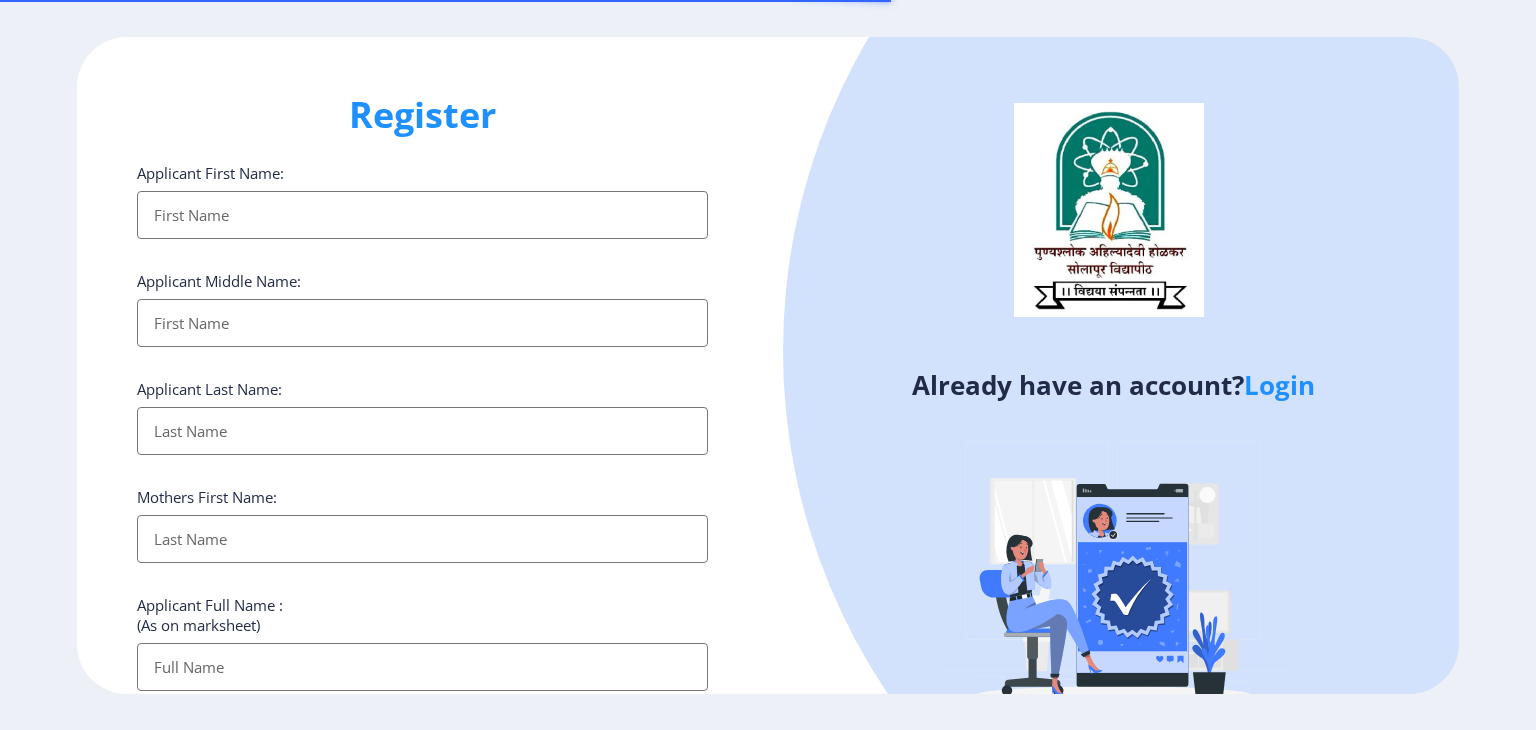 select 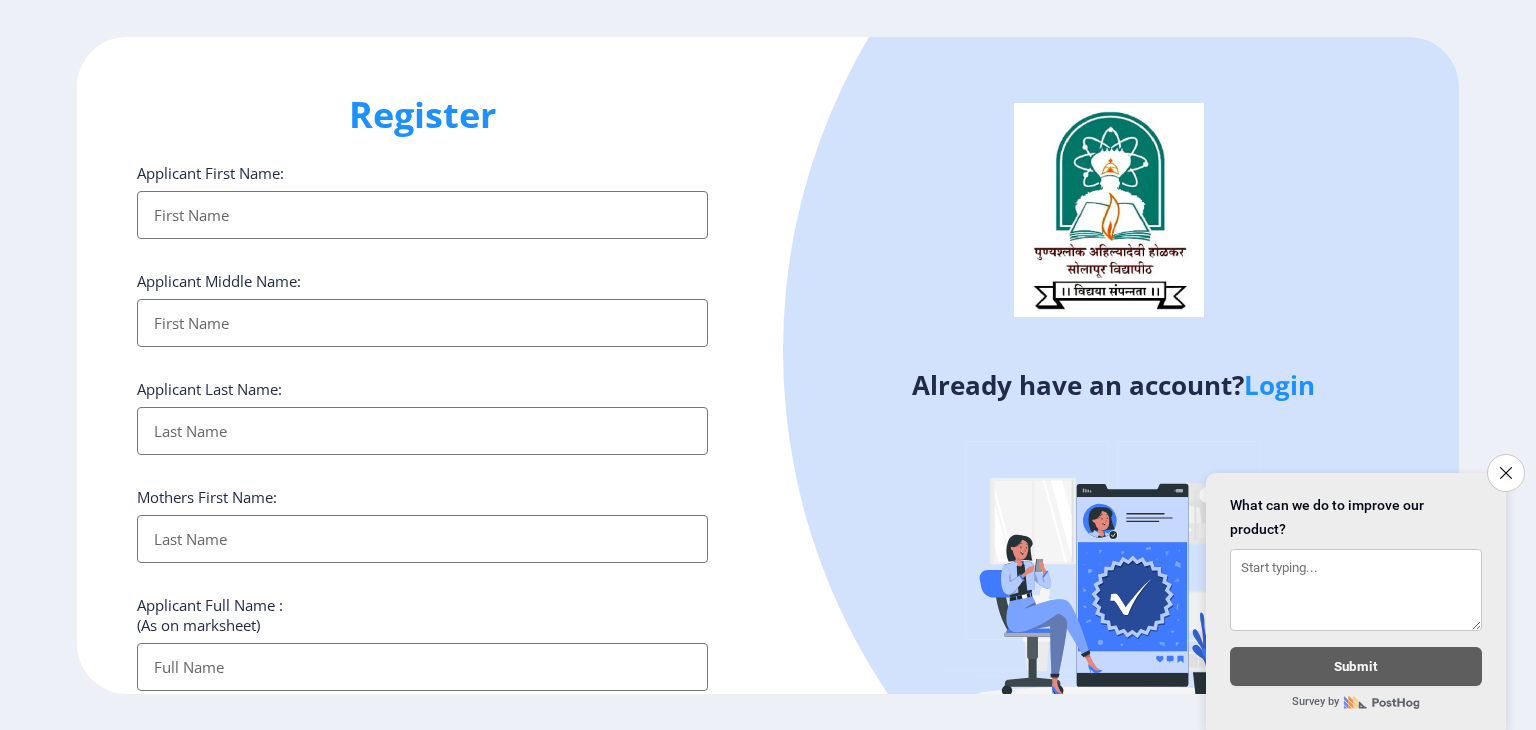 click on "Applicant First Name:" at bounding box center (422, 215) 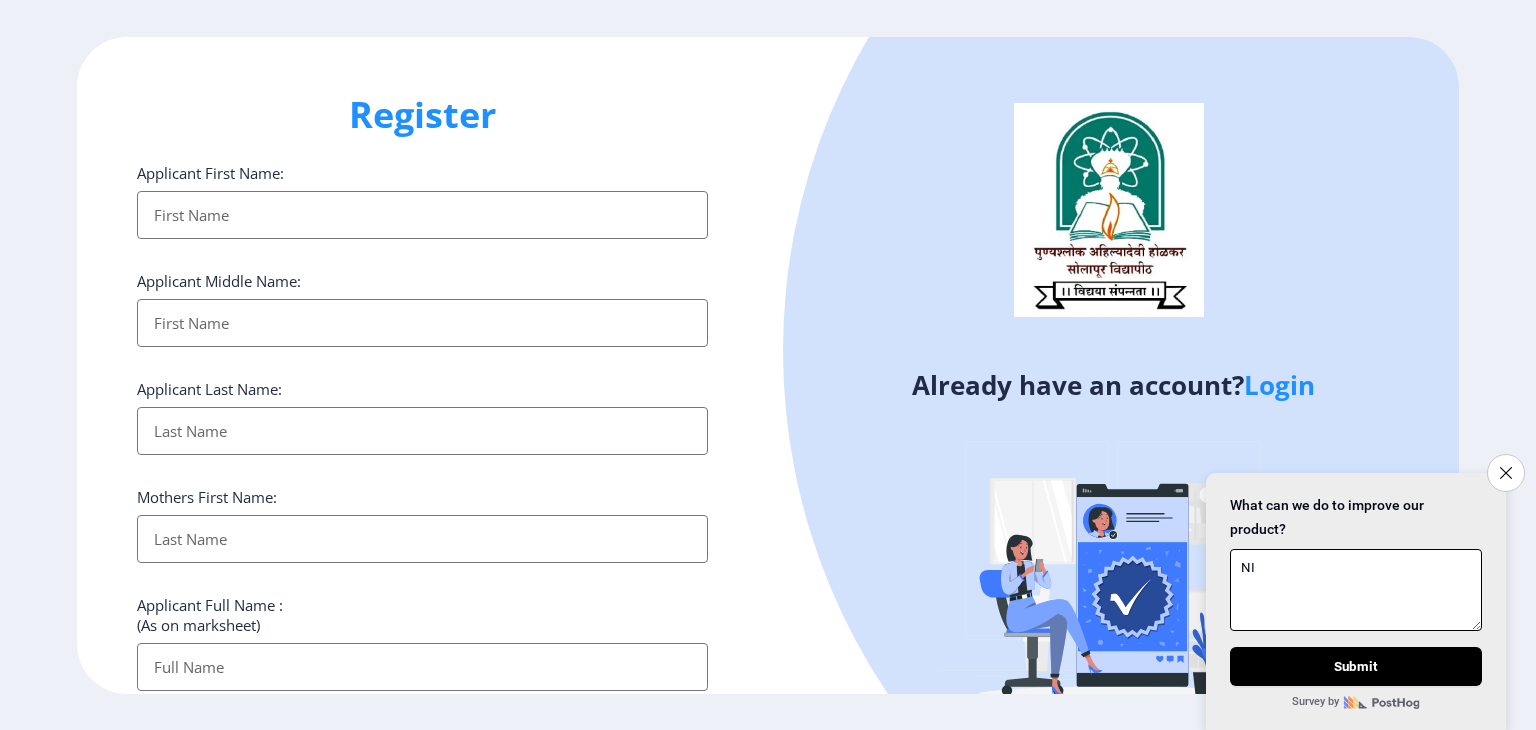 type on "N" 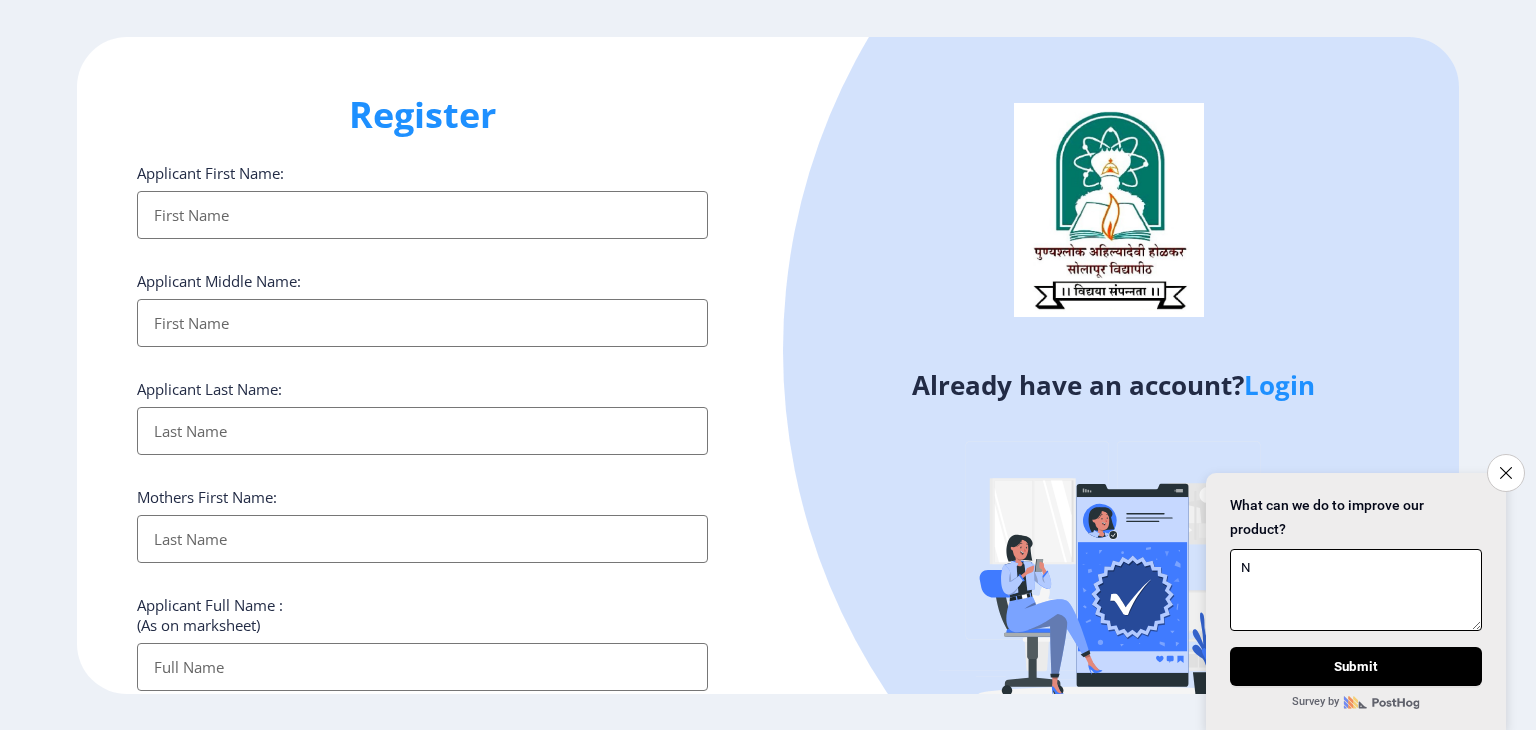 type 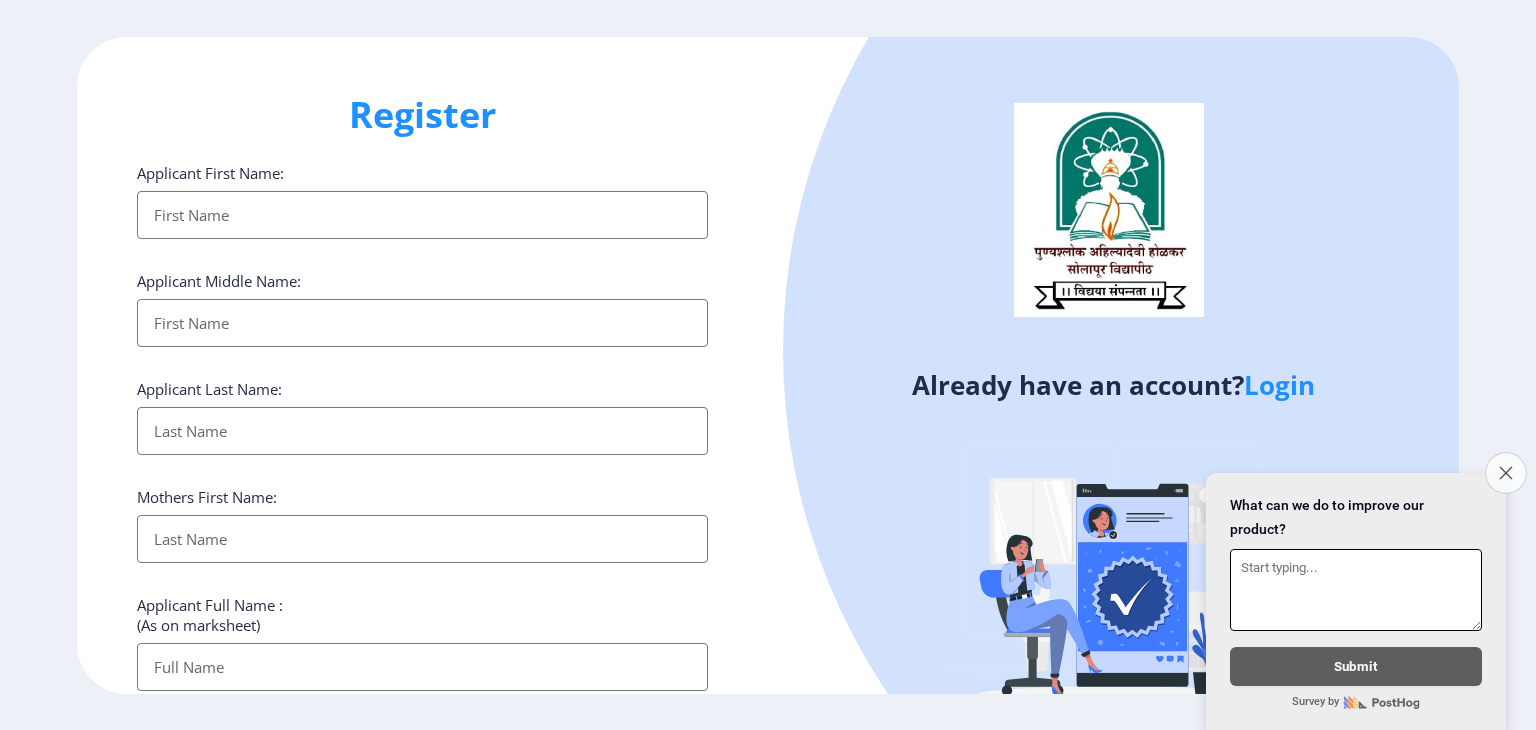 click on "Close survey" 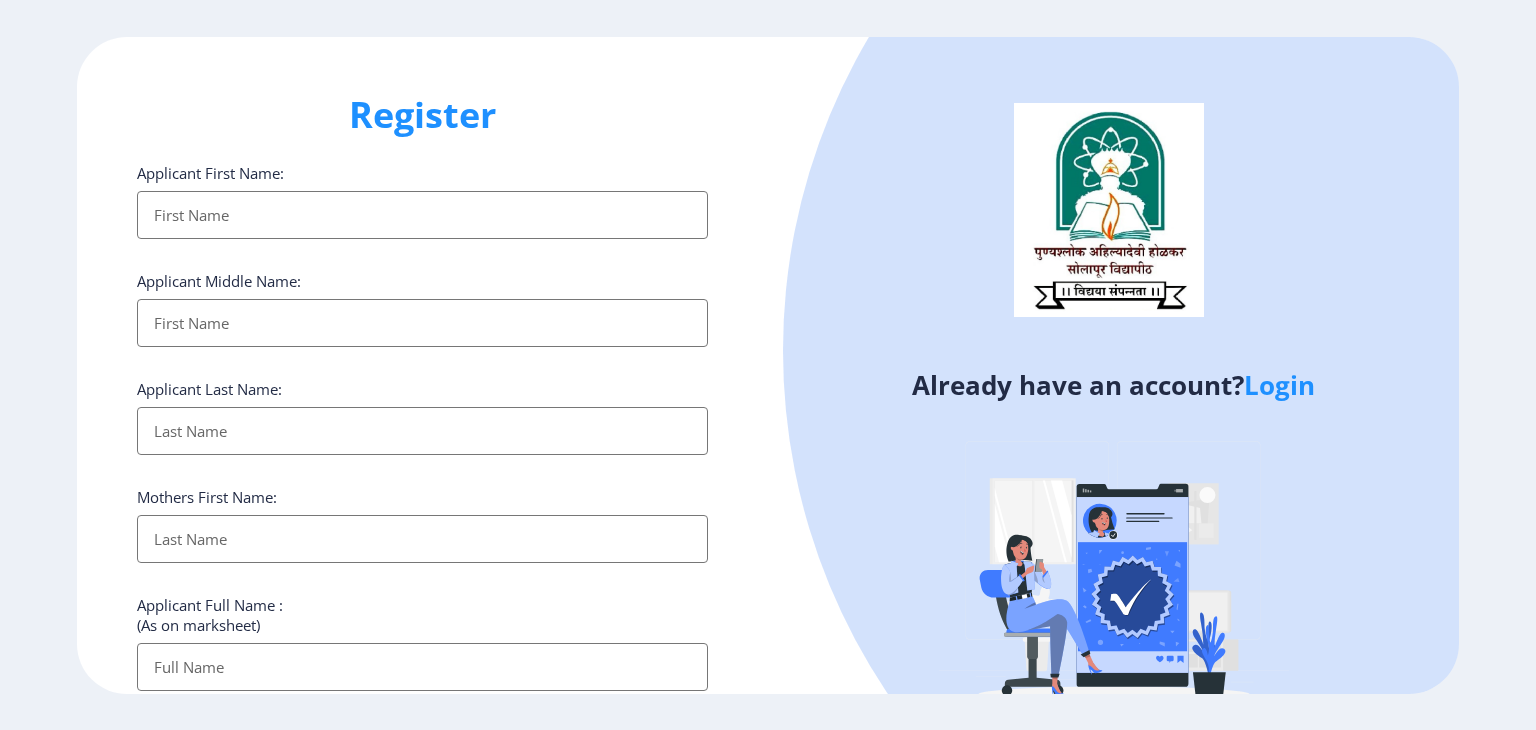 click on "Applicant First Name:" at bounding box center (422, 215) 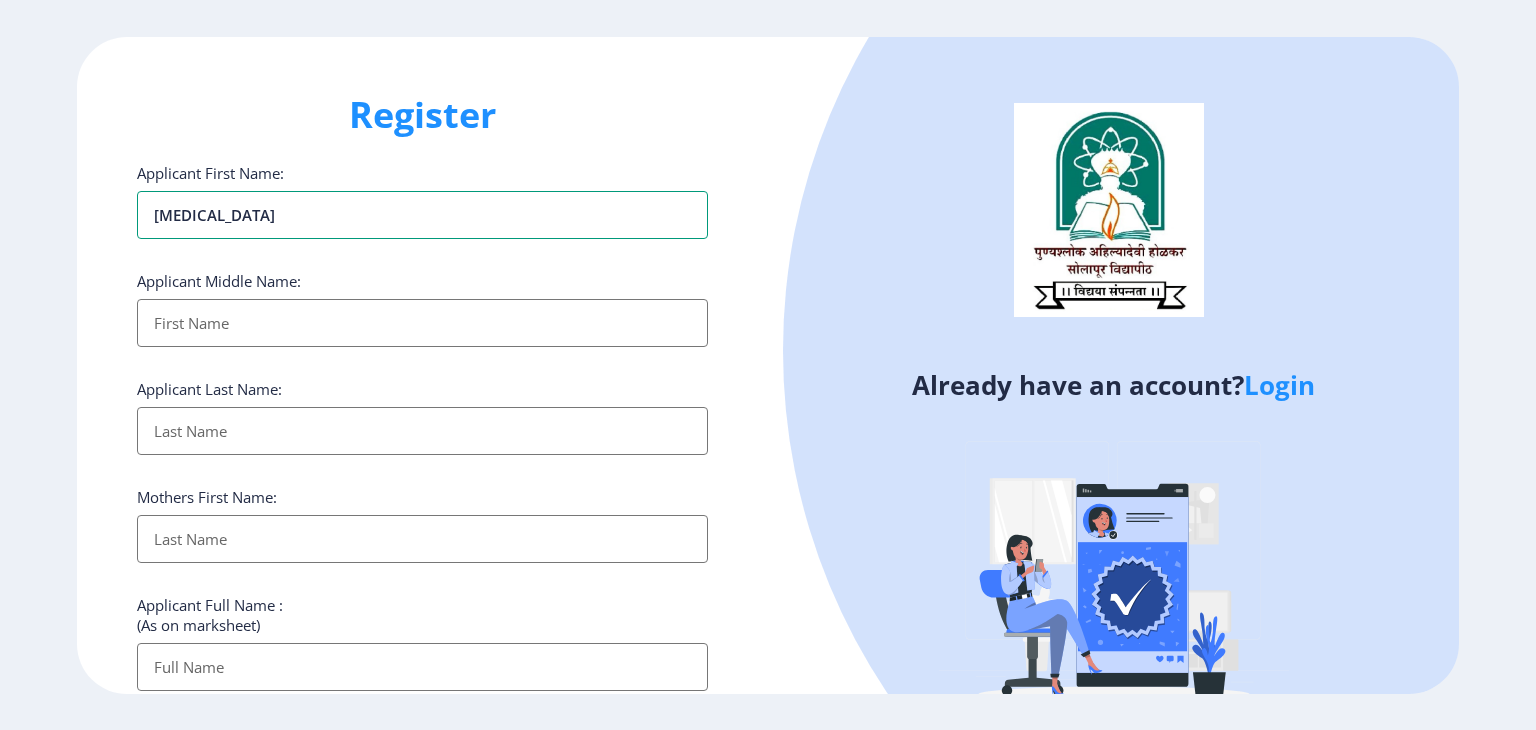 type on "[MEDICAL_DATA]" 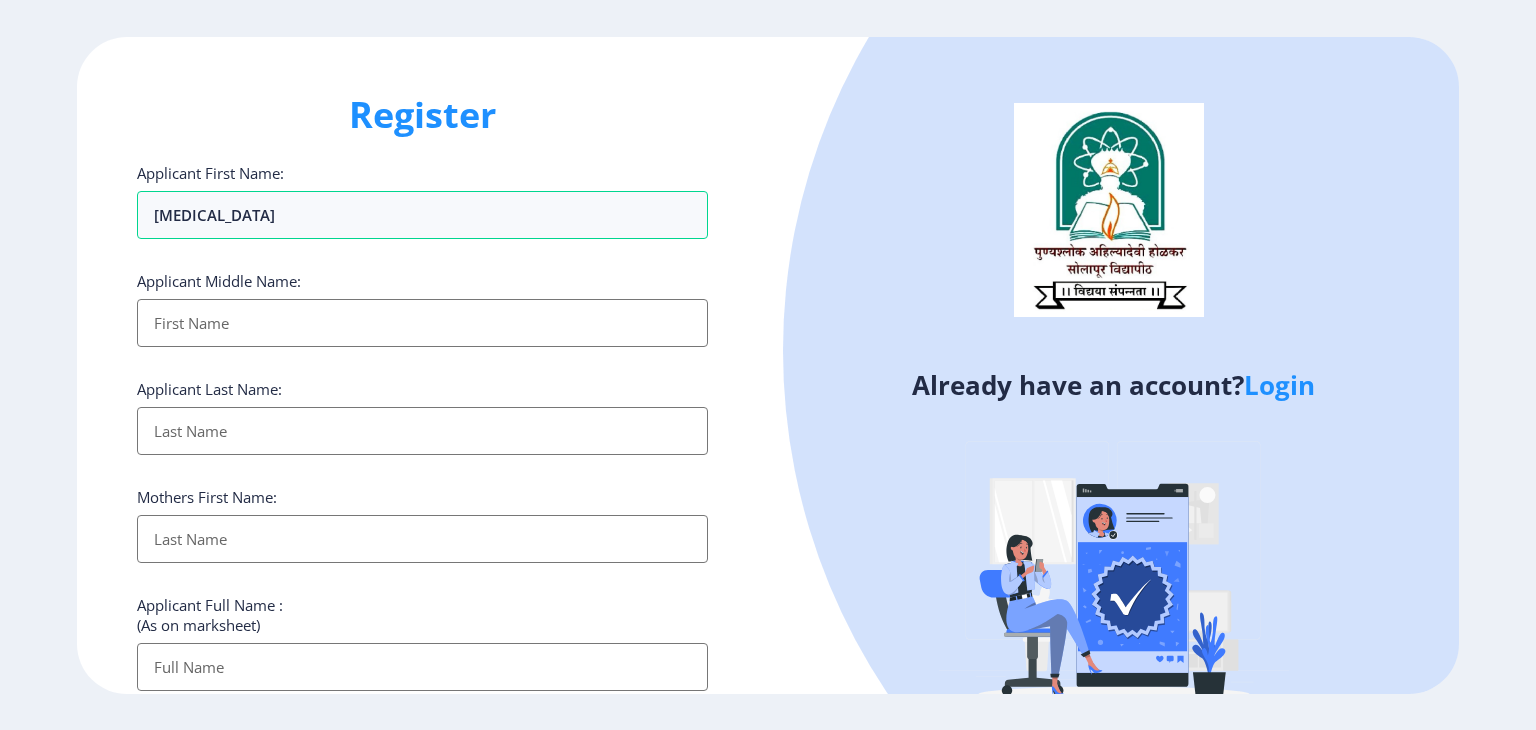 click on "Applicant First Name:" at bounding box center [422, 323] 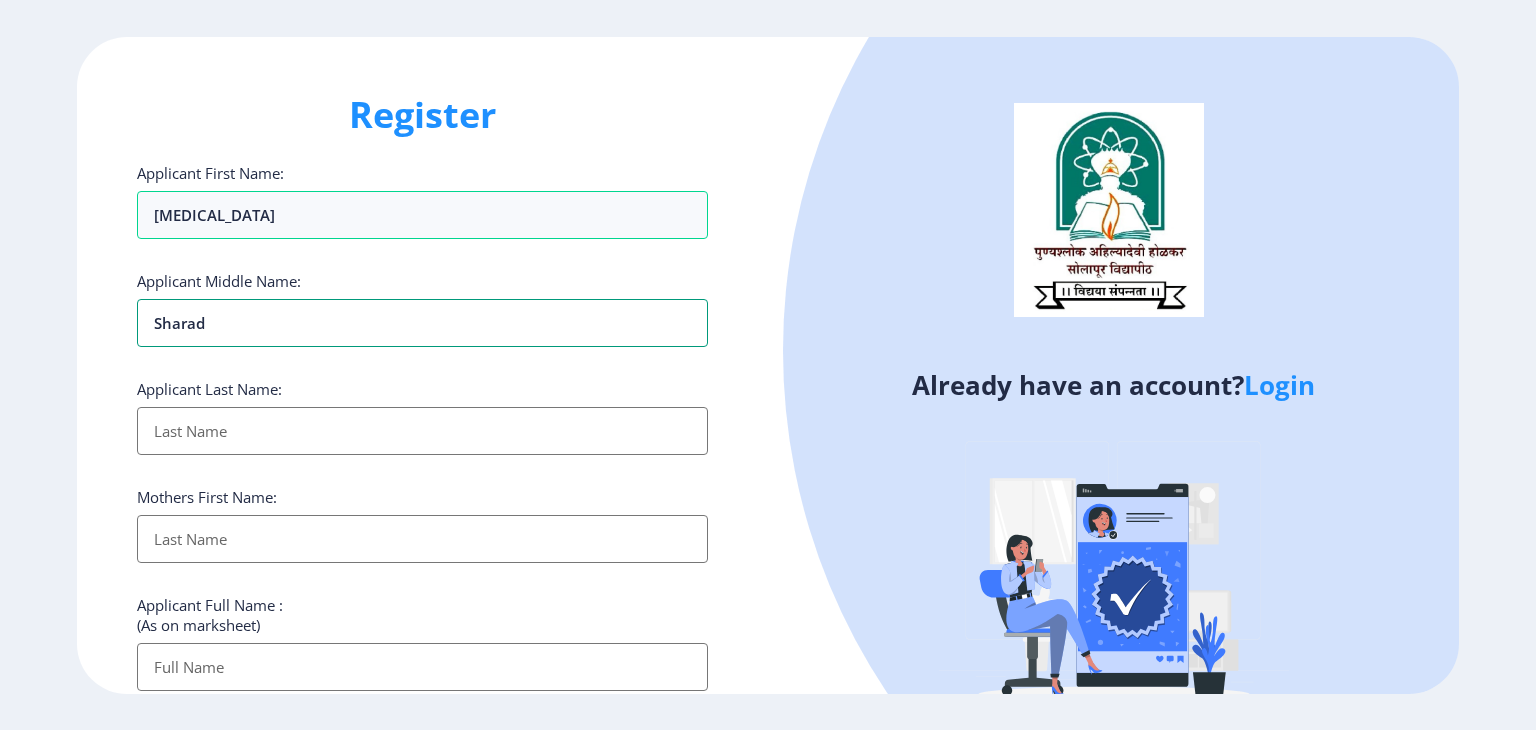 type on "Sharad" 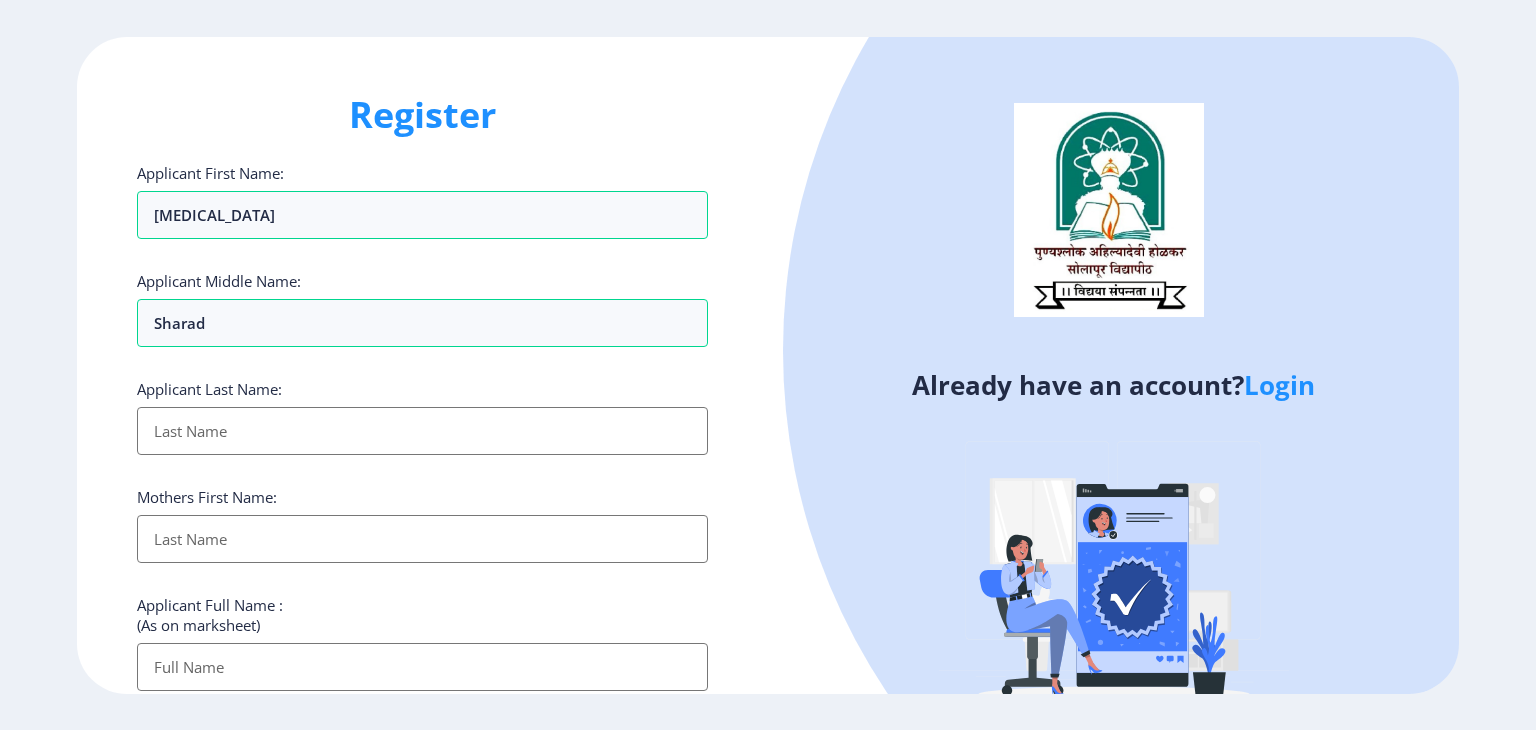 click on "Applicant First Name:" at bounding box center (422, 431) 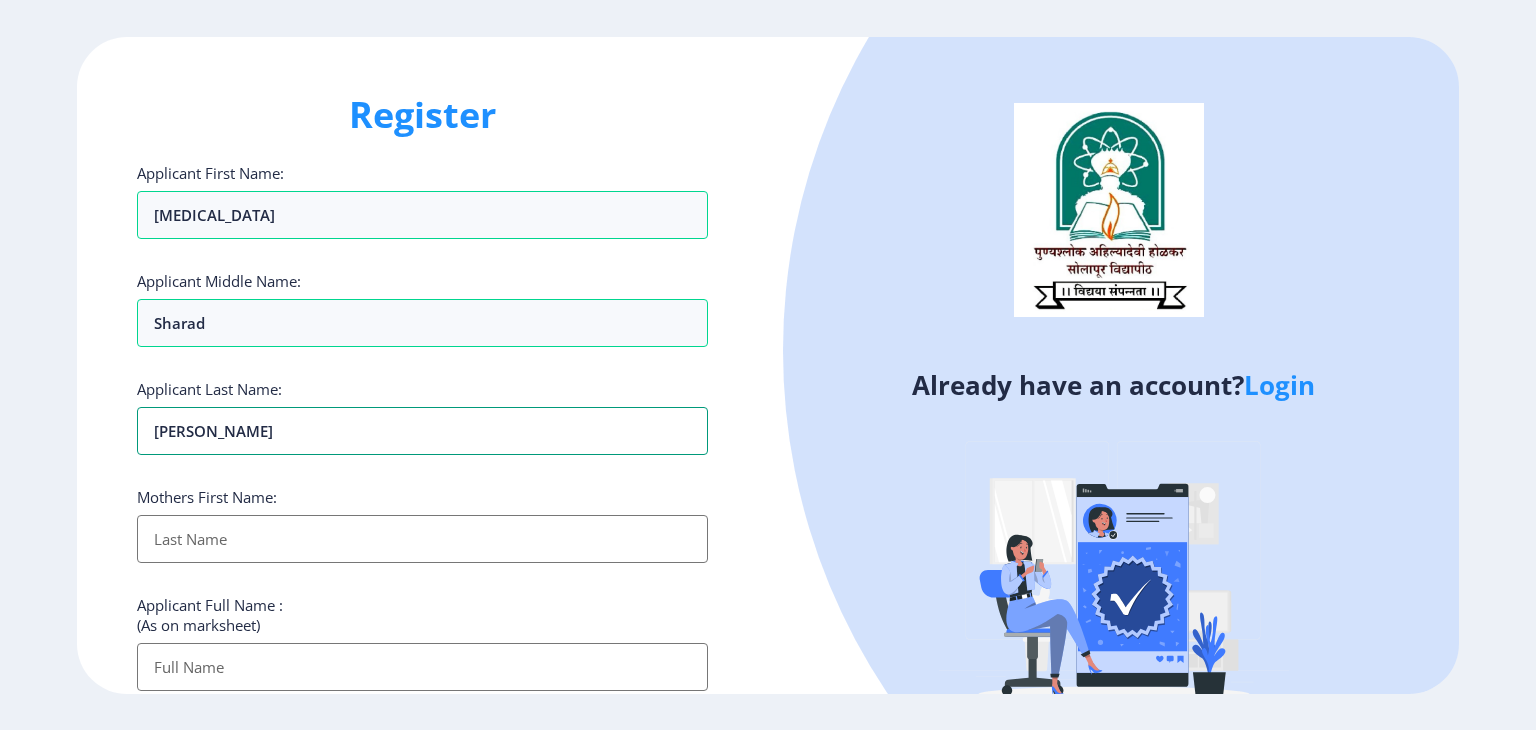 type on "[PERSON_NAME]" 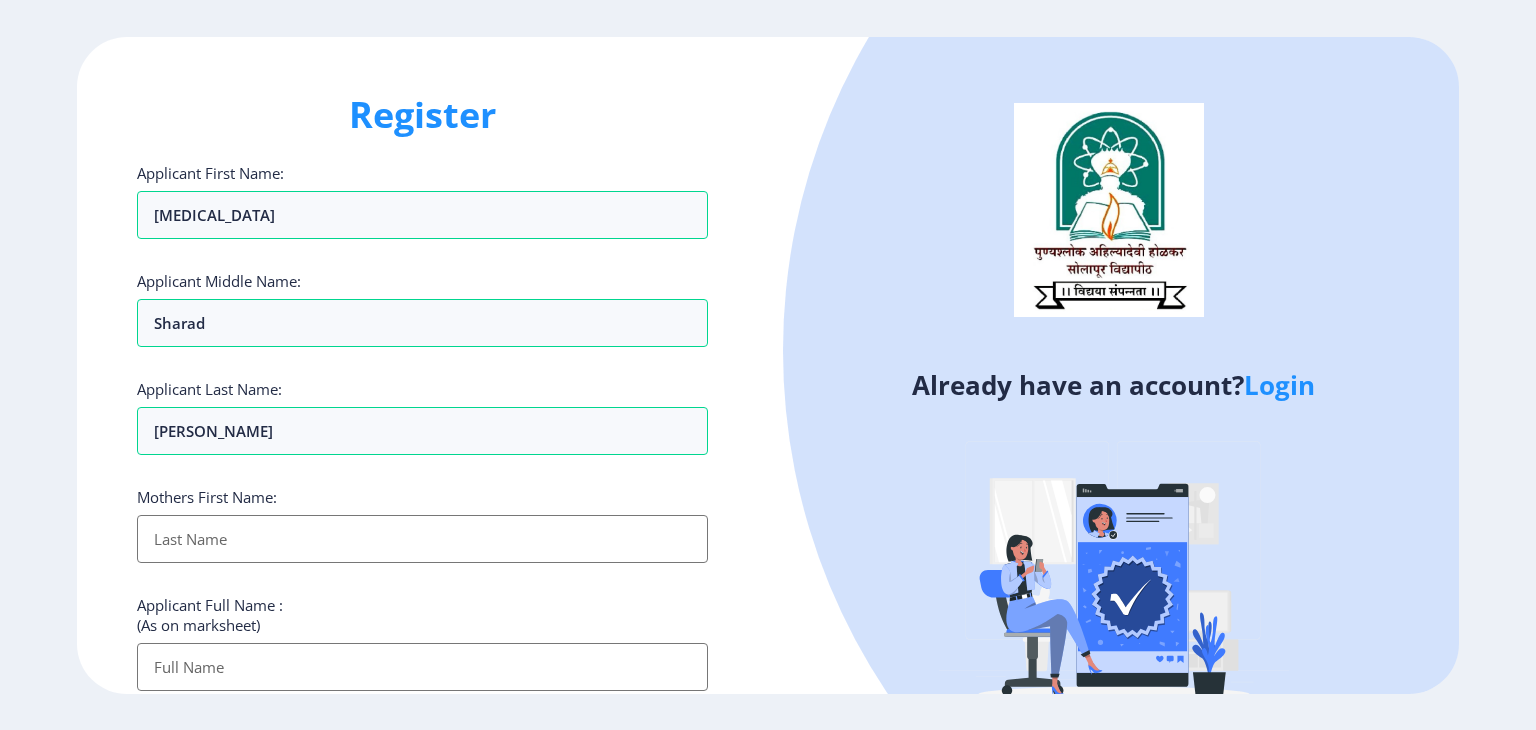 click on "Applicant First Name:" at bounding box center [422, 539] 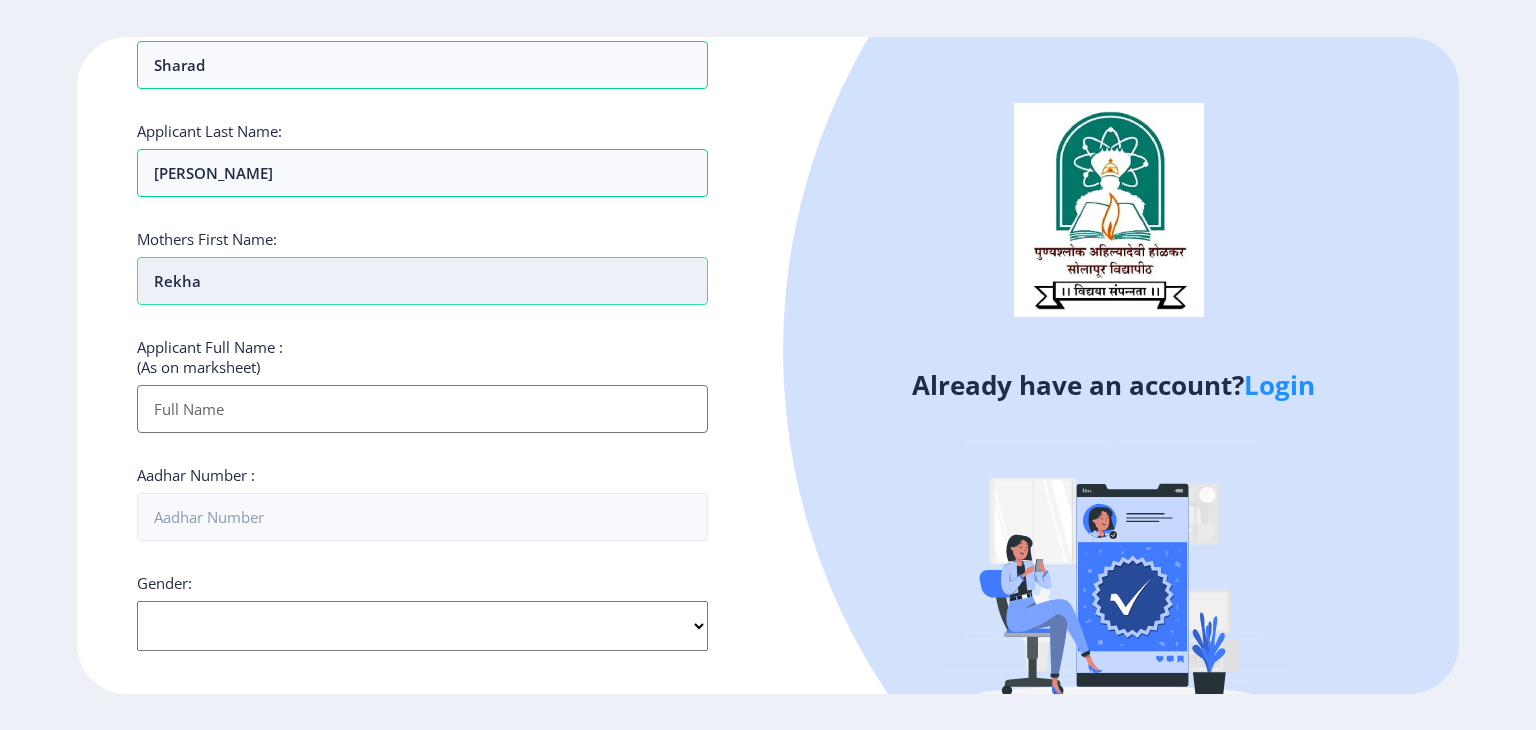scroll, scrollTop: 259, scrollLeft: 0, axis: vertical 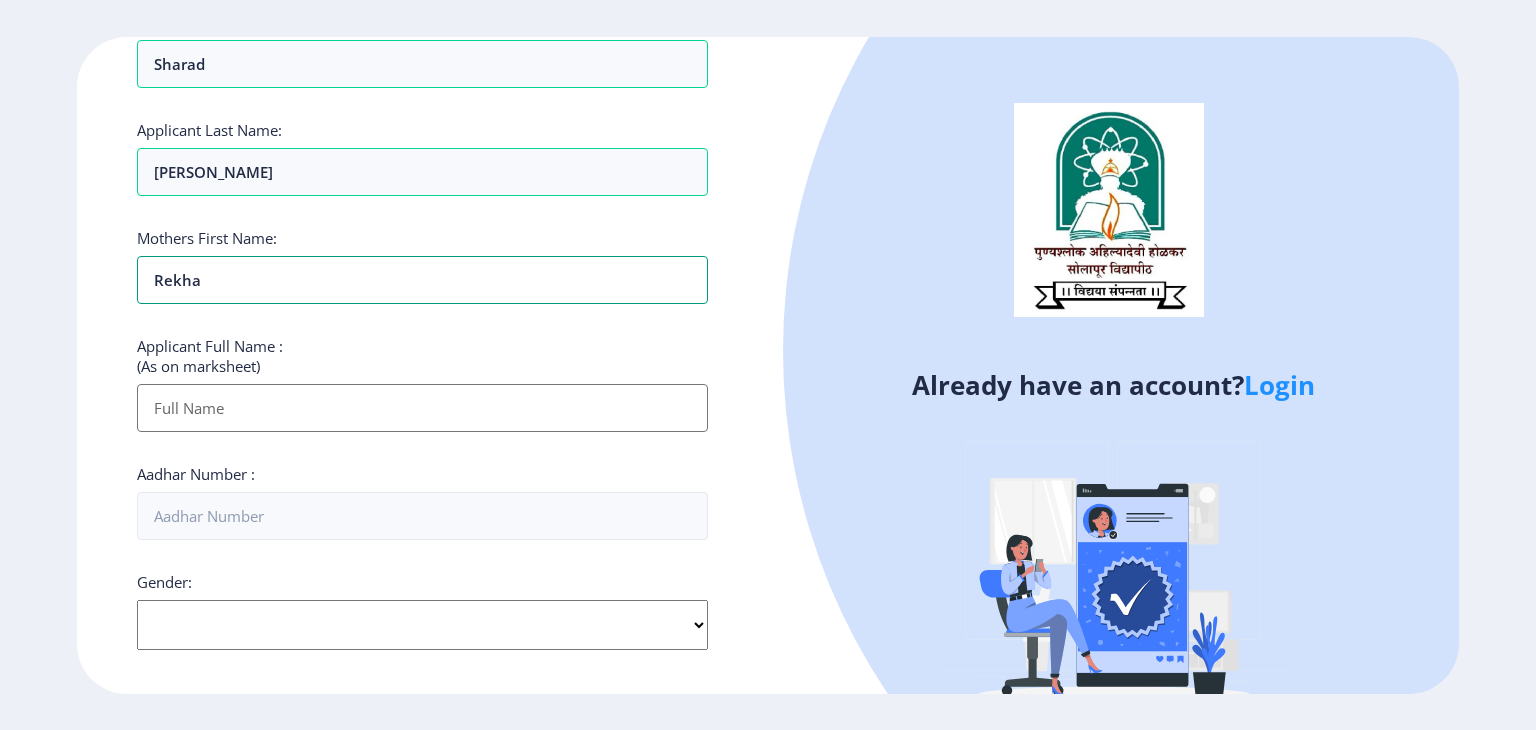 type on "Rekha" 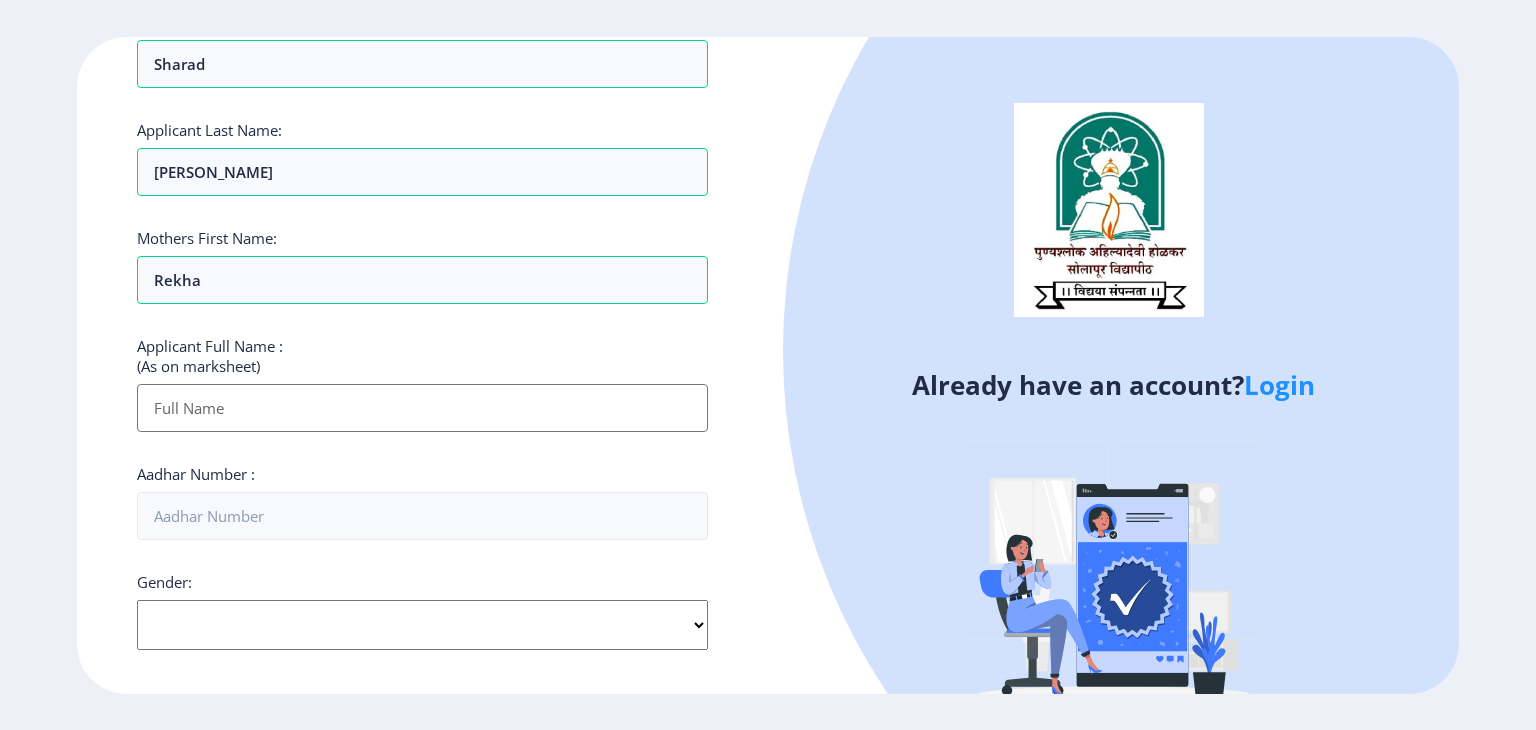 click on "Applicant First Name:" at bounding box center (422, 408) 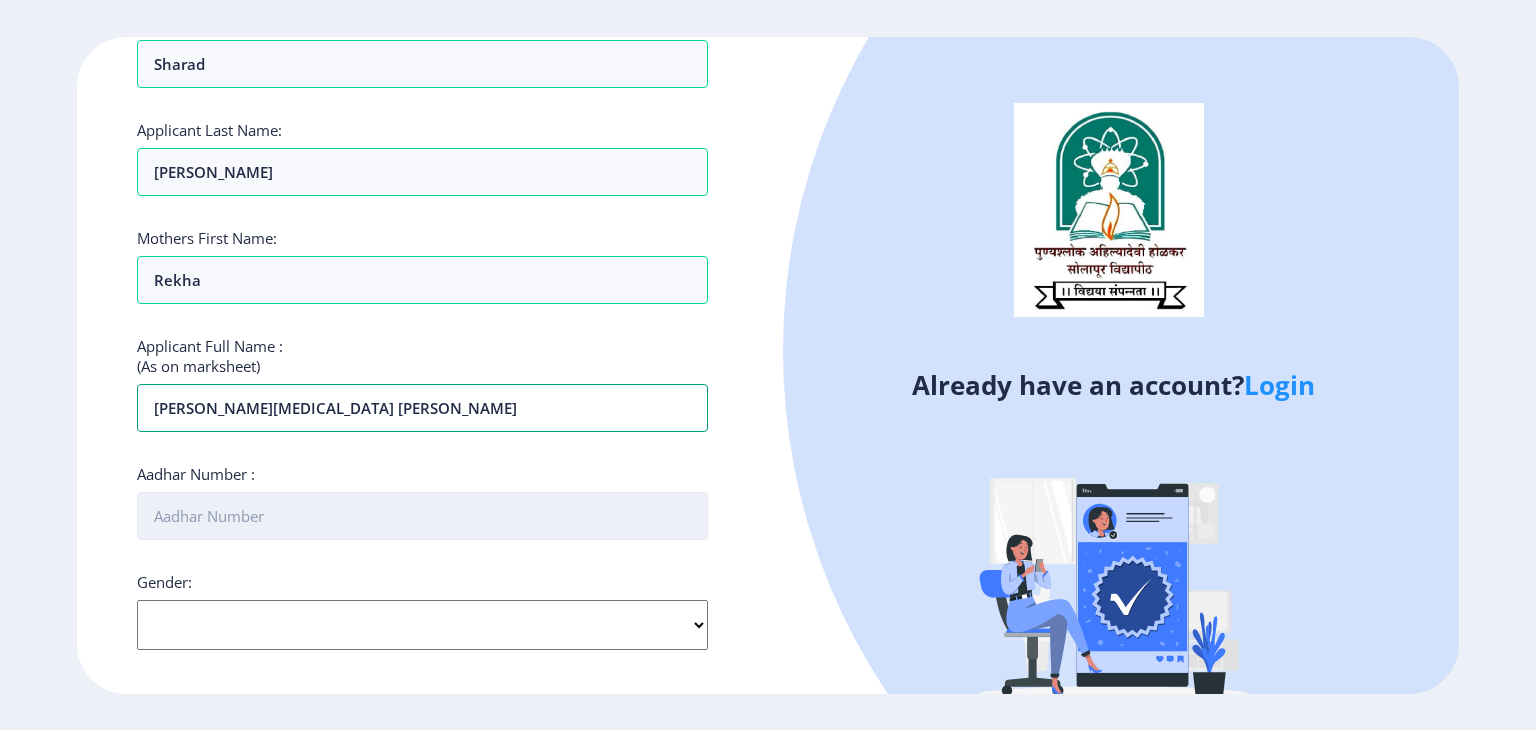 type on "[PERSON_NAME][MEDICAL_DATA] [PERSON_NAME]" 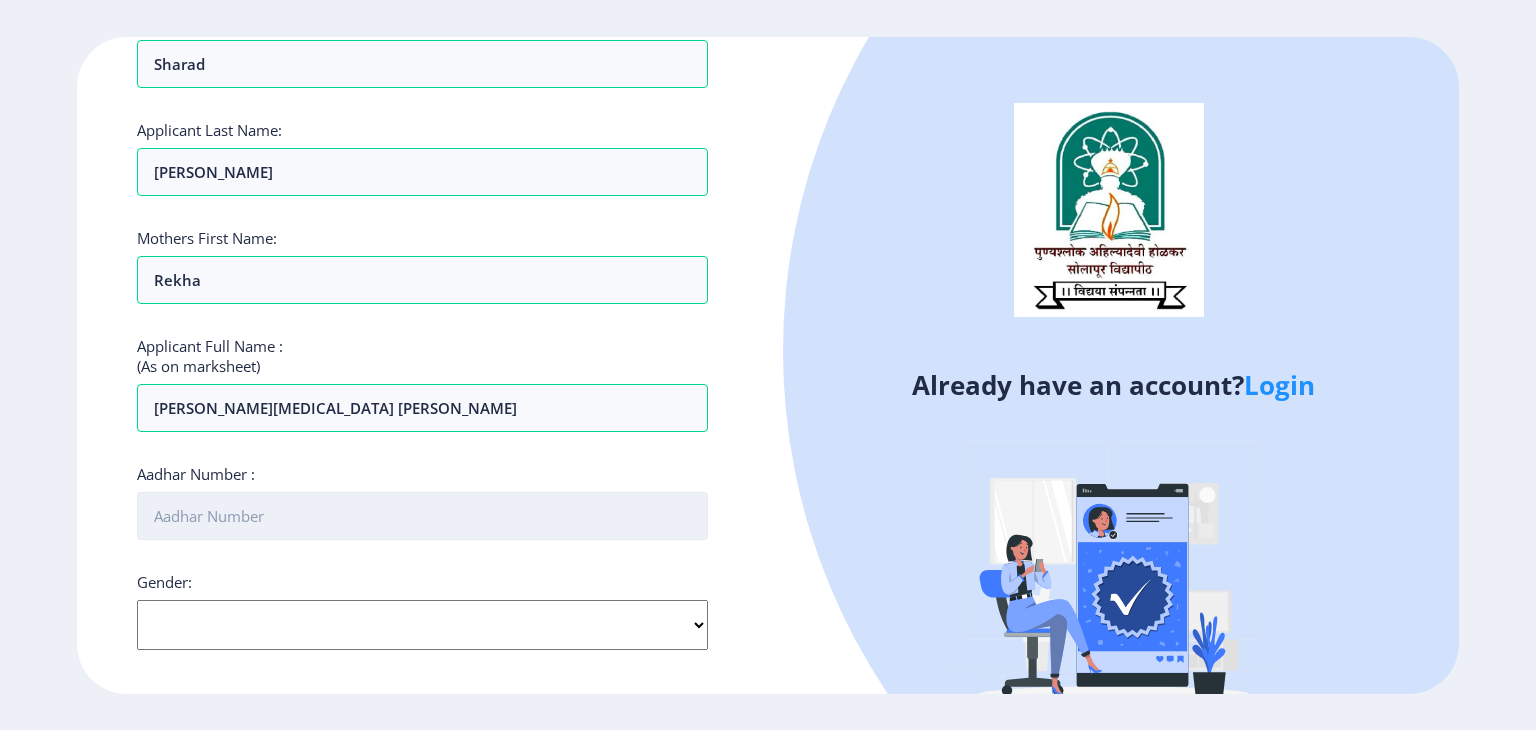 click on "Aadhar Number :" at bounding box center [422, 516] 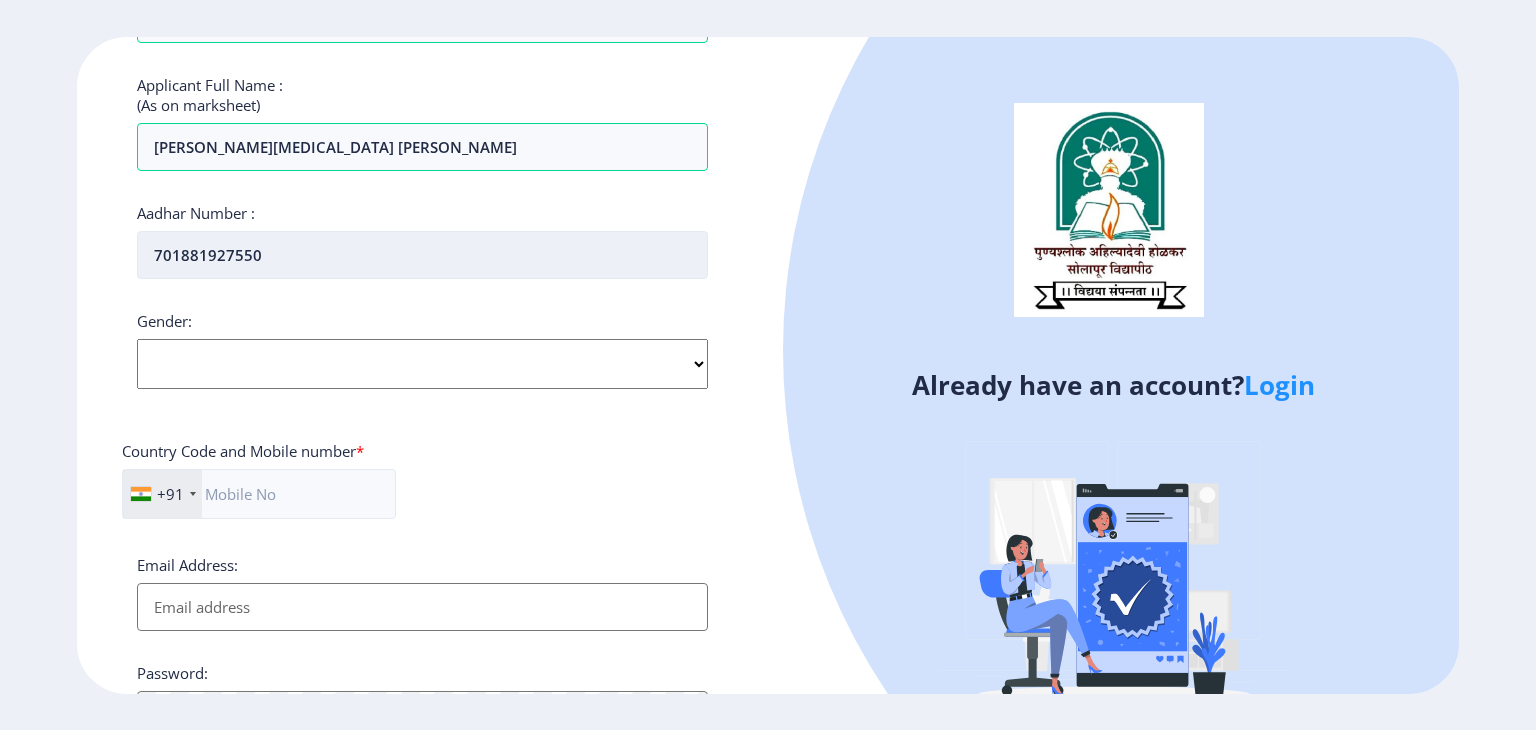 scroll, scrollTop: 543, scrollLeft: 0, axis: vertical 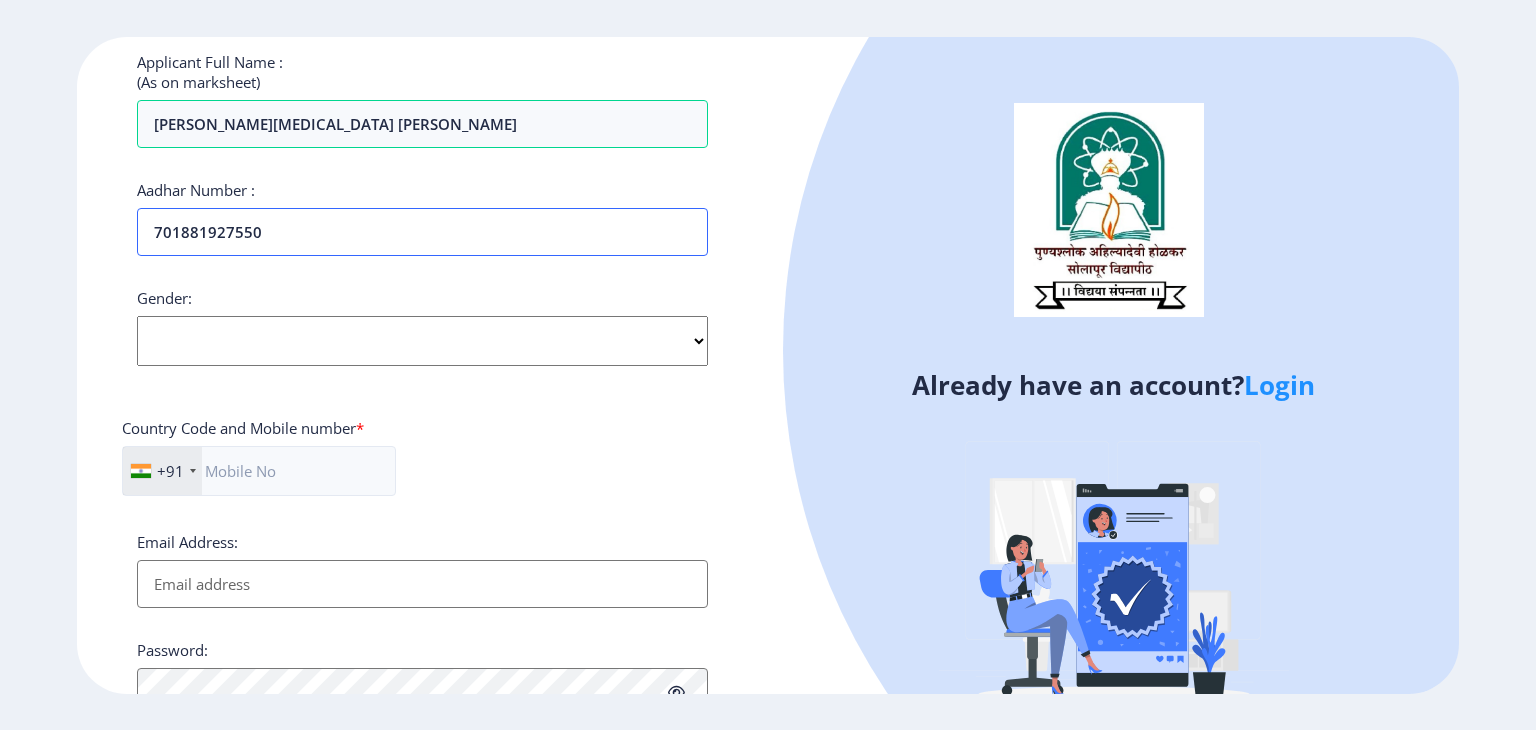 type on "701881927550" 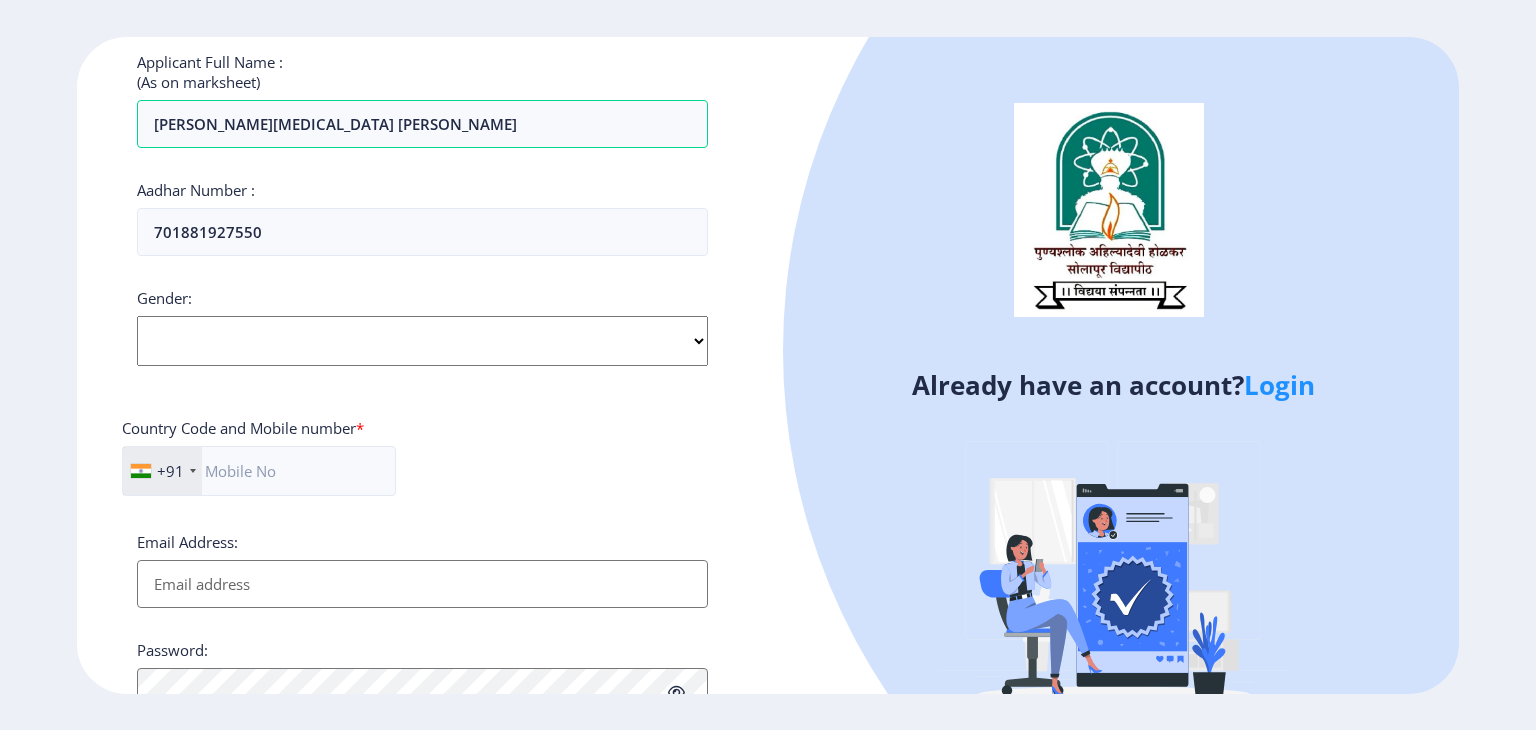 click on "Select Gender [DEMOGRAPHIC_DATA] [DEMOGRAPHIC_DATA] Other" 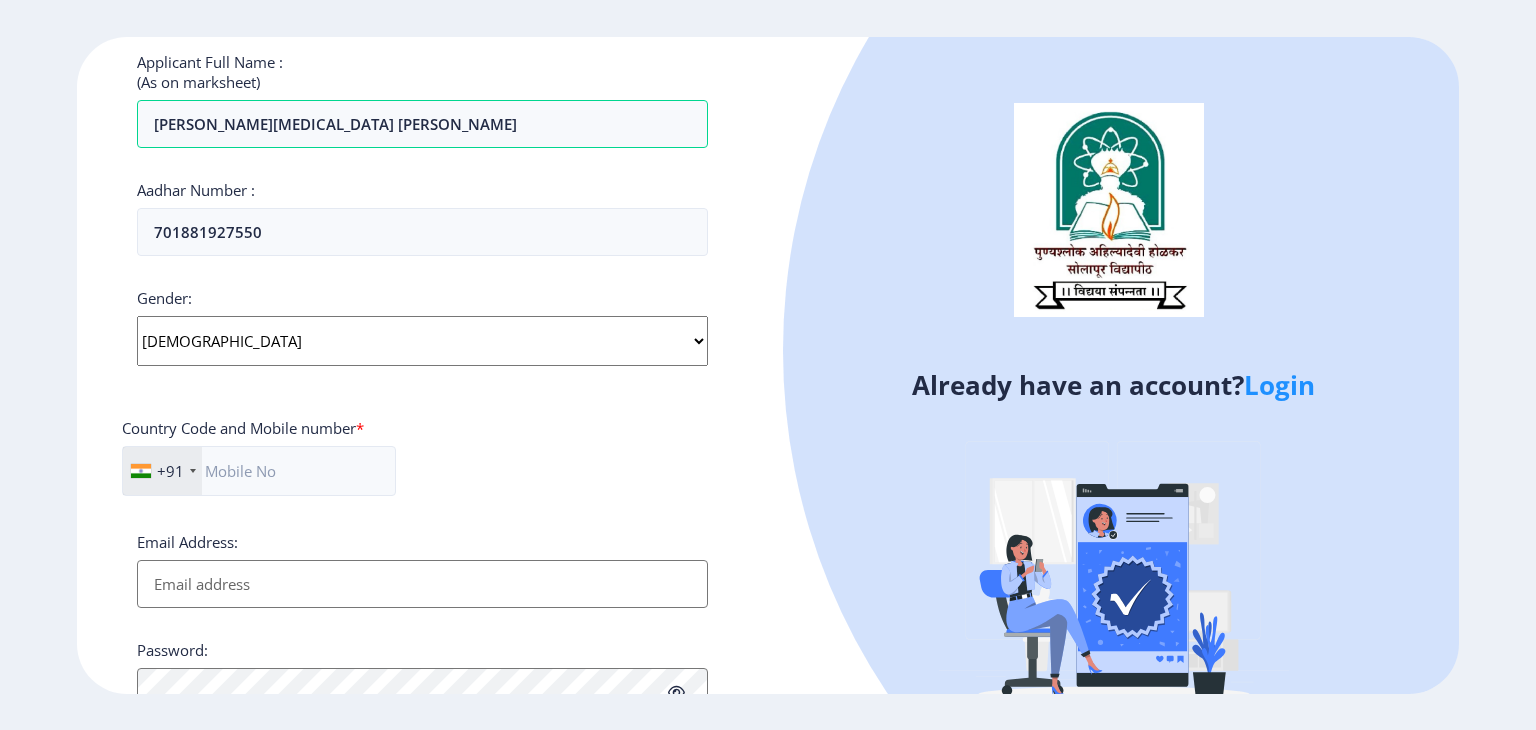 click on "Select Gender [DEMOGRAPHIC_DATA] [DEMOGRAPHIC_DATA] Other" 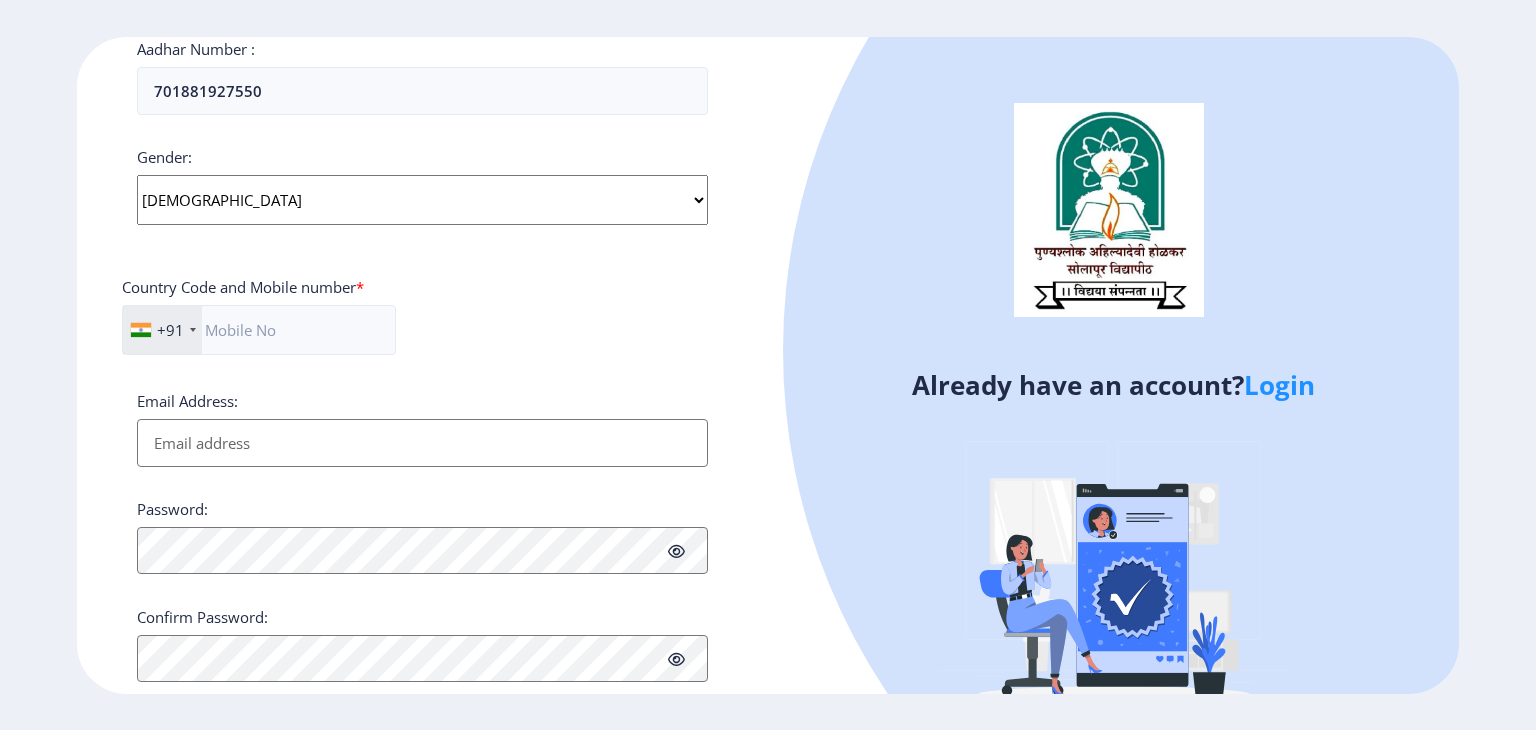 scroll, scrollTop: 732, scrollLeft: 0, axis: vertical 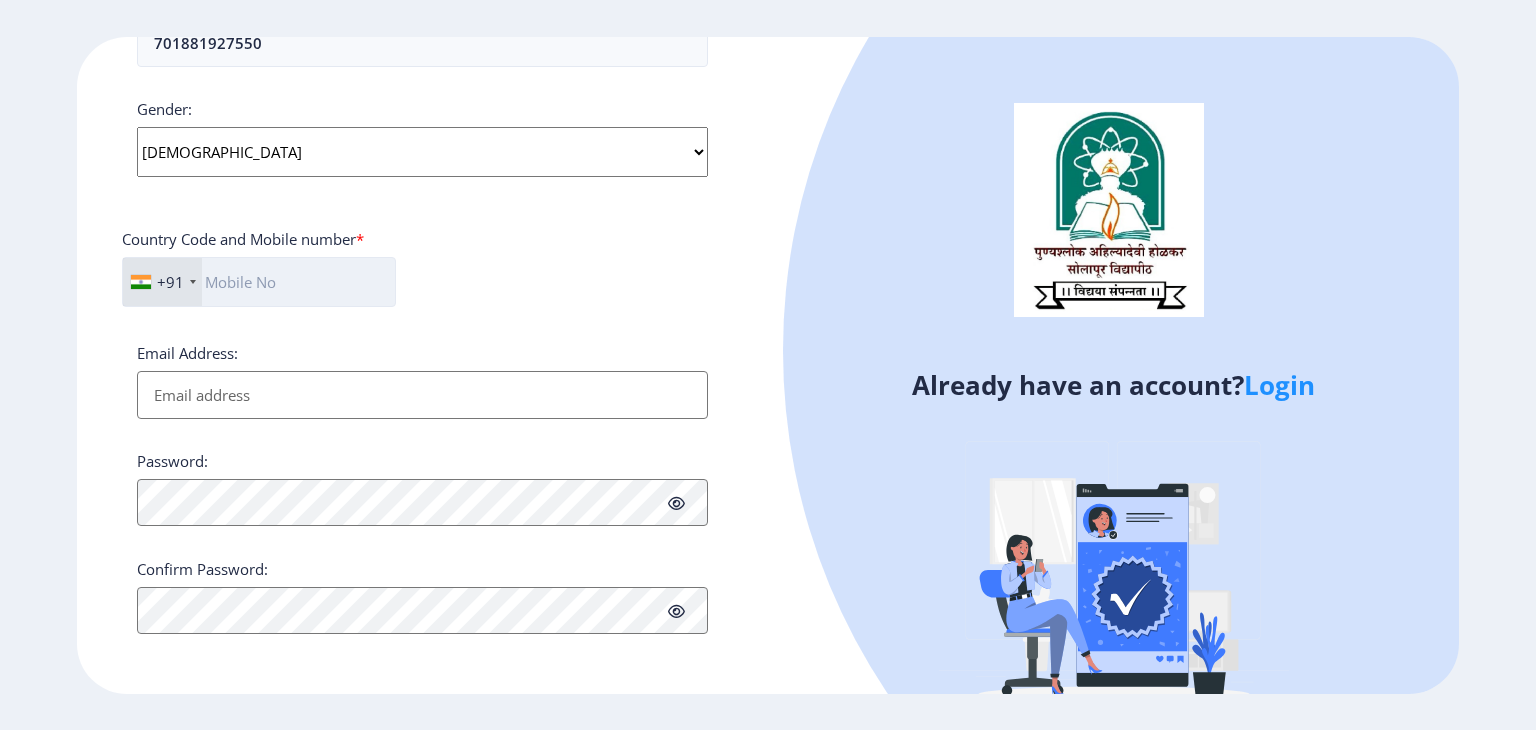 click 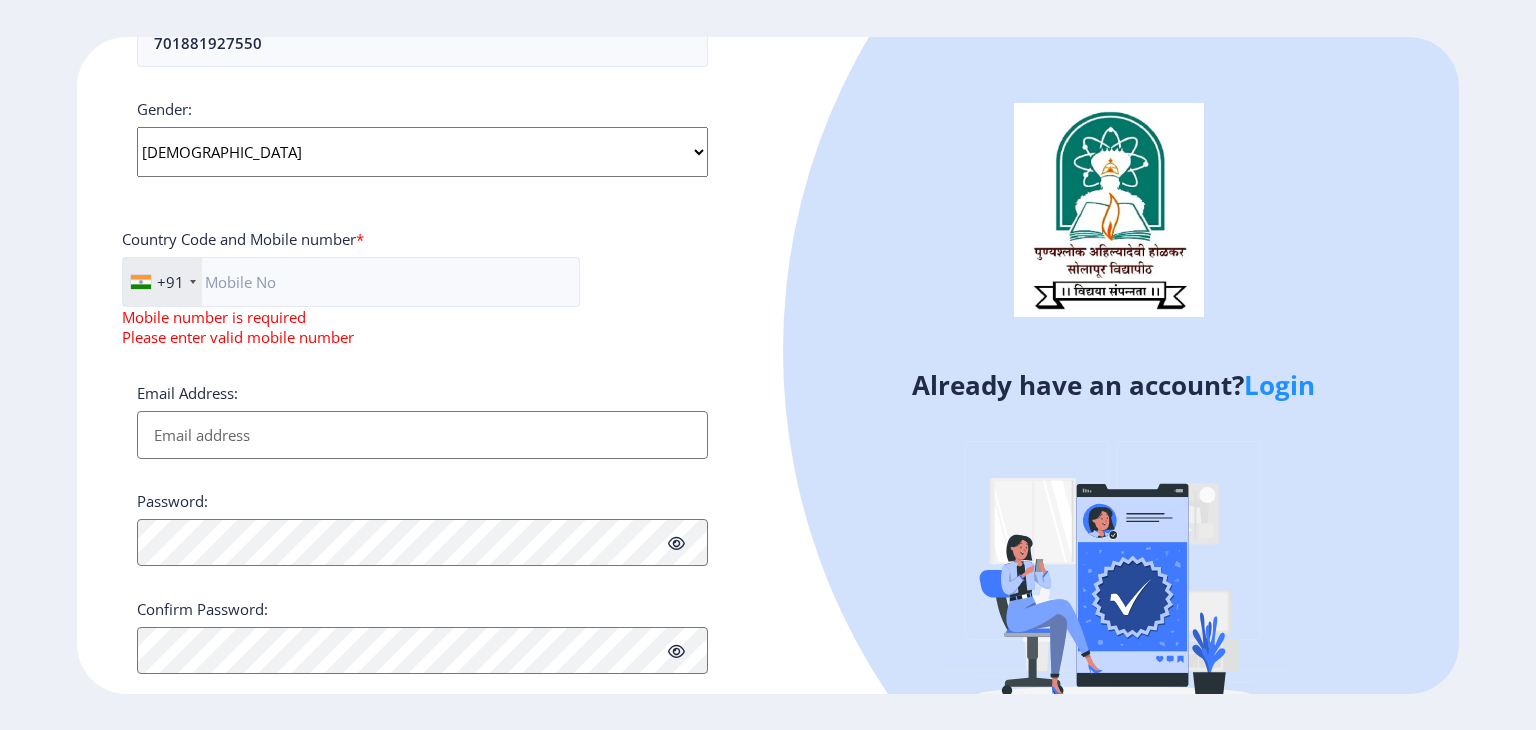 click on "Applicant First Name: [PERSON_NAME] Applicant Middle Name: [PERSON_NAME] Applicant Last Name: [PERSON_NAME] Mothers First Name: Rekha Applicant Full Name : (As on marksheet) [PERSON_NAME][MEDICAL_DATA] [PERSON_NAME] Aadhar Number :  701881927550 Gender: Select Gender [DEMOGRAPHIC_DATA] [DEMOGRAPHIC_DATA] Other  Country Code and Mobile number  *  +91 [GEOGRAPHIC_DATA] ([GEOGRAPHIC_DATA]) +91 [GEOGRAPHIC_DATA] (‫[GEOGRAPHIC_DATA]‬‎) +93 [GEOGRAPHIC_DATA] ([GEOGRAPHIC_DATA]) +355 [GEOGRAPHIC_DATA] (‫[GEOGRAPHIC_DATA]‬‎) +213 [US_STATE] +1 [GEOGRAPHIC_DATA] +376 [GEOGRAPHIC_DATA] +244 [GEOGRAPHIC_DATA] +1 [GEOGRAPHIC_DATA] +1 [GEOGRAPHIC_DATA] +54 [GEOGRAPHIC_DATA] ([GEOGRAPHIC_DATA]) +374 [GEOGRAPHIC_DATA] +297 [GEOGRAPHIC_DATA] +61 [GEOGRAPHIC_DATA] ([GEOGRAPHIC_DATA]) +43 [GEOGRAPHIC_DATA] ([GEOGRAPHIC_DATA]) +994 [GEOGRAPHIC_DATA] +1 [GEOGRAPHIC_DATA] ([GEOGRAPHIC_DATA][GEOGRAPHIC_DATA]‬‎) +973 [GEOGRAPHIC_DATA] ([GEOGRAPHIC_DATA]) +880 [GEOGRAPHIC_DATA] +1 [GEOGRAPHIC_DATA] ([GEOGRAPHIC_DATA]) +375 [GEOGRAPHIC_DATA] ([GEOGRAPHIC_DATA]) +32 [GEOGRAPHIC_DATA] +501 [GEOGRAPHIC_DATA] ([GEOGRAPHIC_DATA]) +229 [GEOGRAPHIC_DATA] +1 [GEOGRAPHIC_DATA] (འབྲུག) +975 [GEOGRAPHIC_DATA] +591 [GEOGRAPHIC_DATA] ([GEOGRAPHIC_DATA]) +387 [GEOGRAPHIC_DATA] +267 [GEOGRAPHIC_DATA] ([GEOGRAPHIC_DATA]) +55 [GEOGRAPHIC_DATA] +246 +1 [GEOGRAPHIC_DATA] +673 +1" 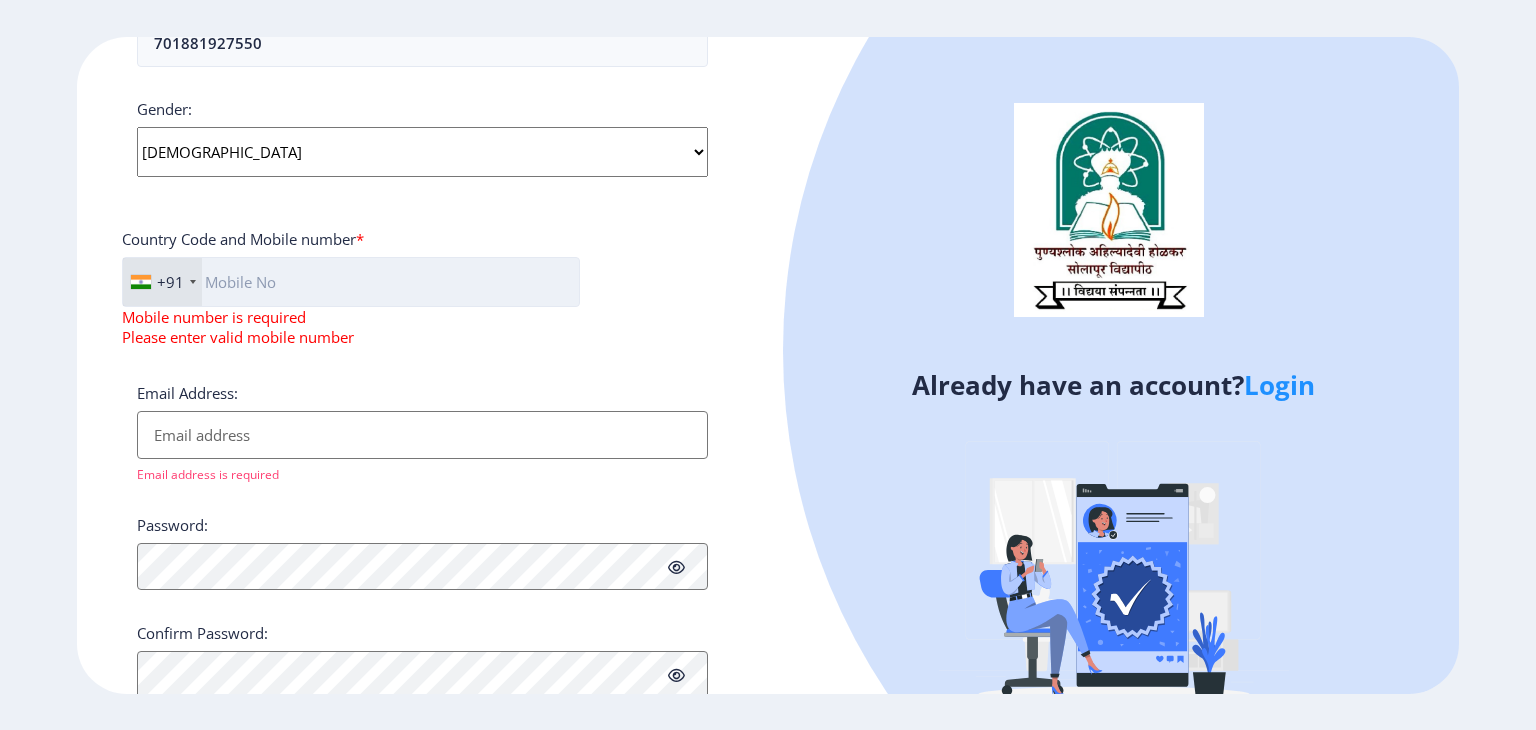 click 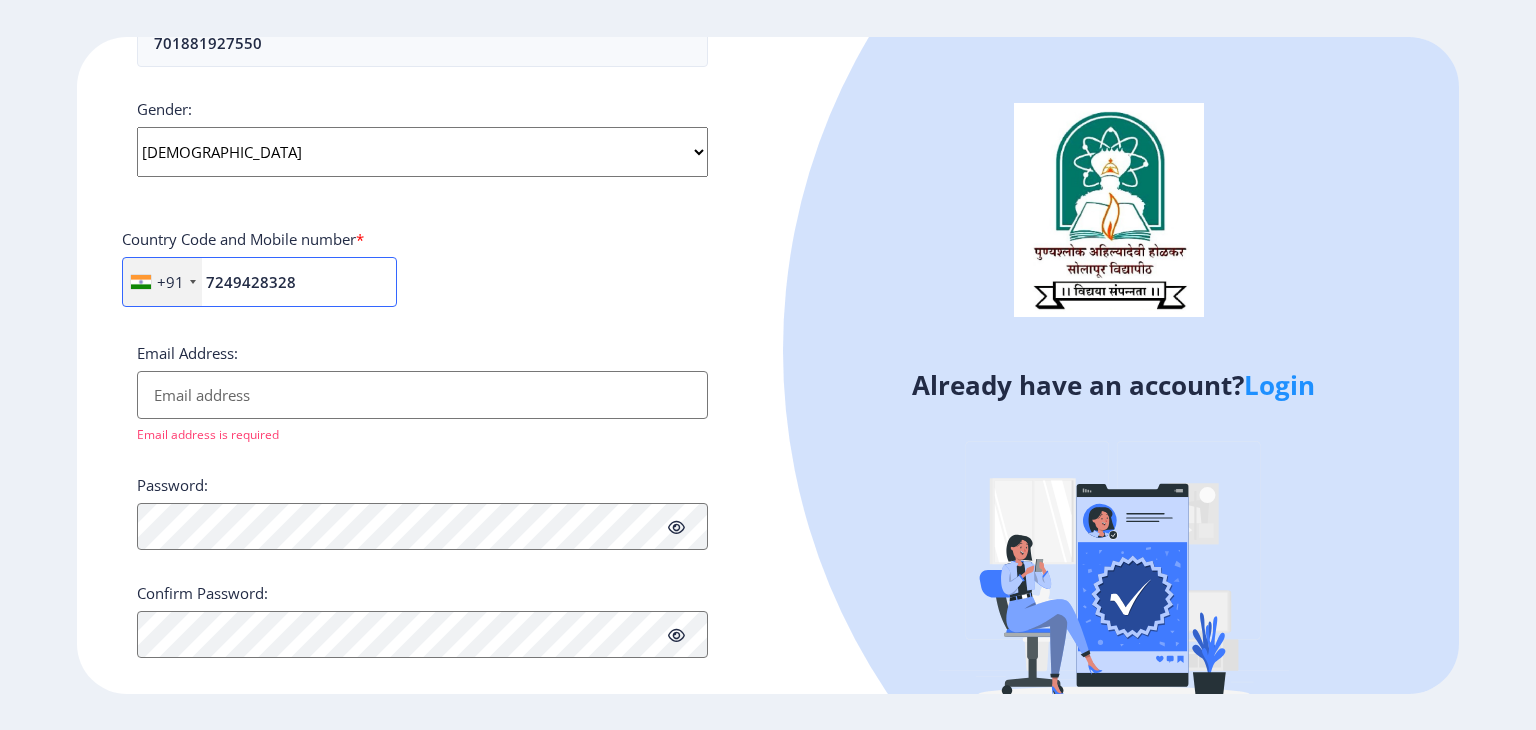 type on "7249428328" 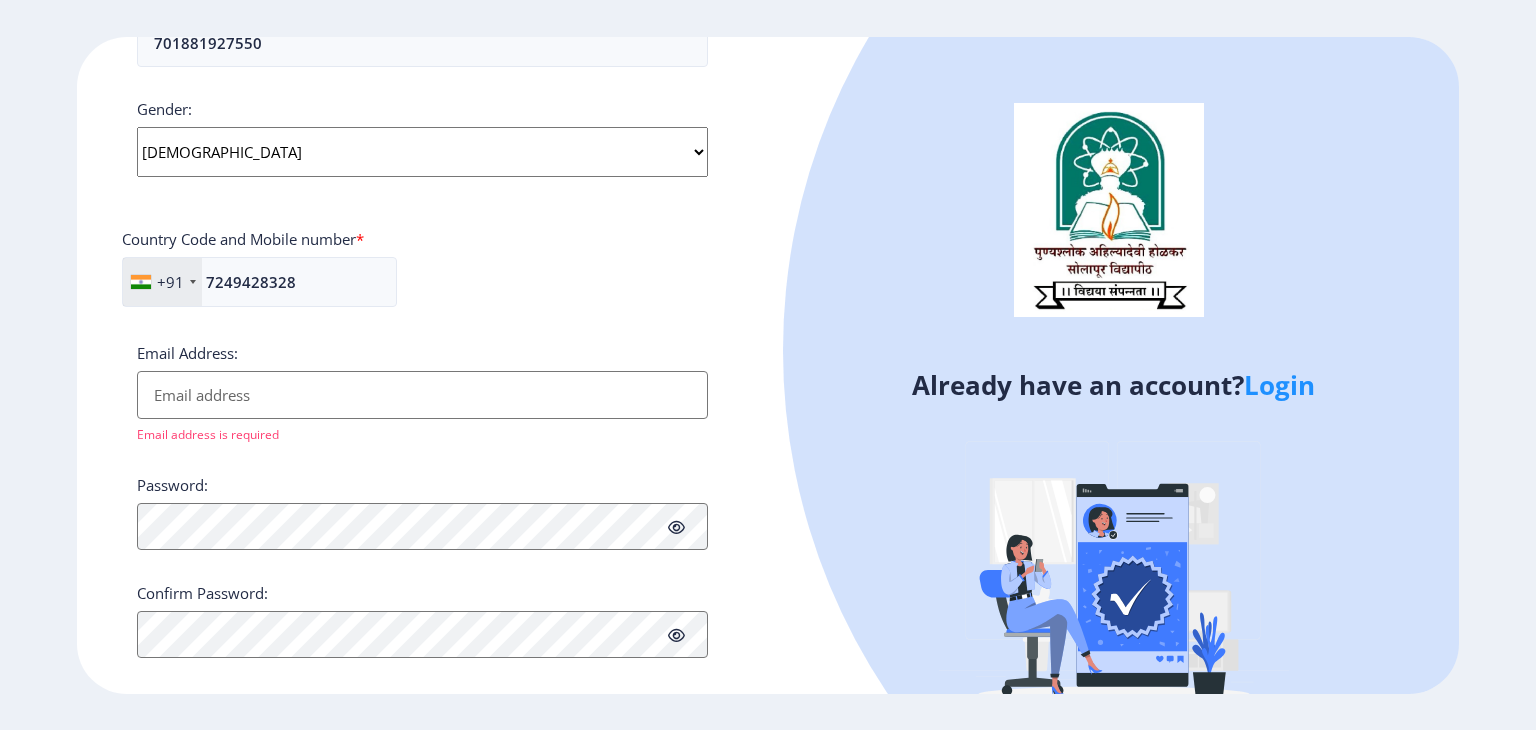 click on "Email Address:" at bounding box center [422, 395] 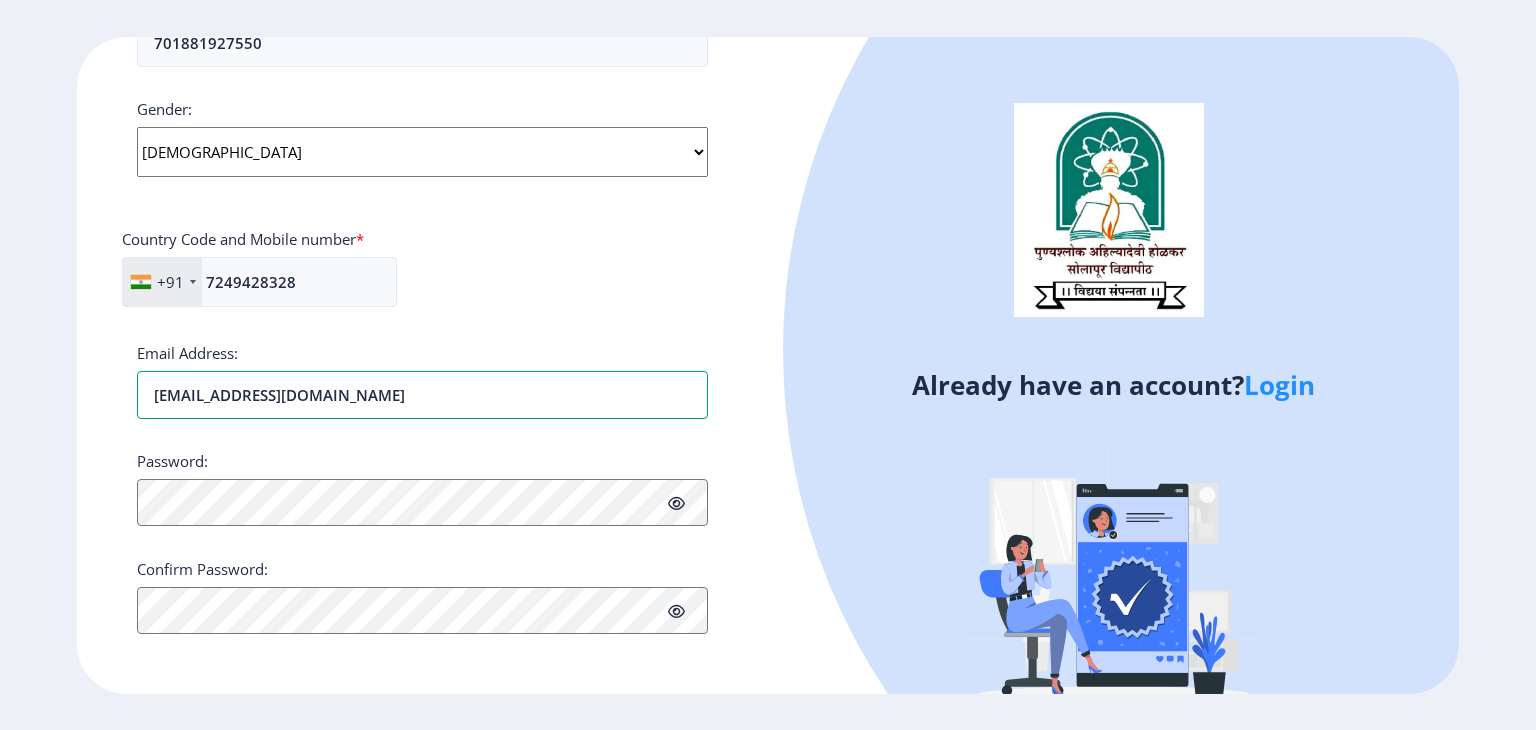 type on "[EMAIL_ADDRESS][DOMAIN_NAME]" 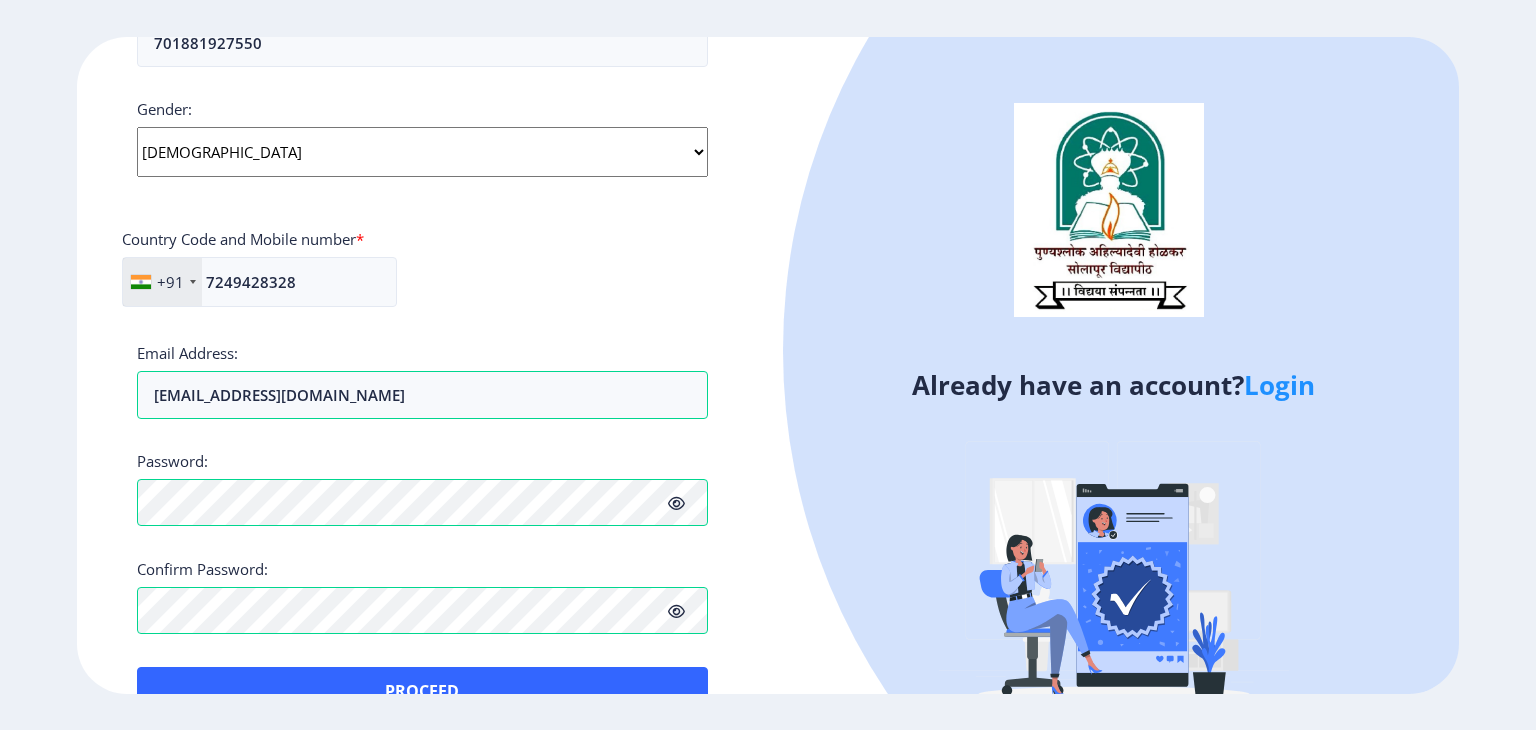 click 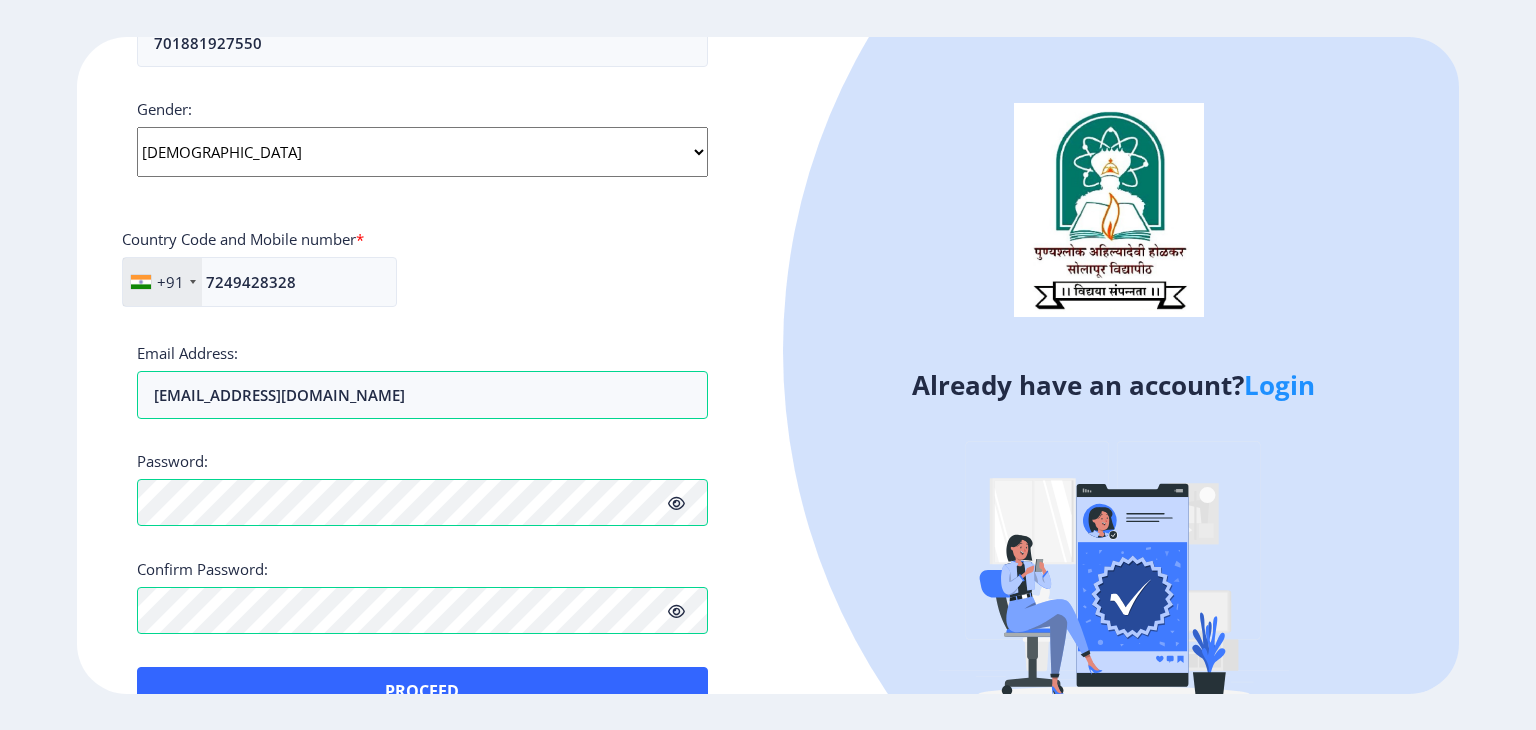 click 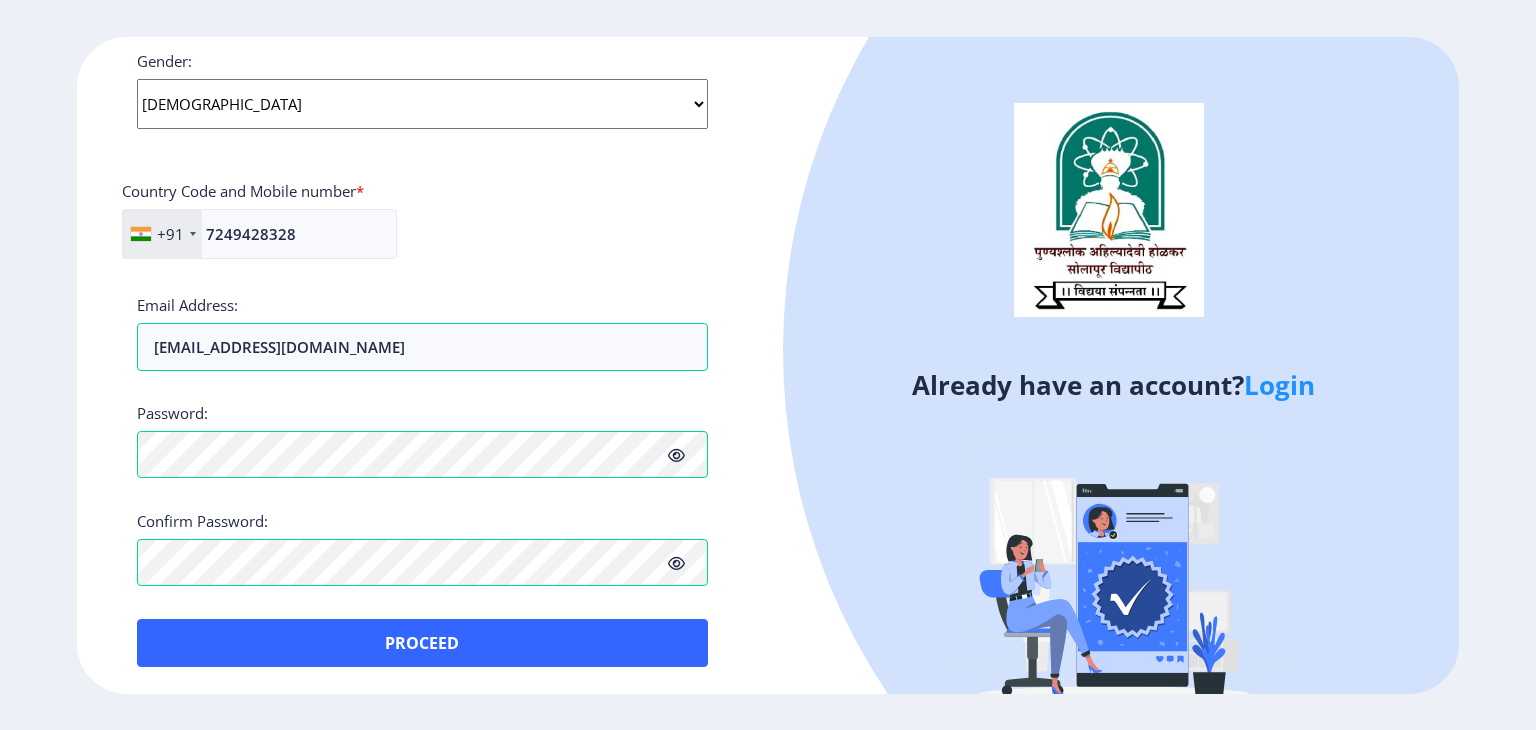 scroll, scrollTop: 0, scrollLeft: 0, axis: both 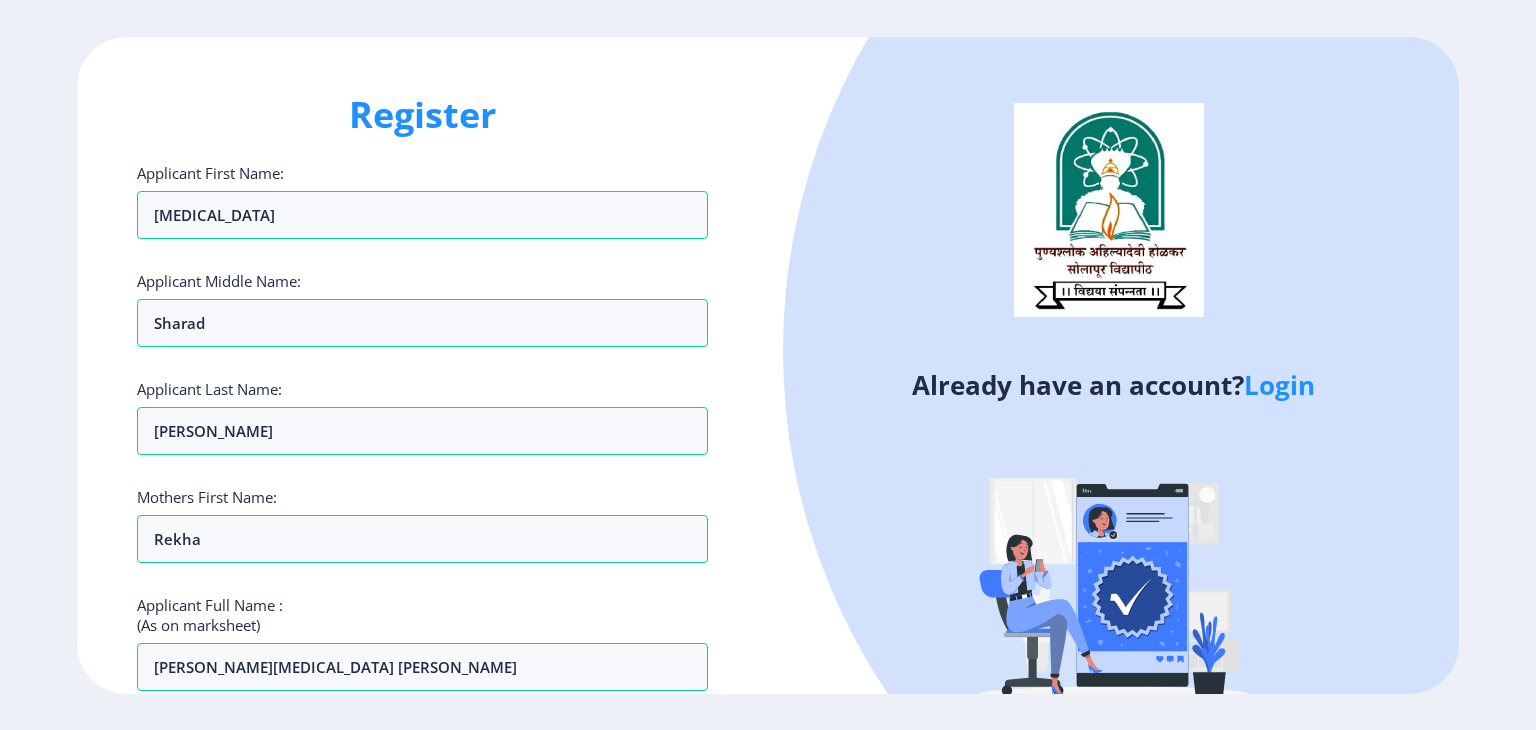 click on "Login" 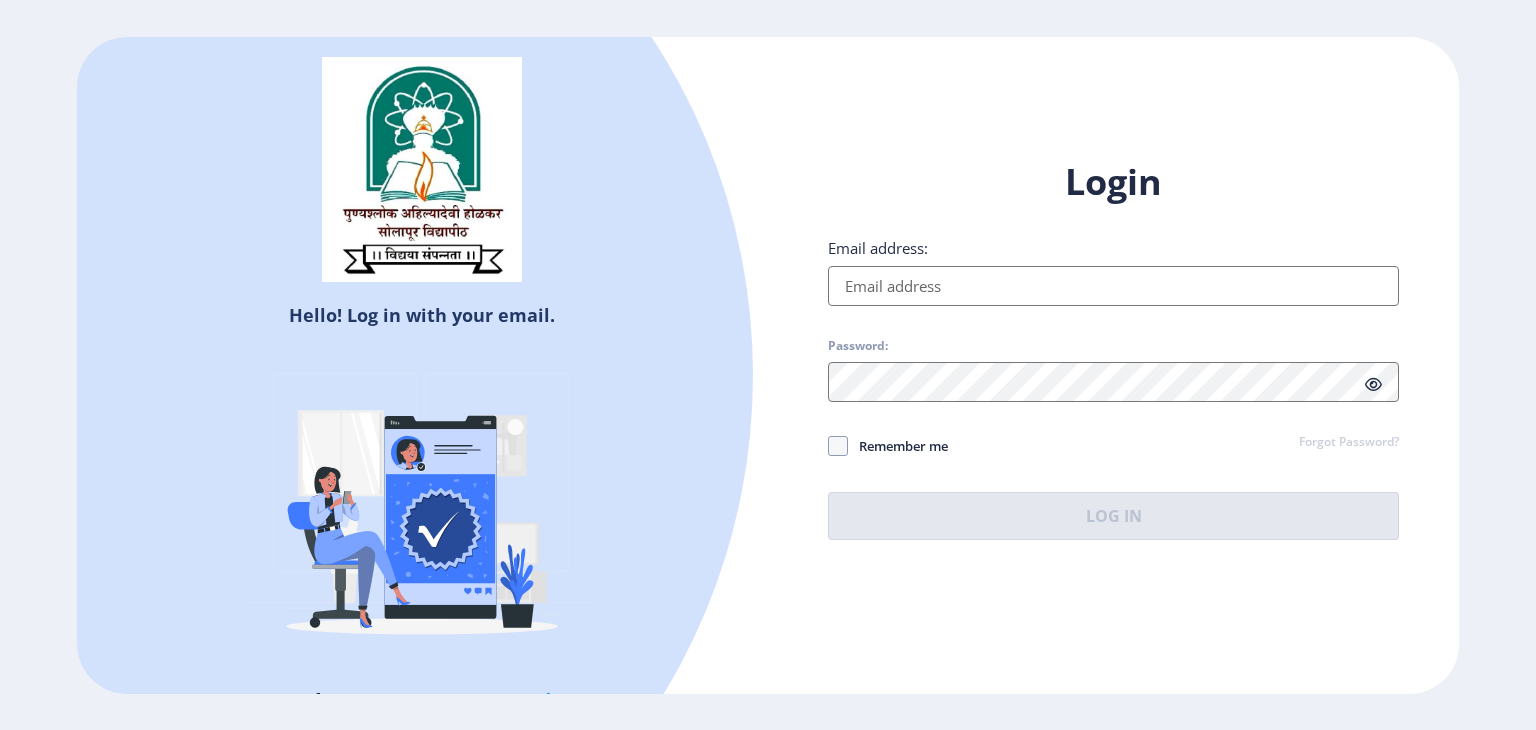 click on "Email address:" at bounding box center [1113, 286] 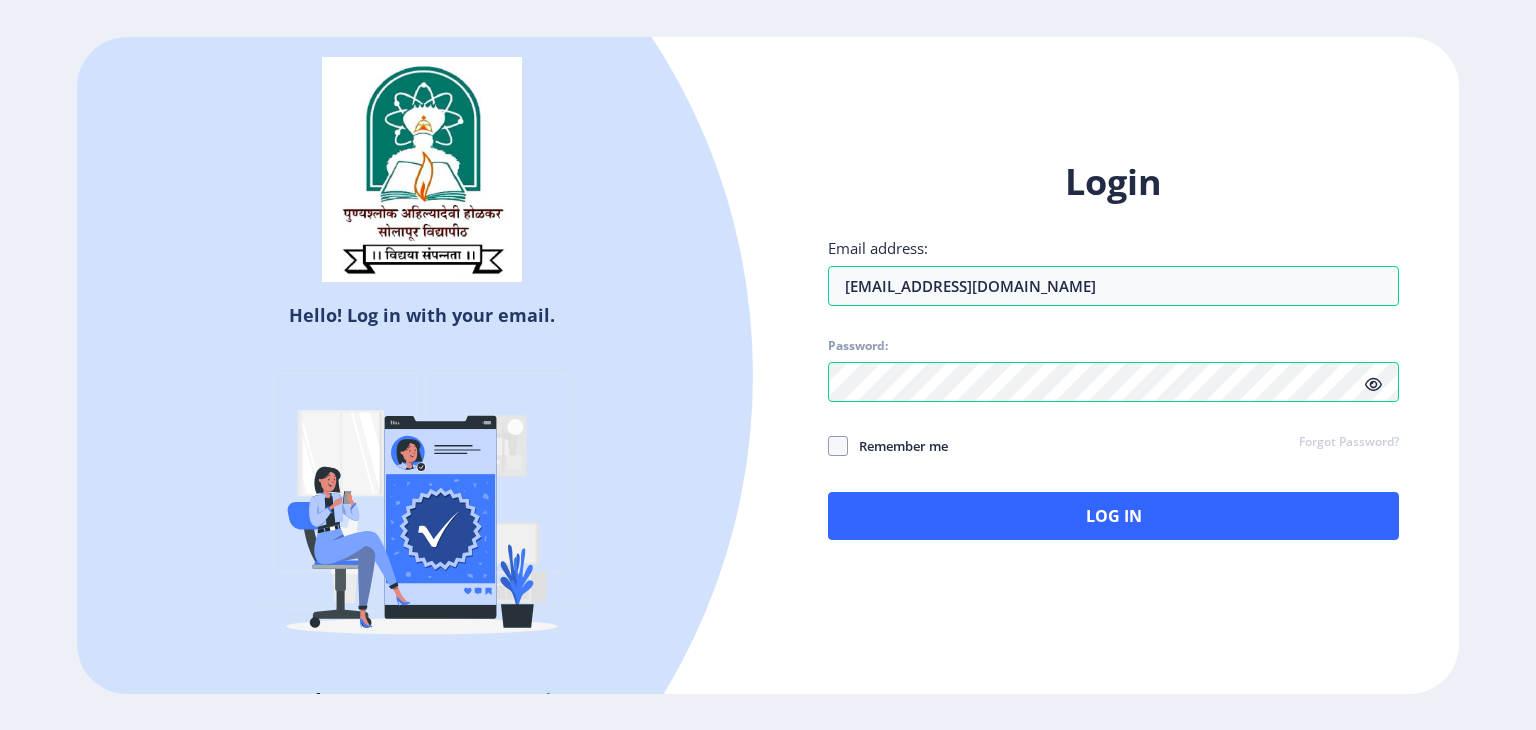 click 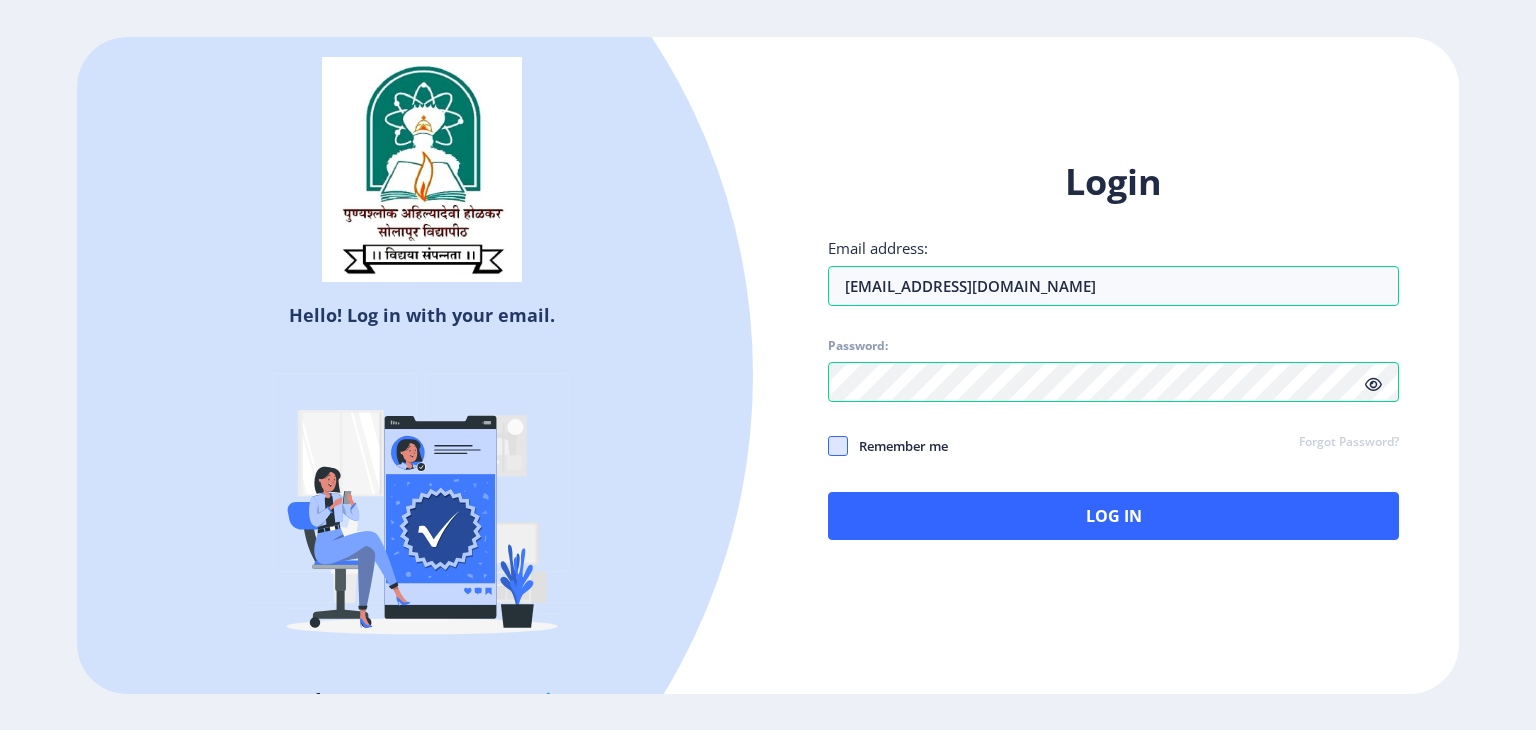 click 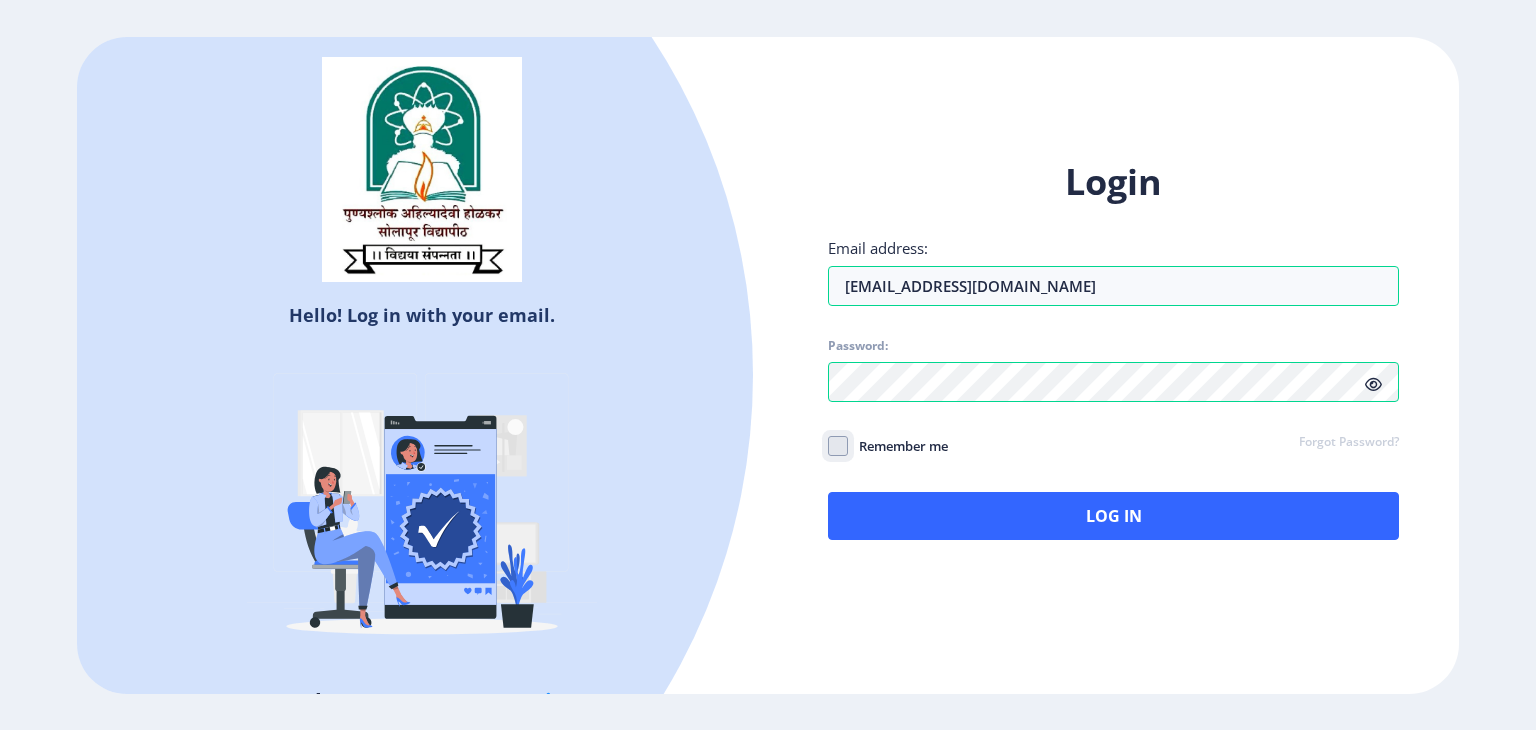 click on "Remember me" 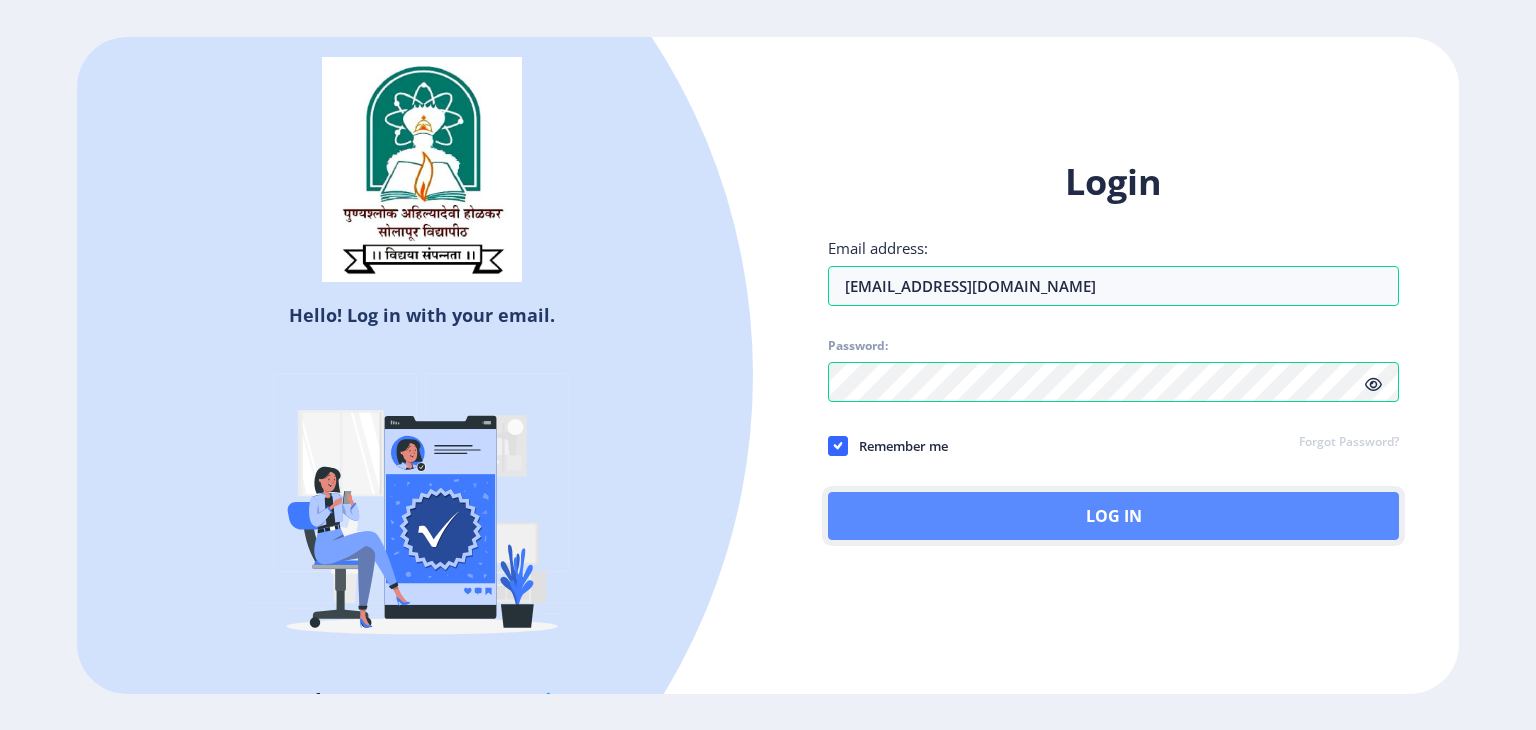 click on "Log In" 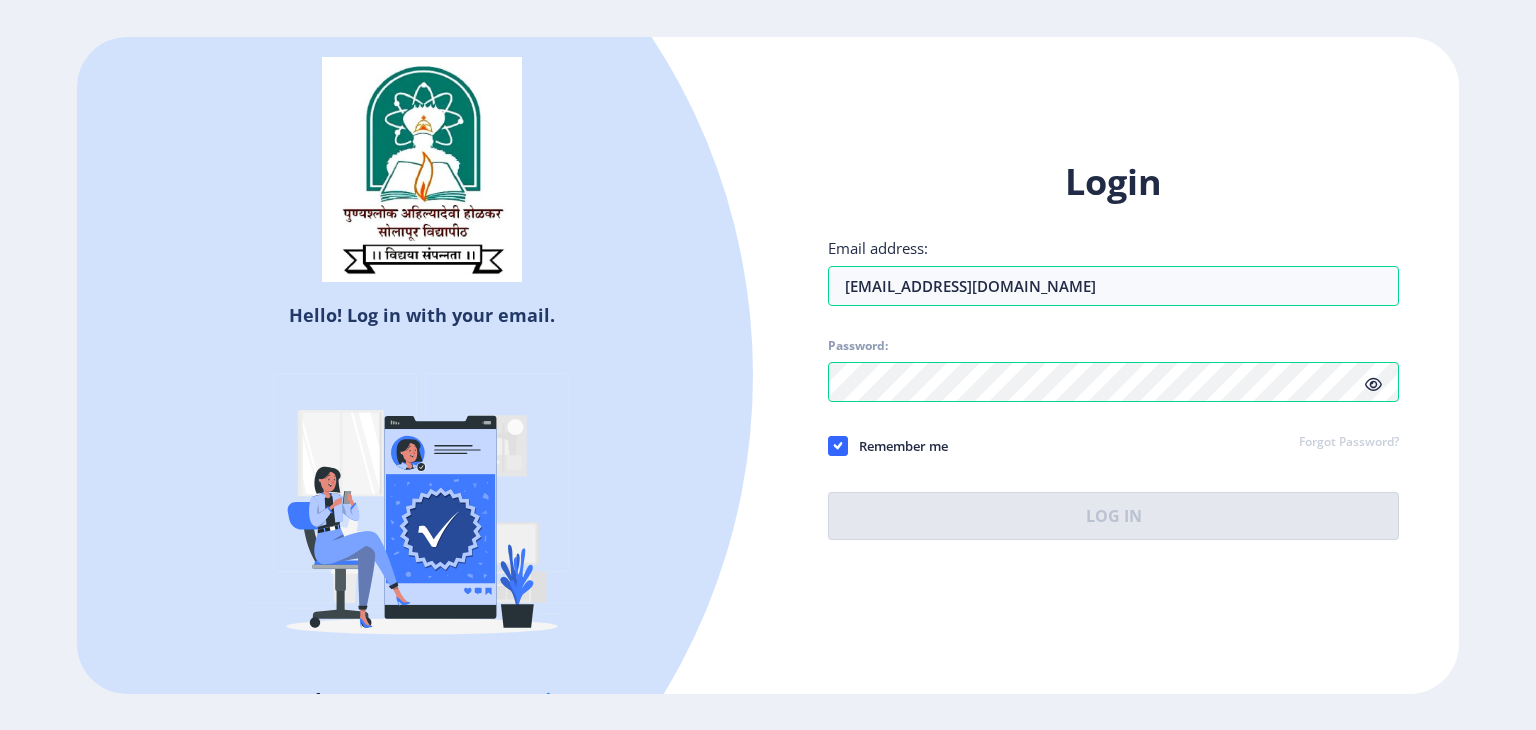 select 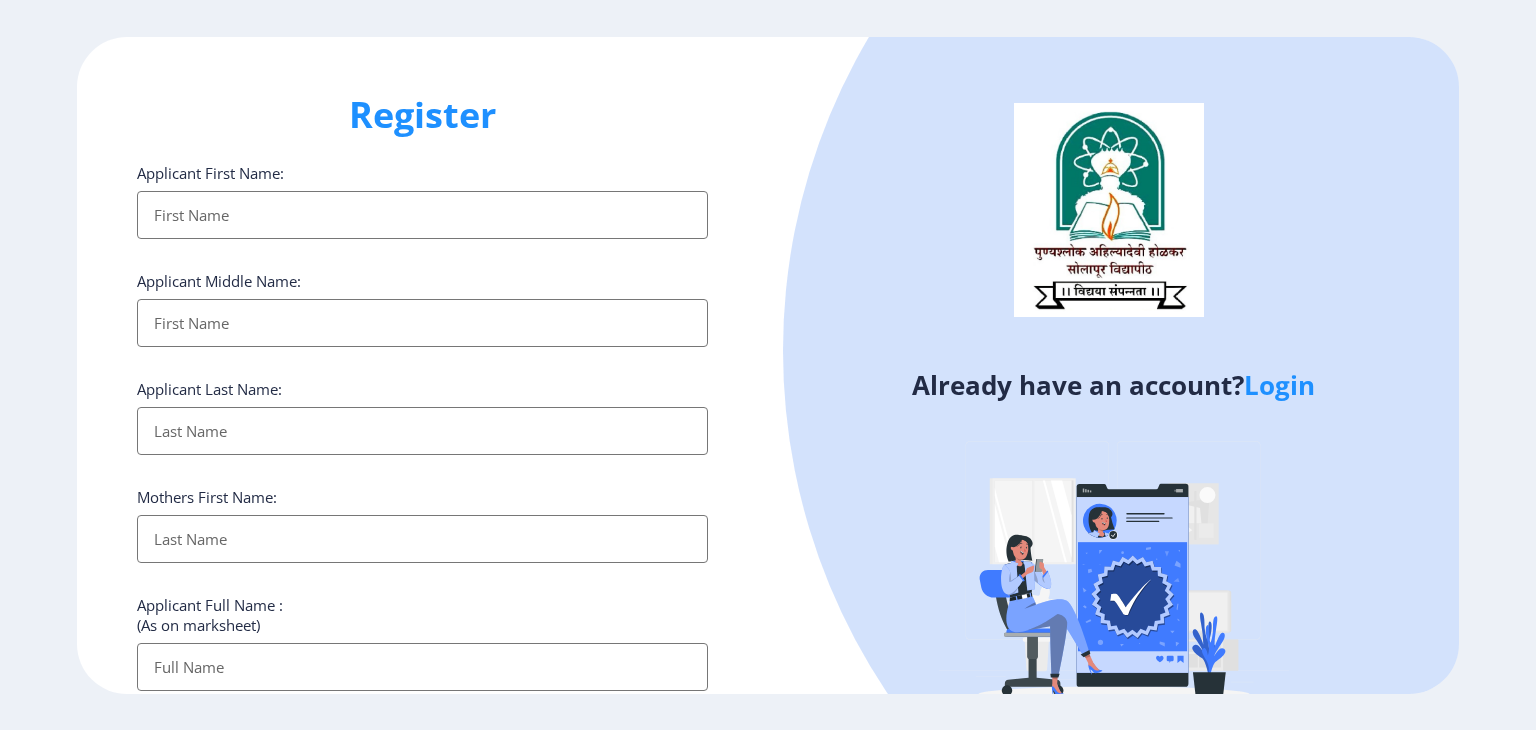 click on "Applicant First Name:" at bounding box center [422, 215] 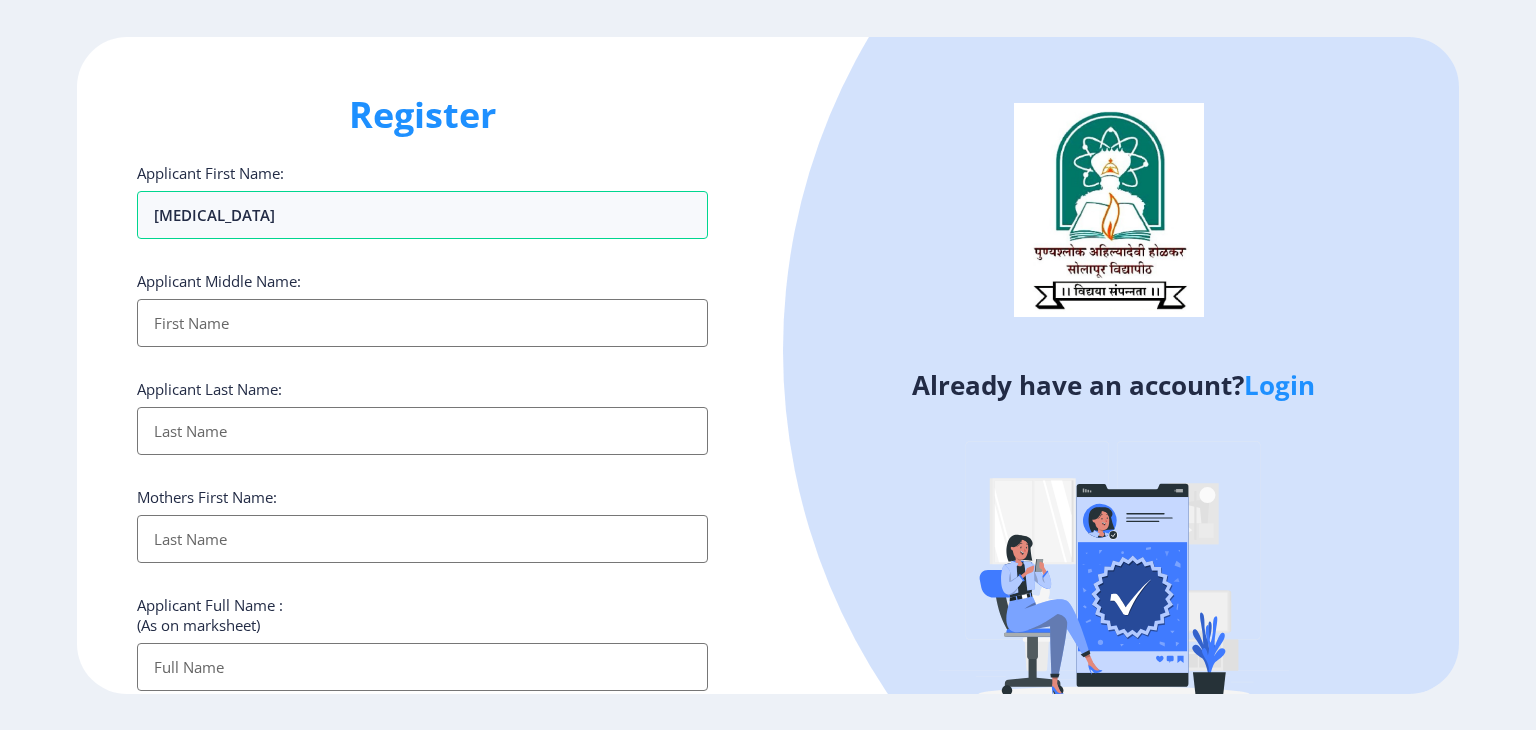 click on "Applicant First Name:" at bounding box center [422, 323] 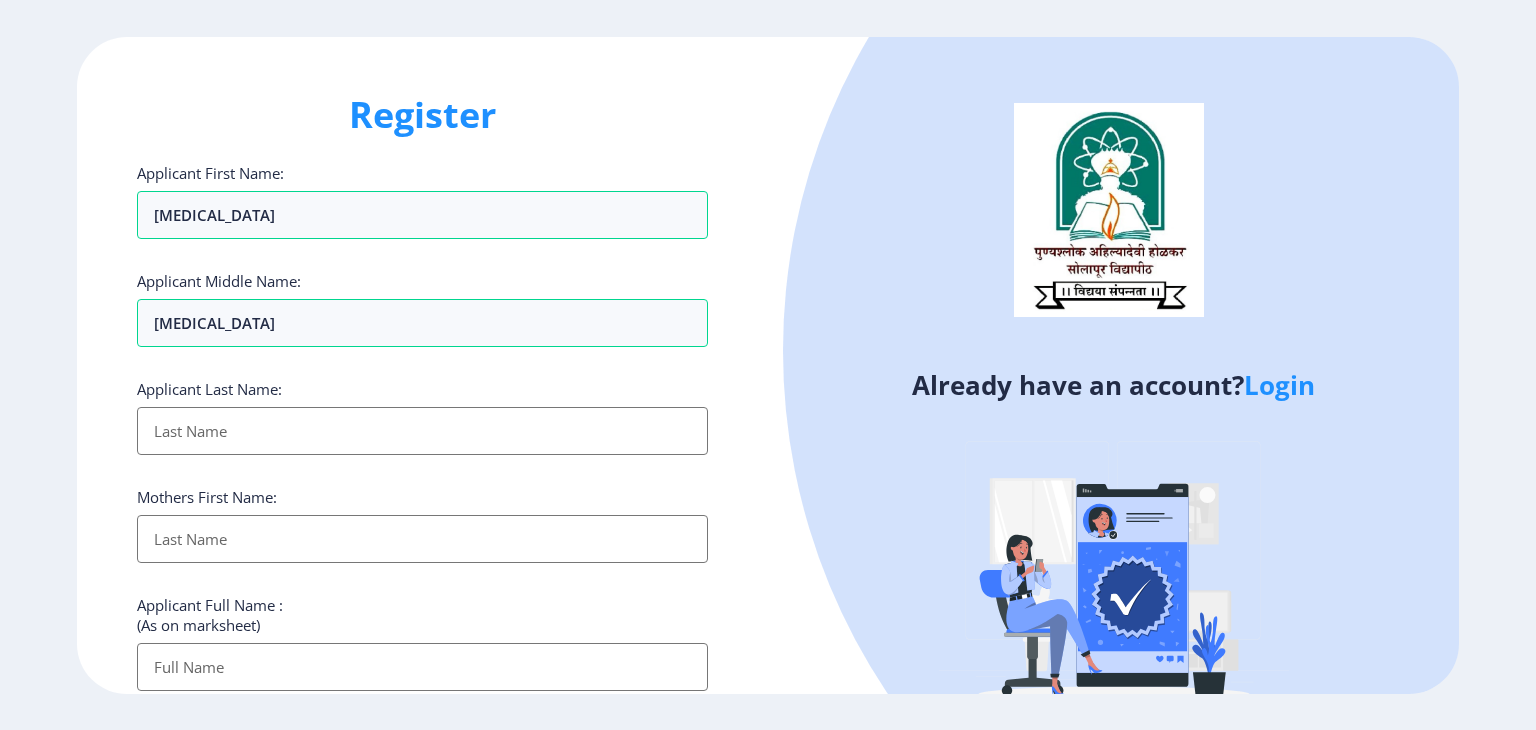 click on "Applicant First Name:" at bounding box center [422, 431] 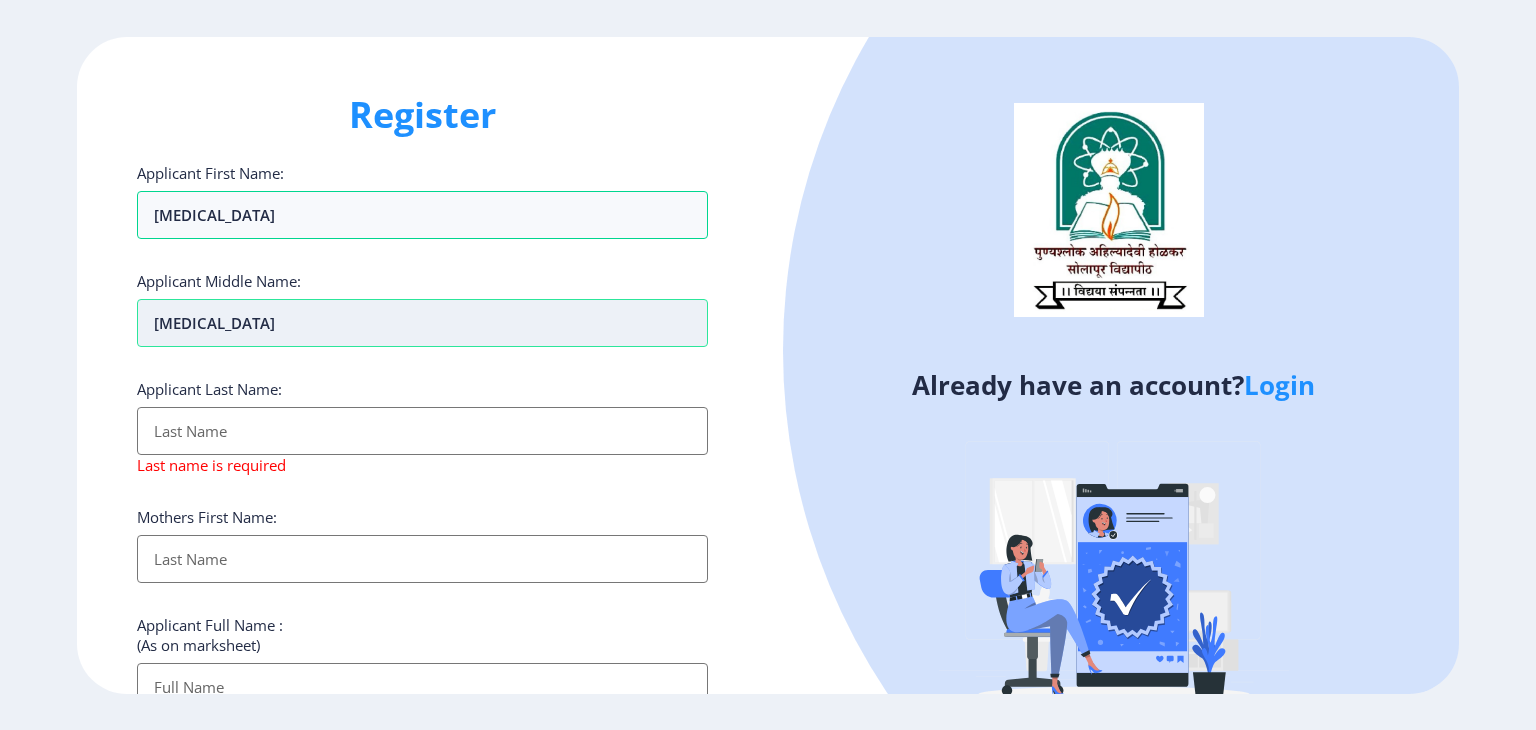click on "[MEDICAL_DATA]" at bounding box center (422, 323) 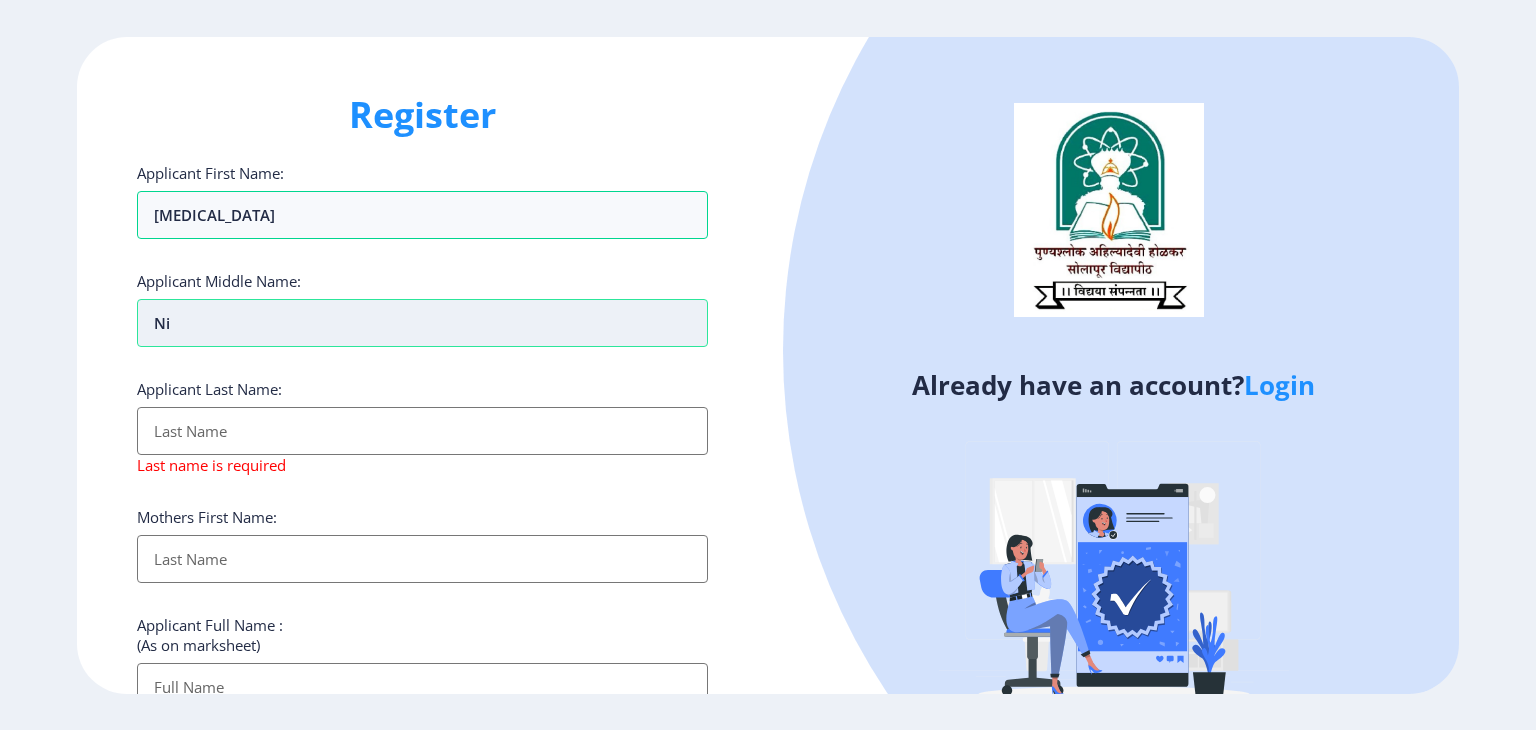 type on "N" 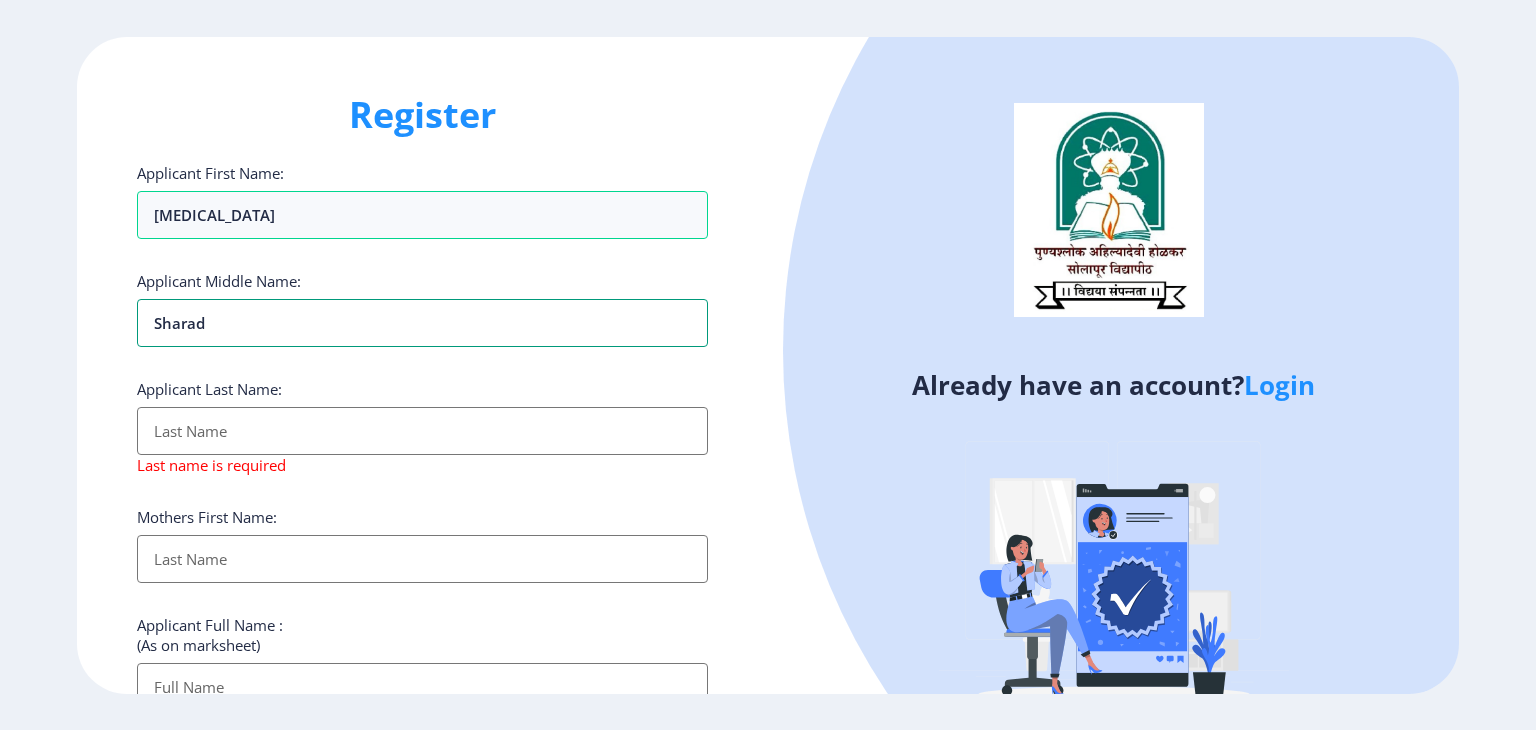 type on "Sharad" 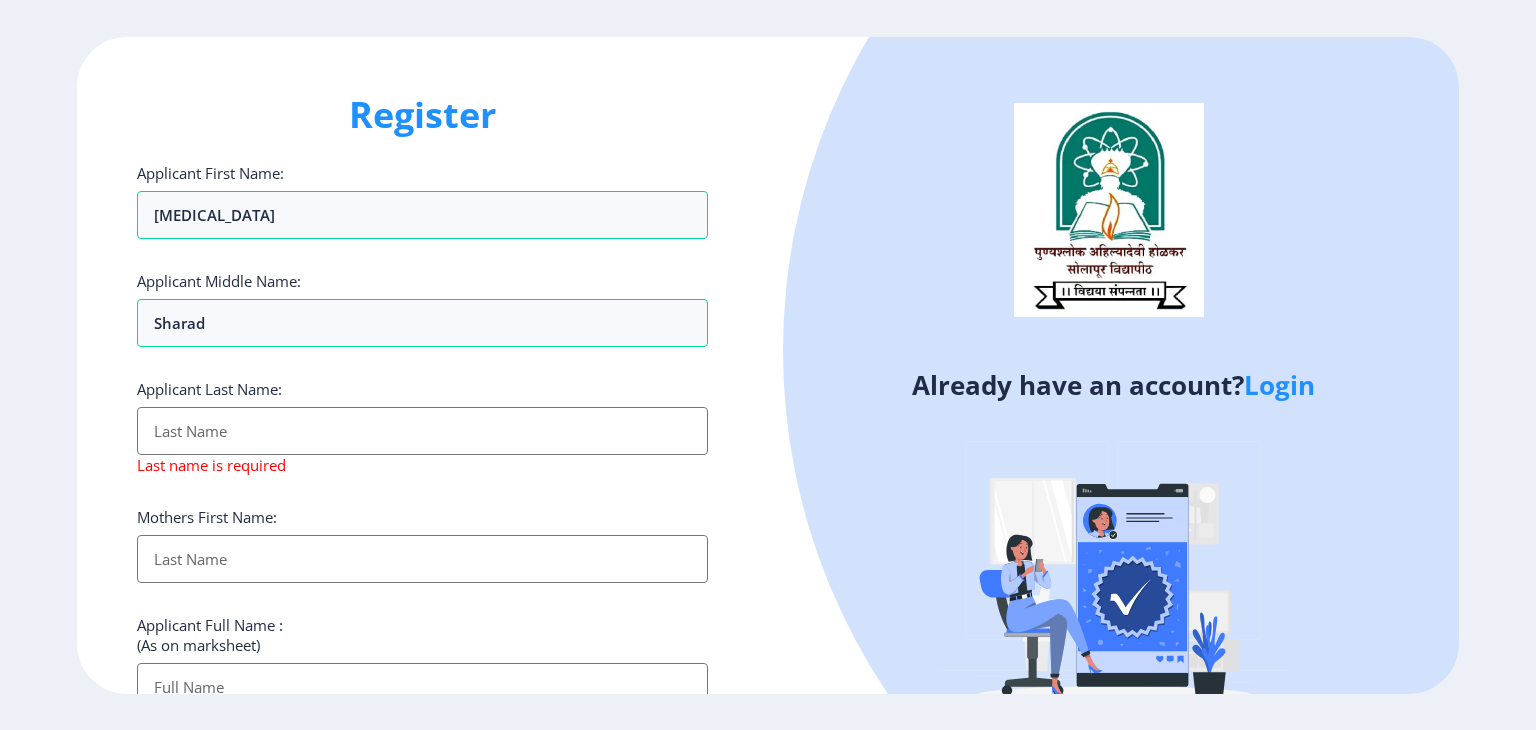 click on "Applicant First Name:" at bounding box center (422, 431) 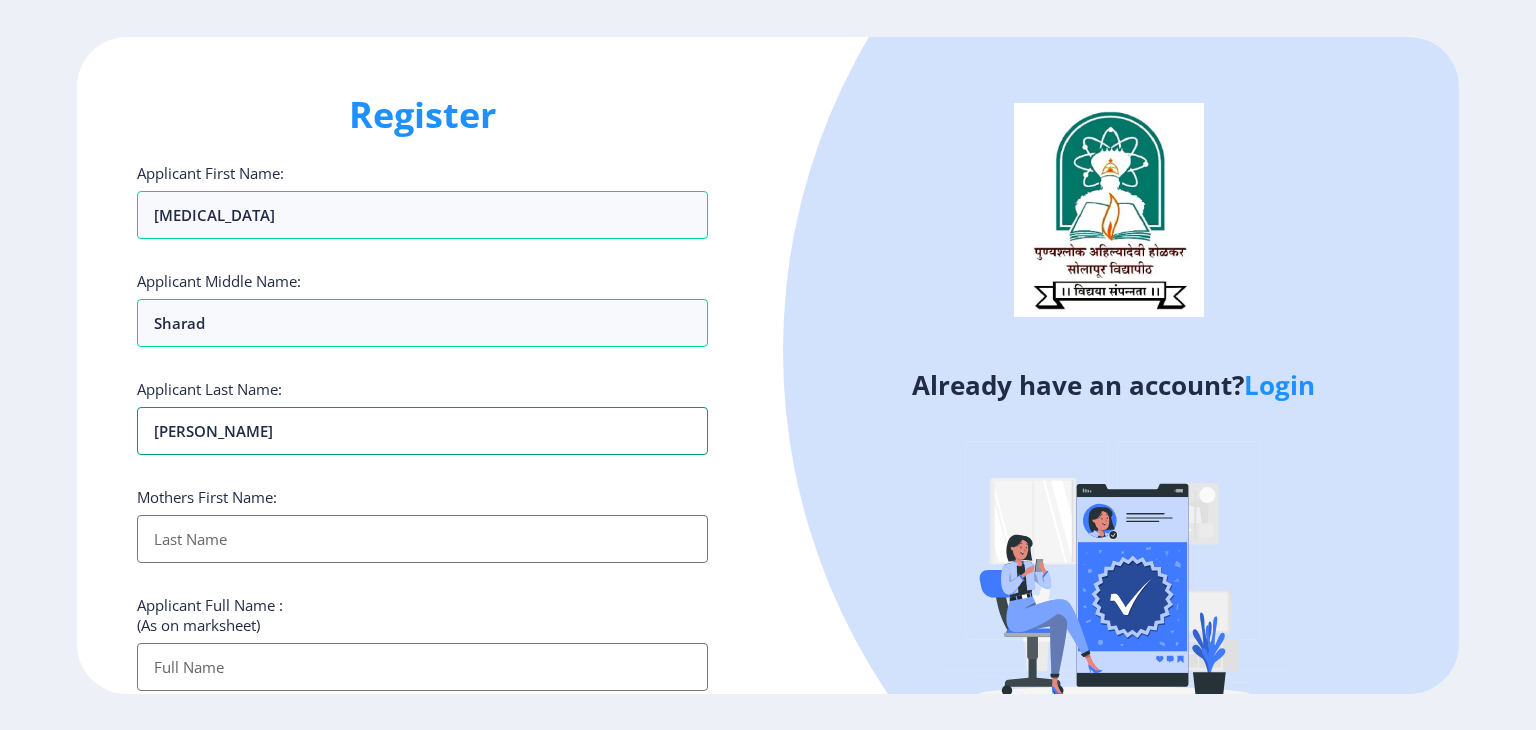 type on "[PERSON_NAME]" 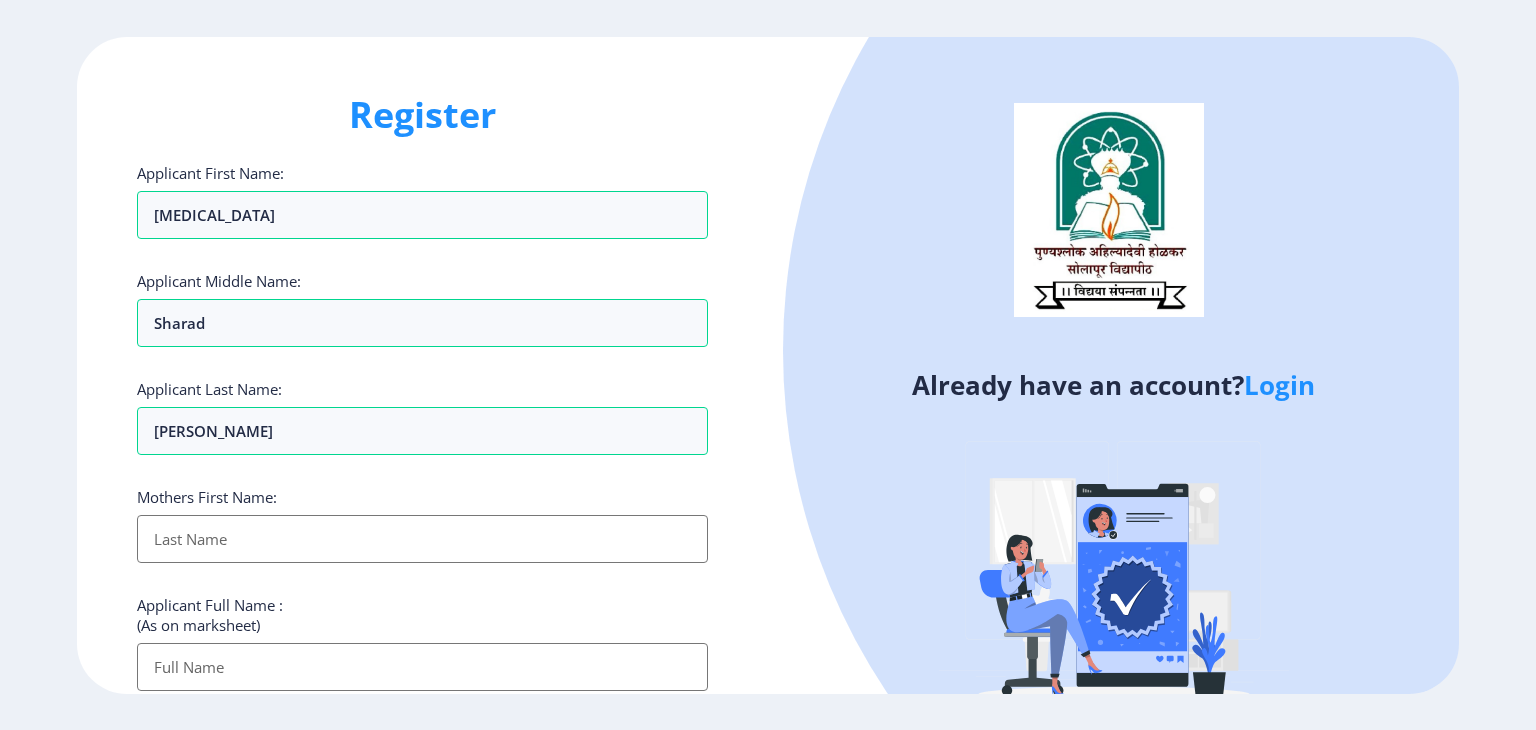 click on "Applicant First Name:" at bounding box center (422, 539) 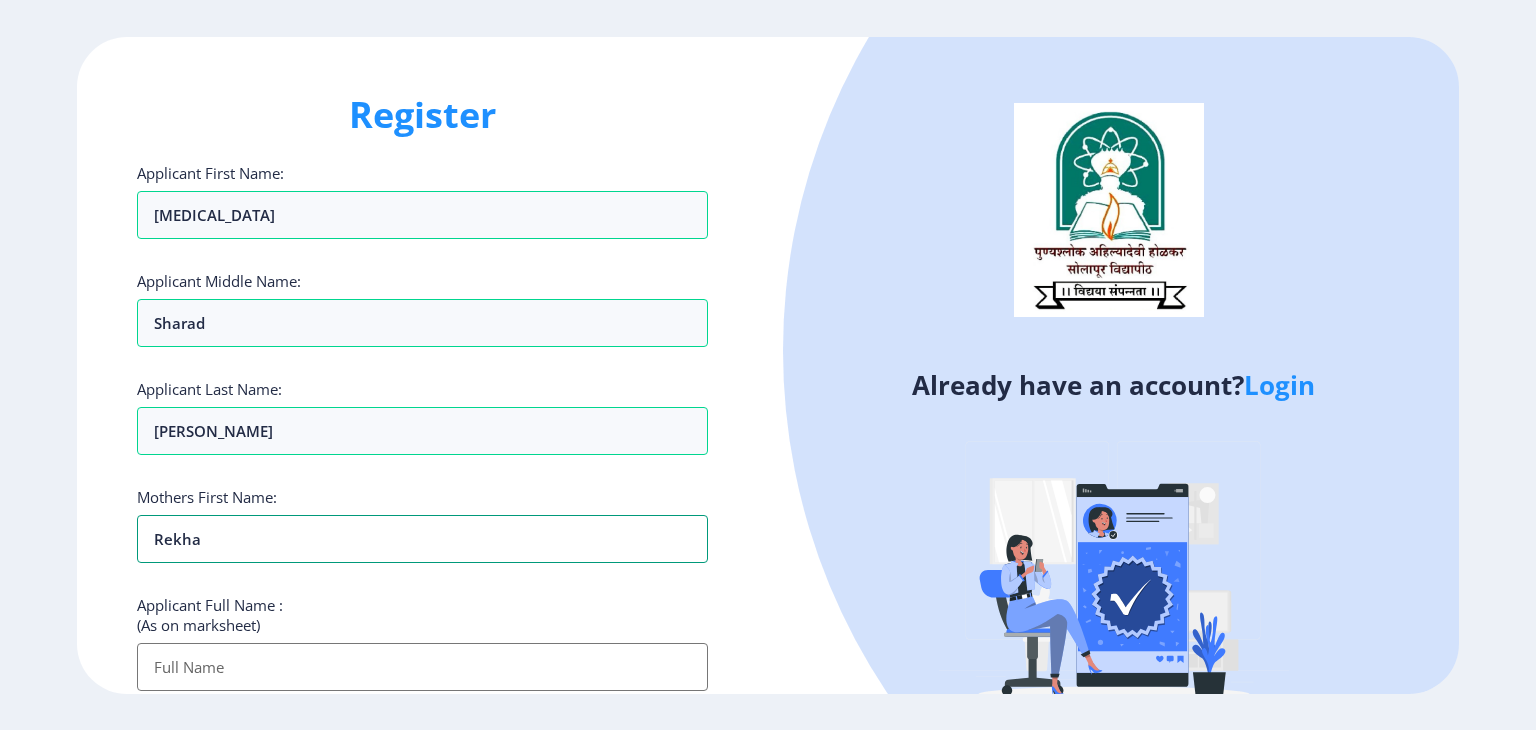 type on "Rekha" 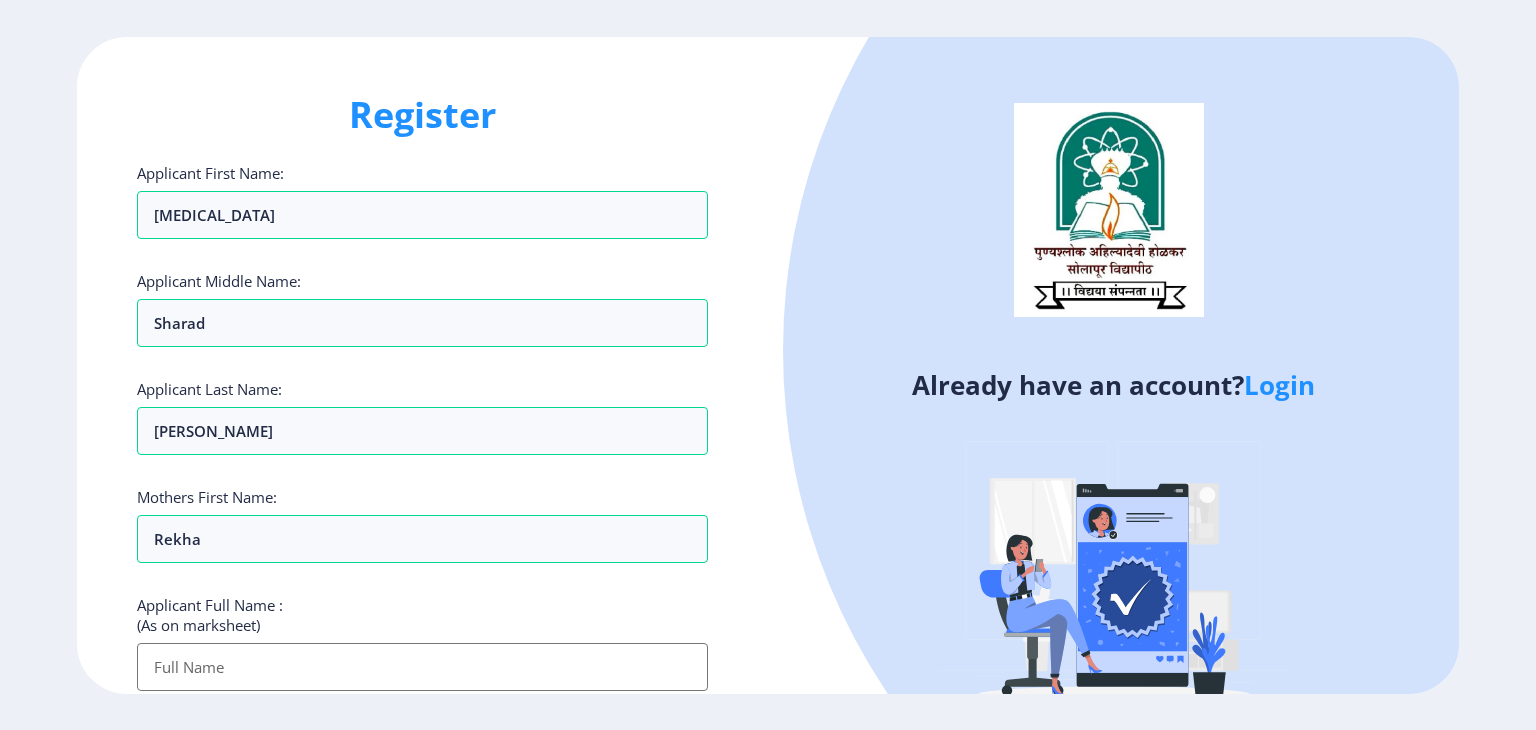 click on "Applicant First Name:" at bounding box center [422, 667] 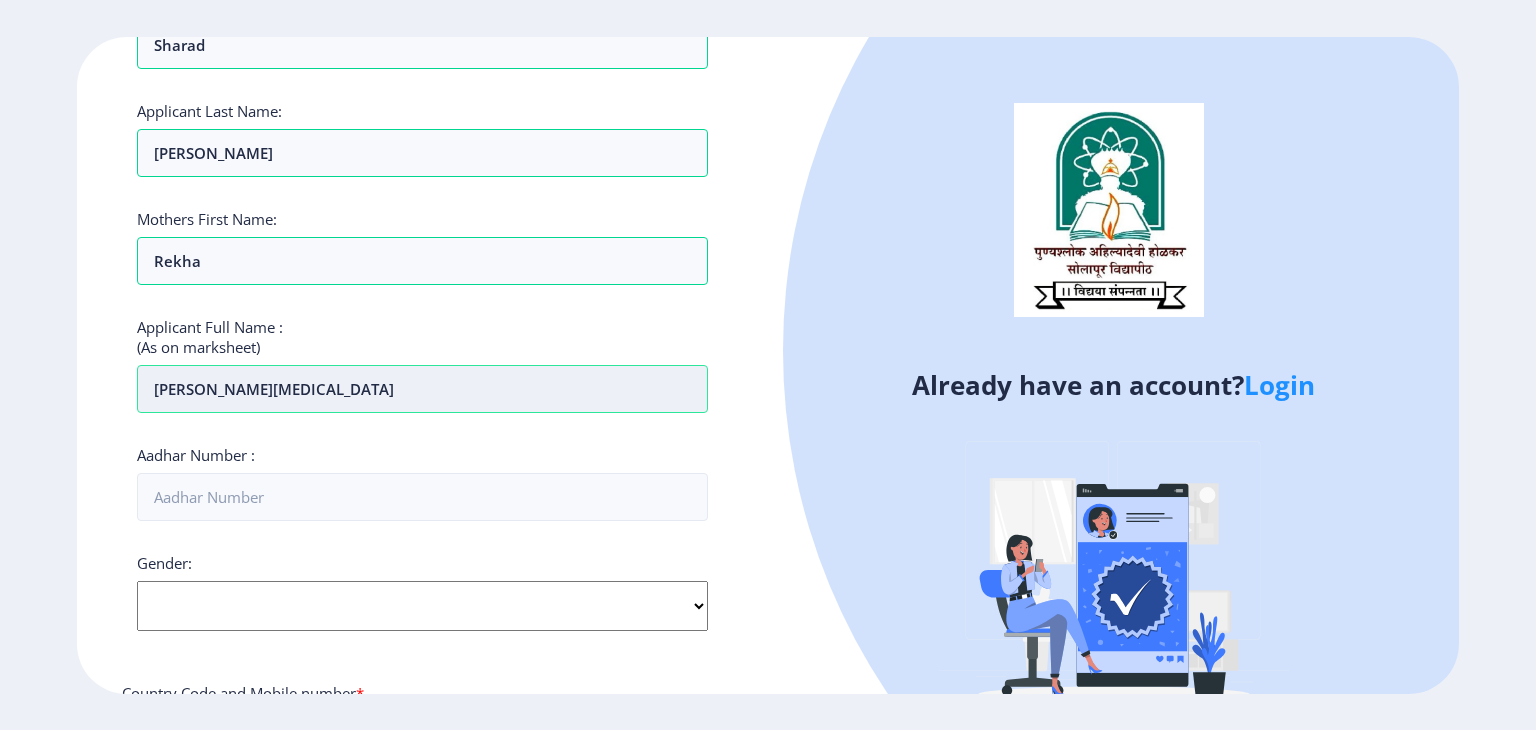scroll, scrollTop: 279, scrollLeft: 0, axis: vertical 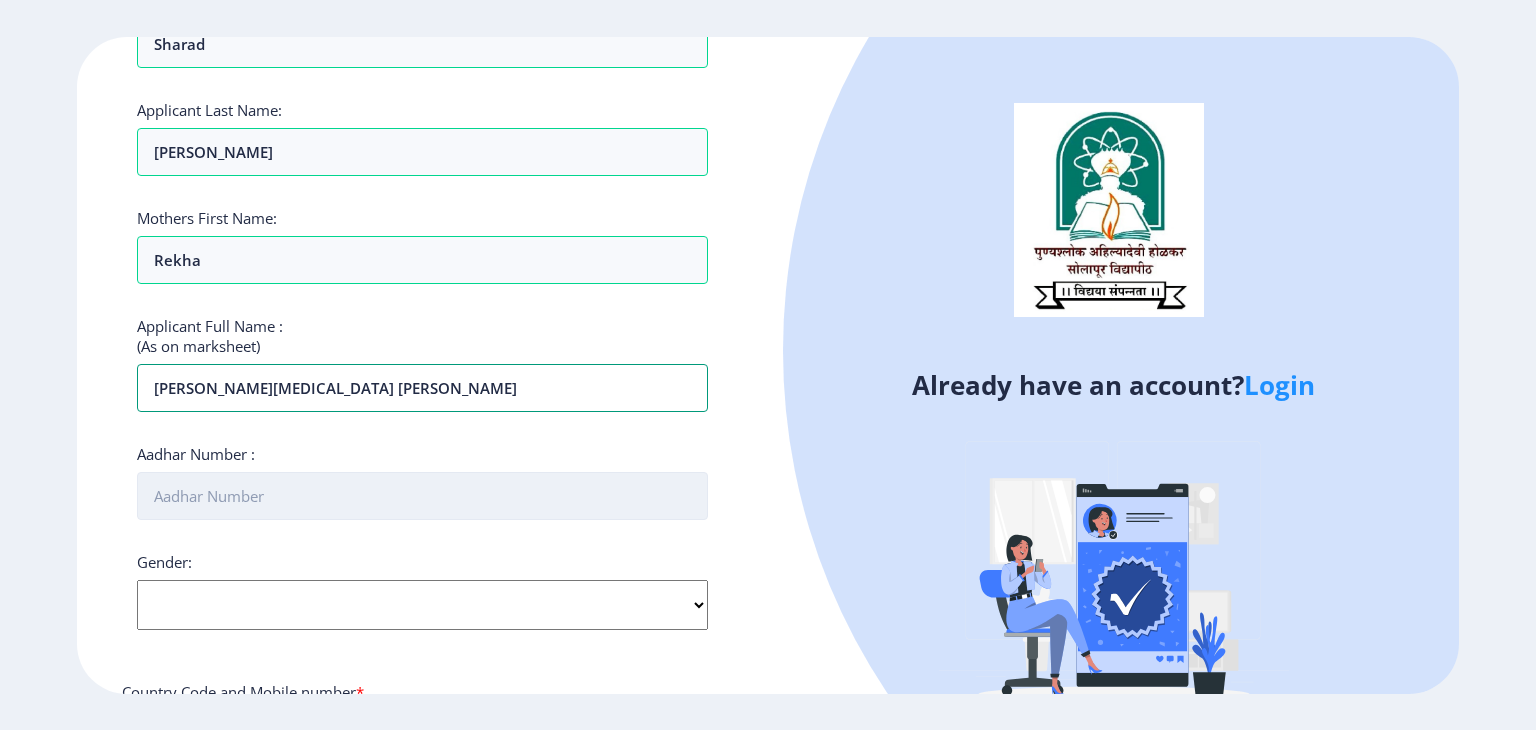 type on "[PERSON_NAME][MEDICAL_DATA] [PERSON_NAME]" 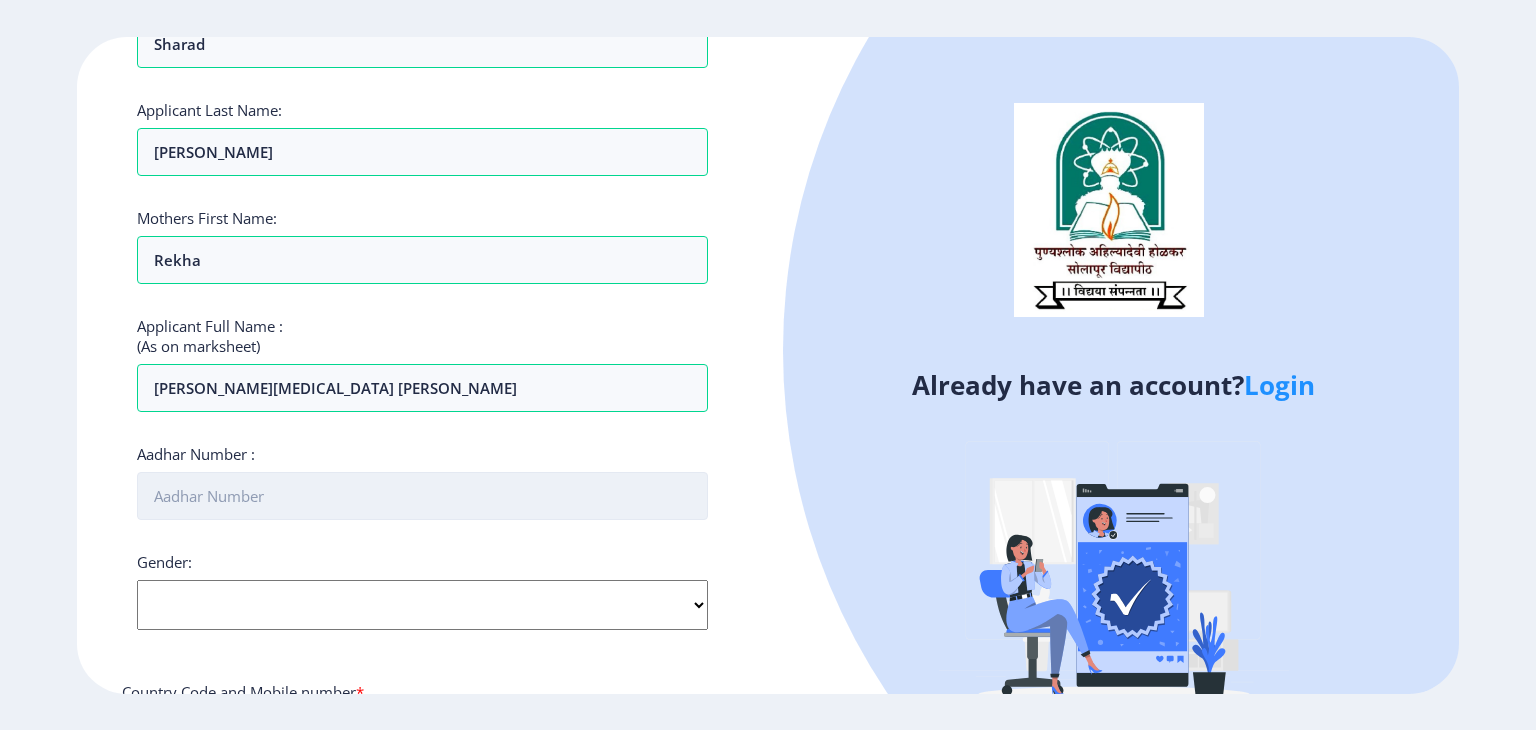 click on "Aadhar Number :" at bounding box center [422, 496] 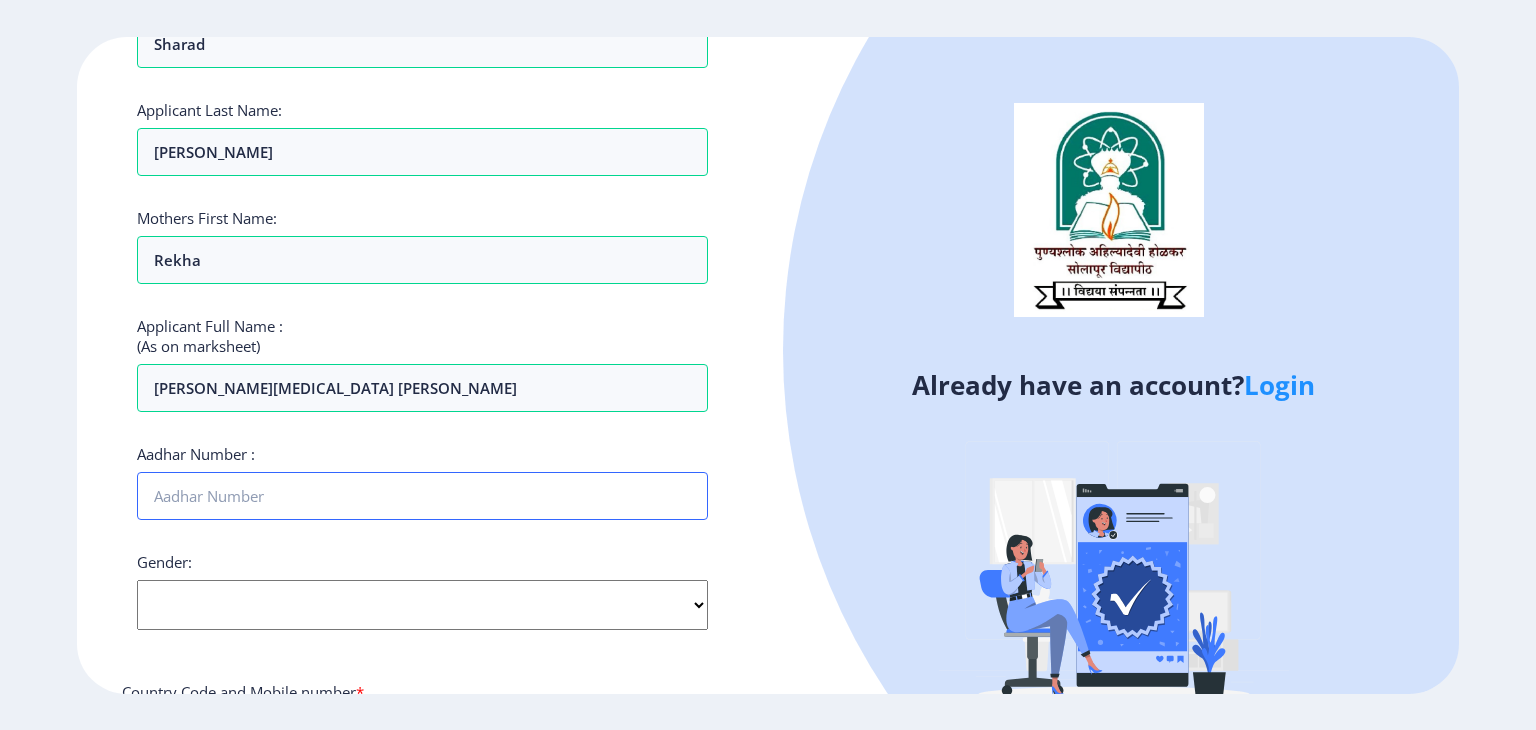 type on "701881927550" 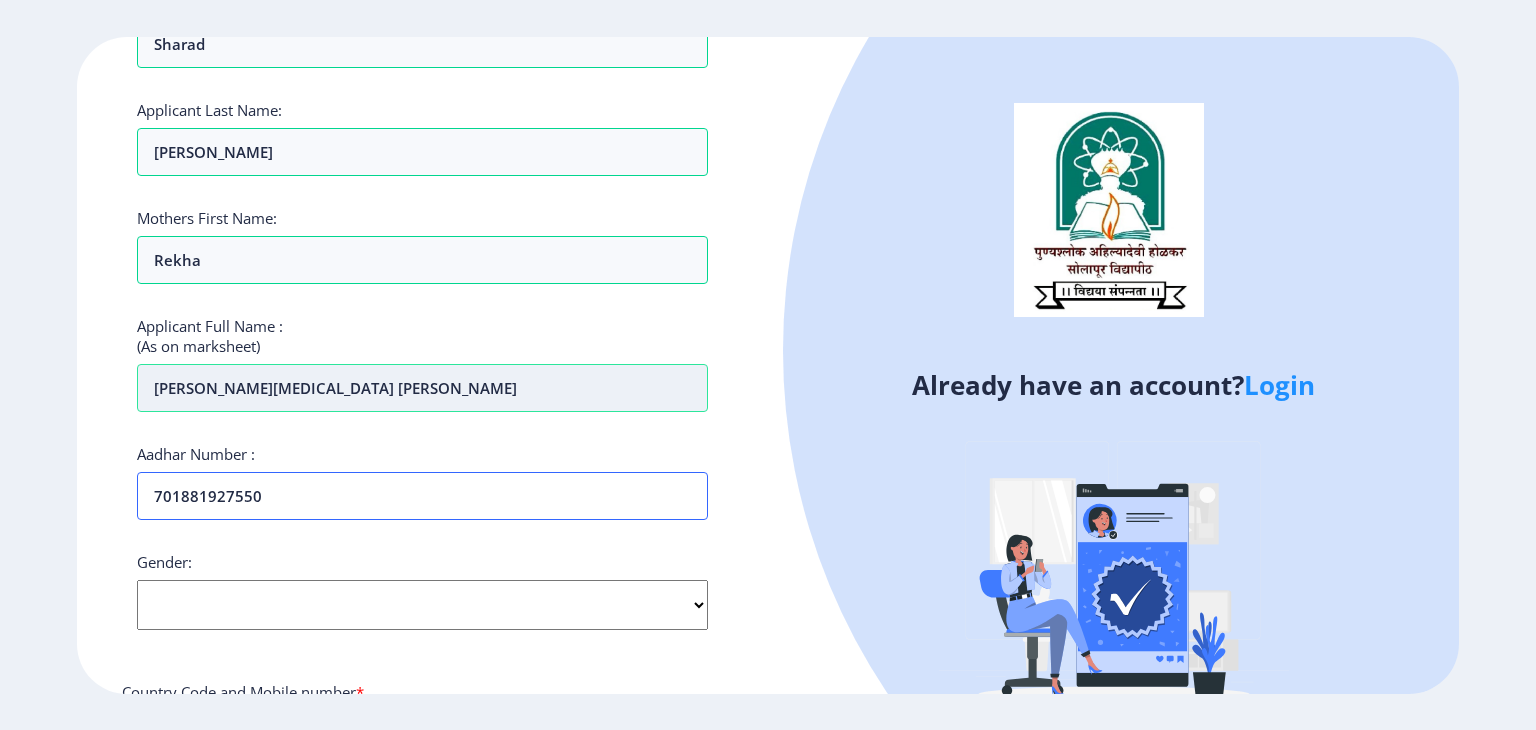 scroll, scrollTop: 568, scrollLeft: 0, axis: vertical 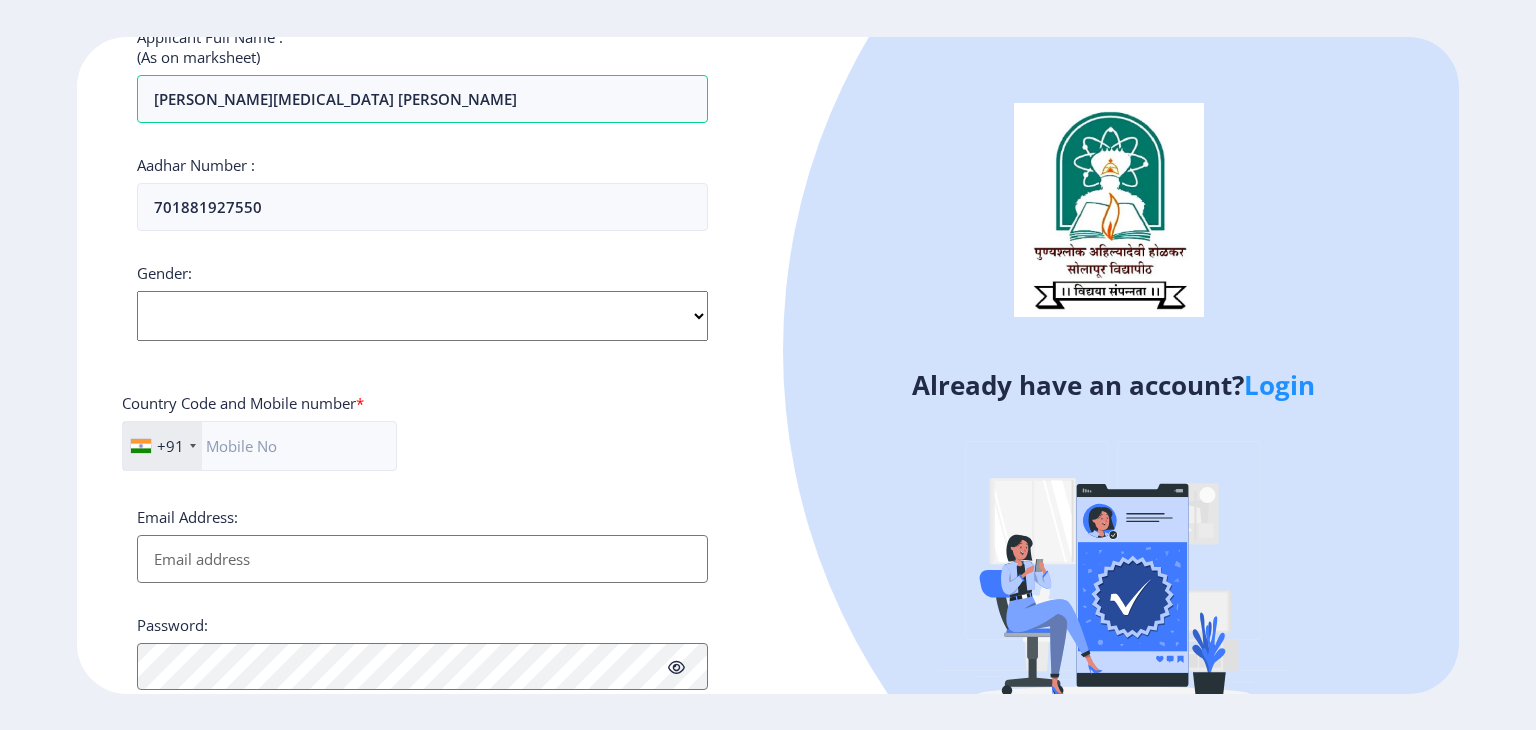 click on "Select Gender [DEMOGRAPHIC_DATA] [DEMOGRAPHIC_DATA] Other" 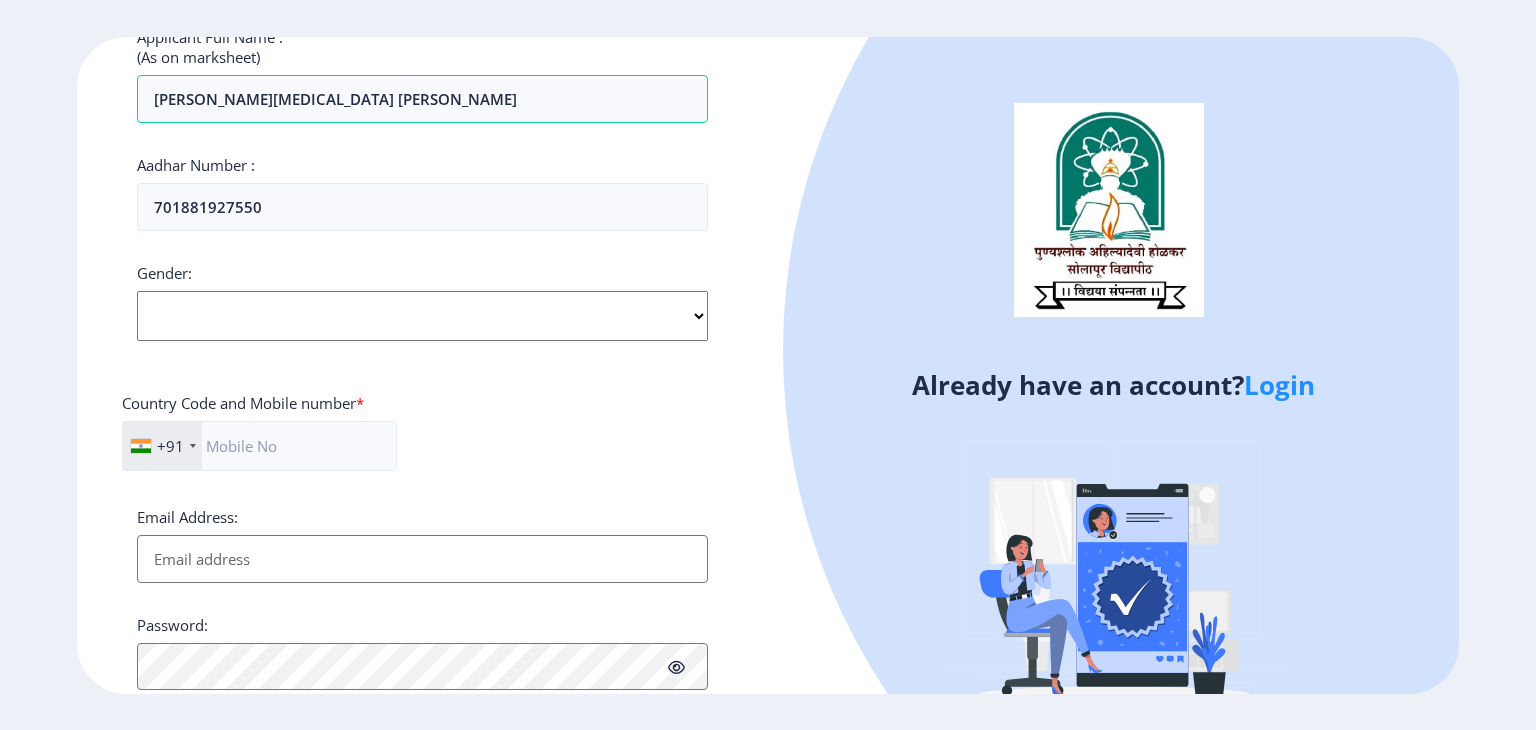 select on "[DEMOGRAPHIC_DATA]" 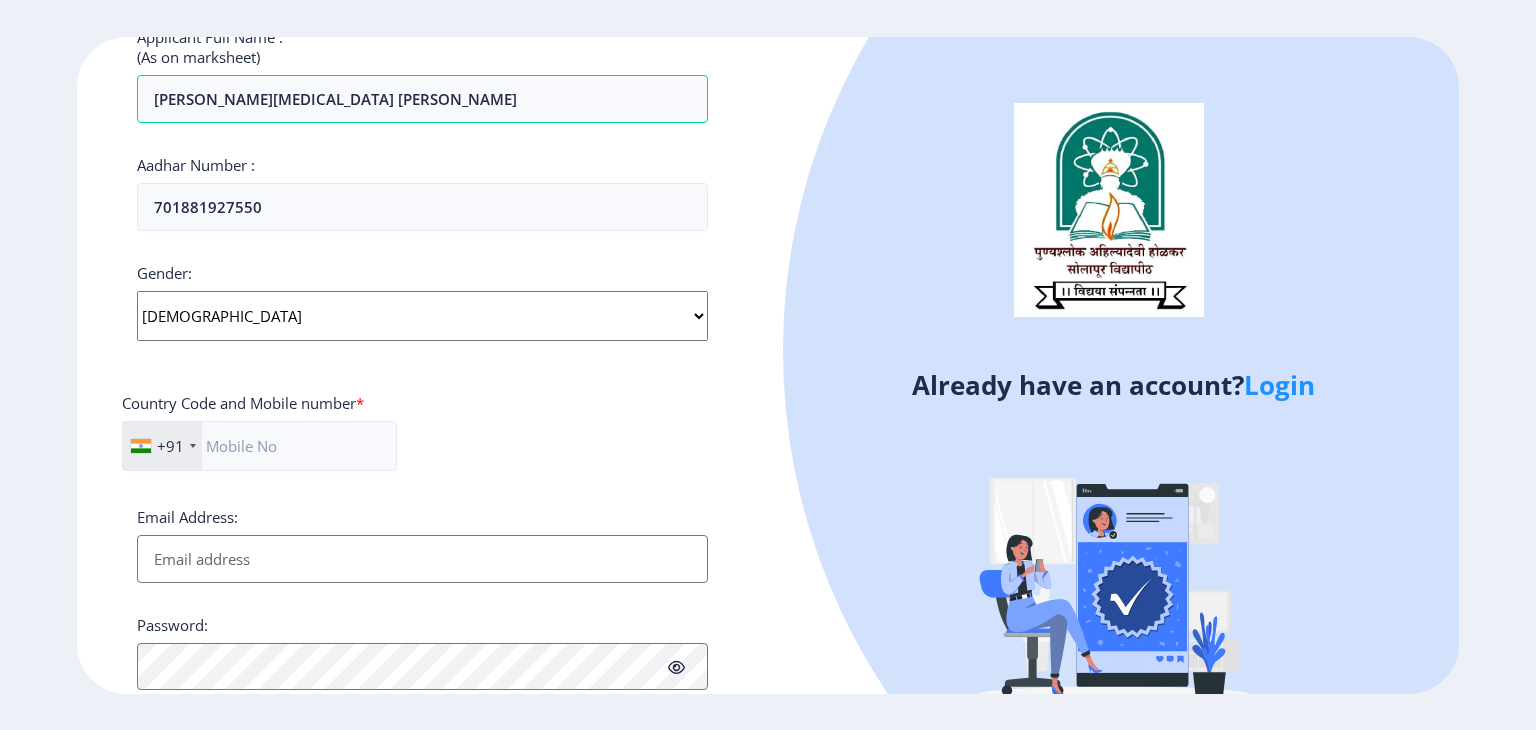 click on "Select Gender [DEMOGRAPHIC_DATA] [DEMOGRAPHIC_DATA] Other" 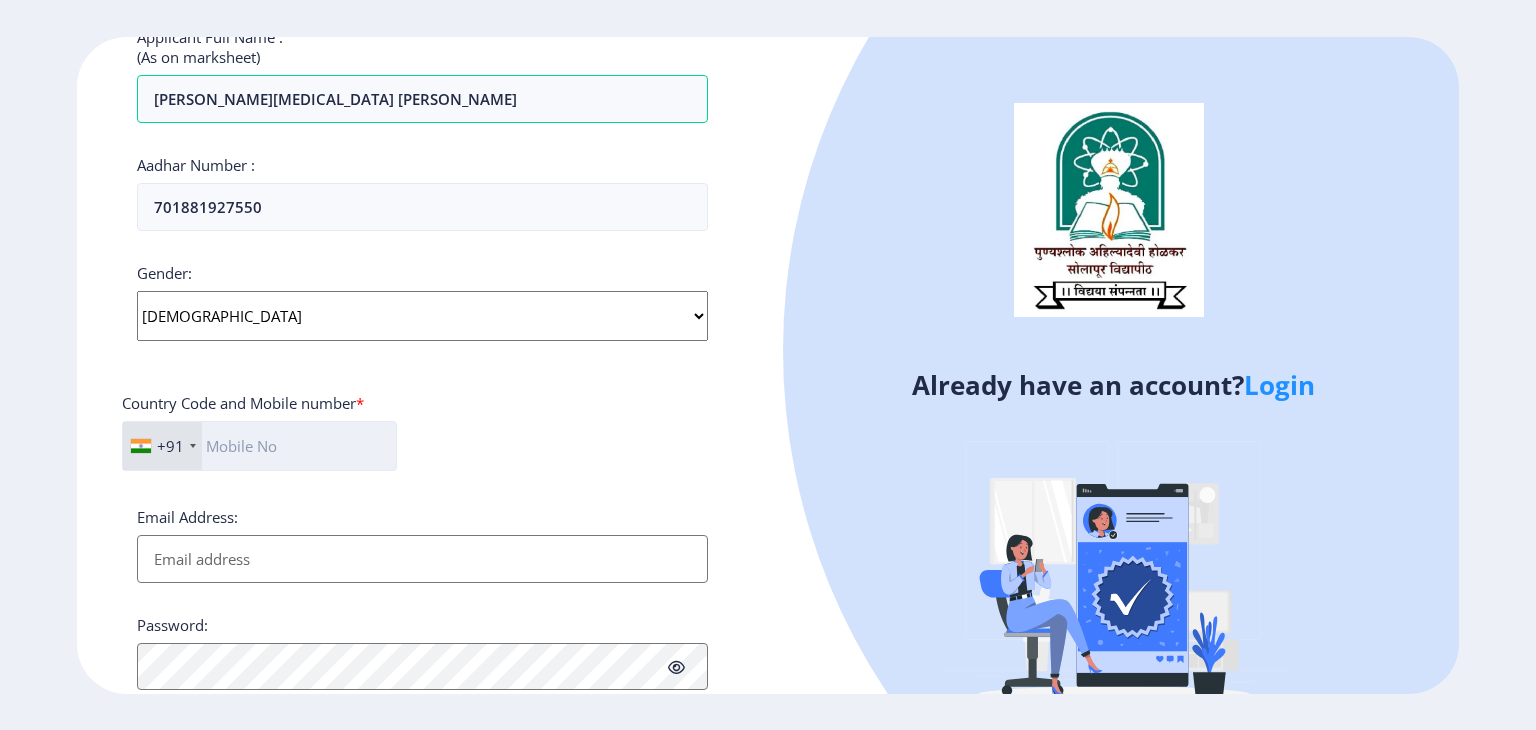 click 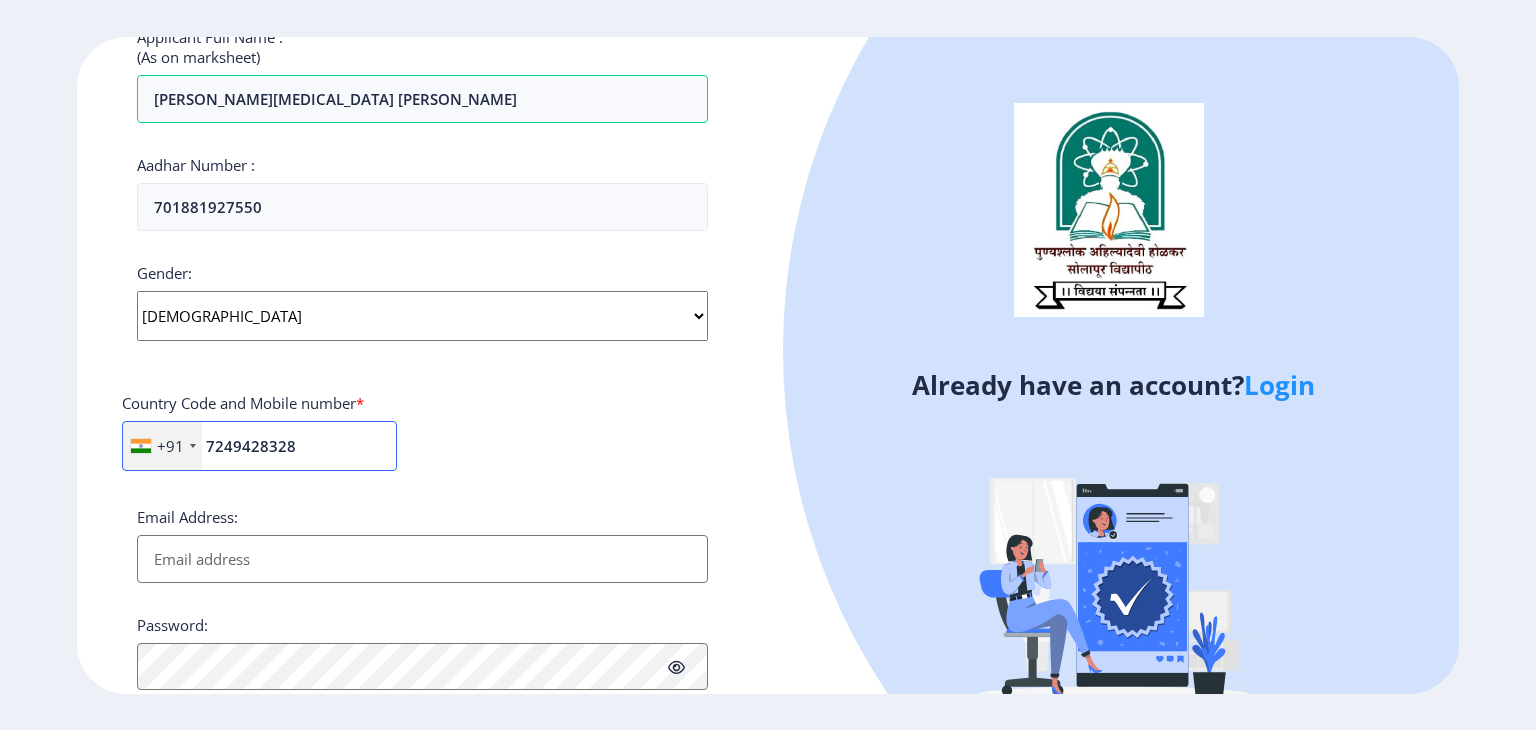 type on "7249428328" 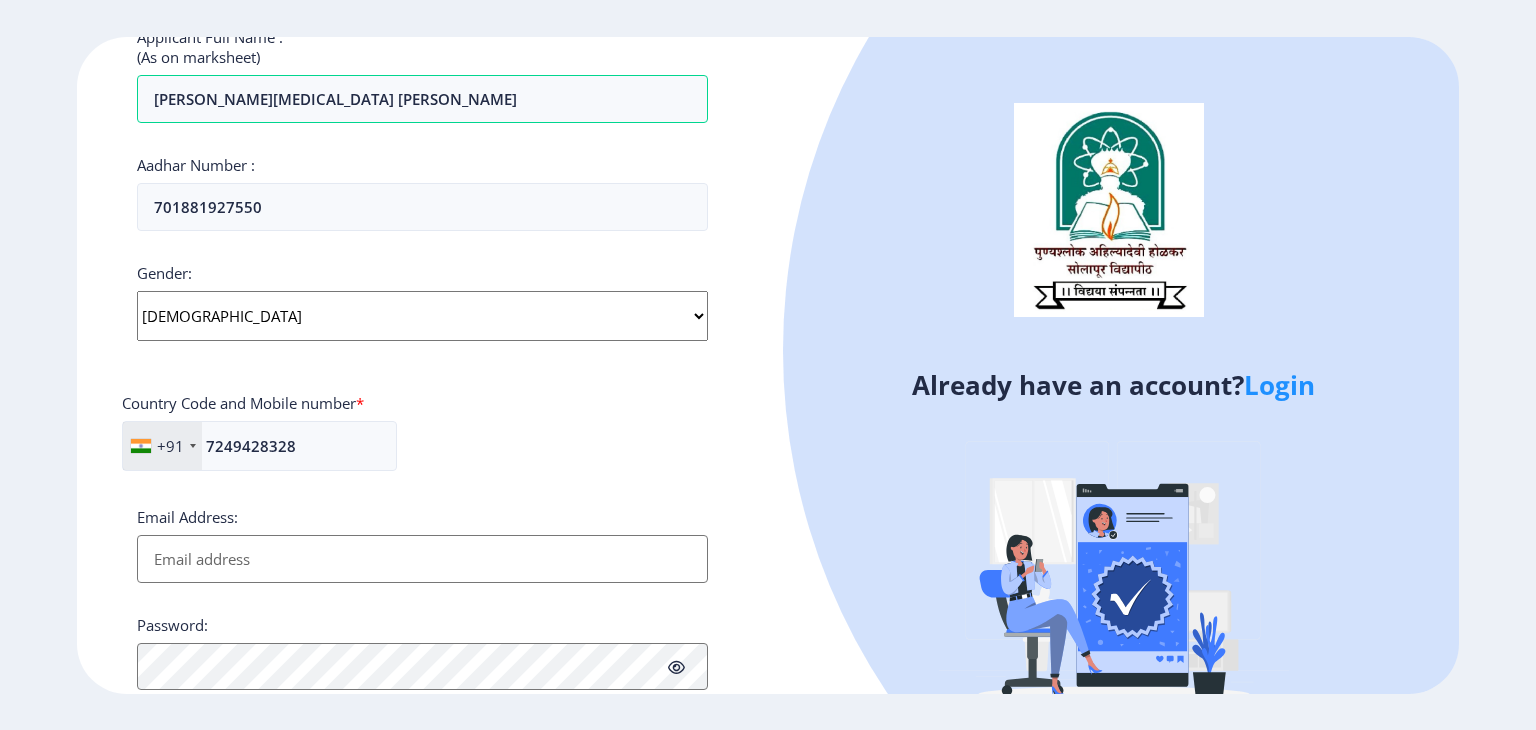 click on "Email Address:" at bounding box center [422, 559] 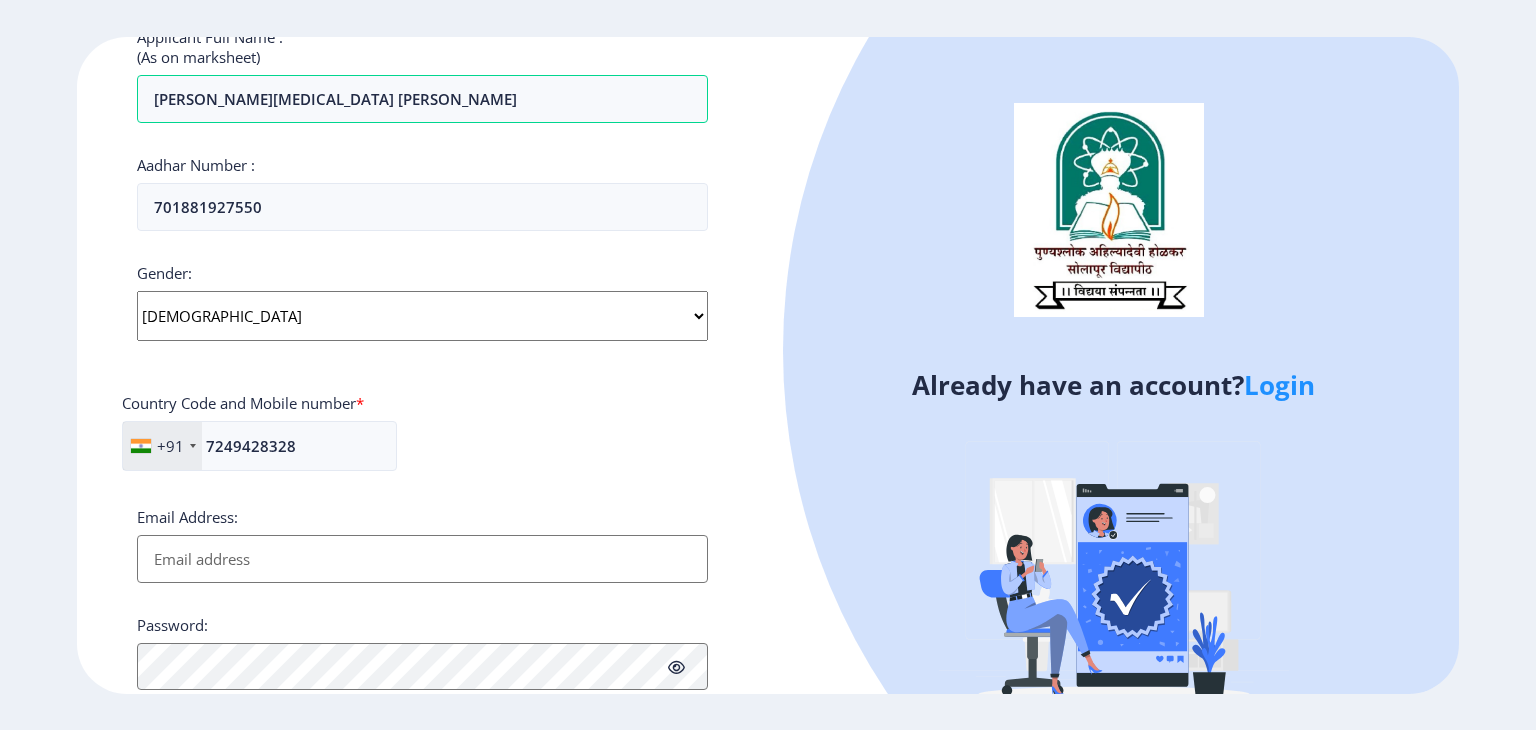 type on "[EMAIL_ADDRESS][DOMAIN_NAME]" 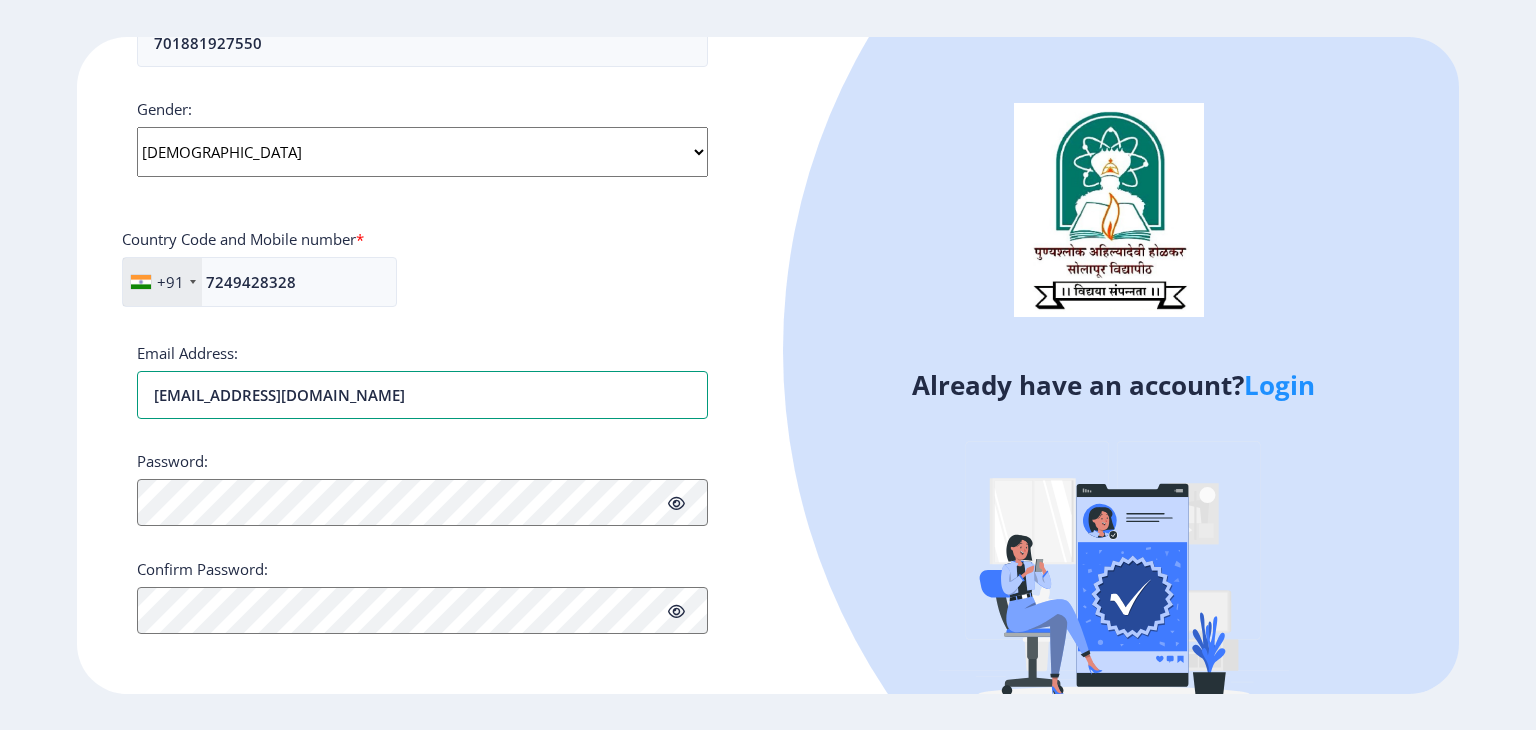 scroll, scrollTop: 732, scrollLeft: 0, axis: vertical 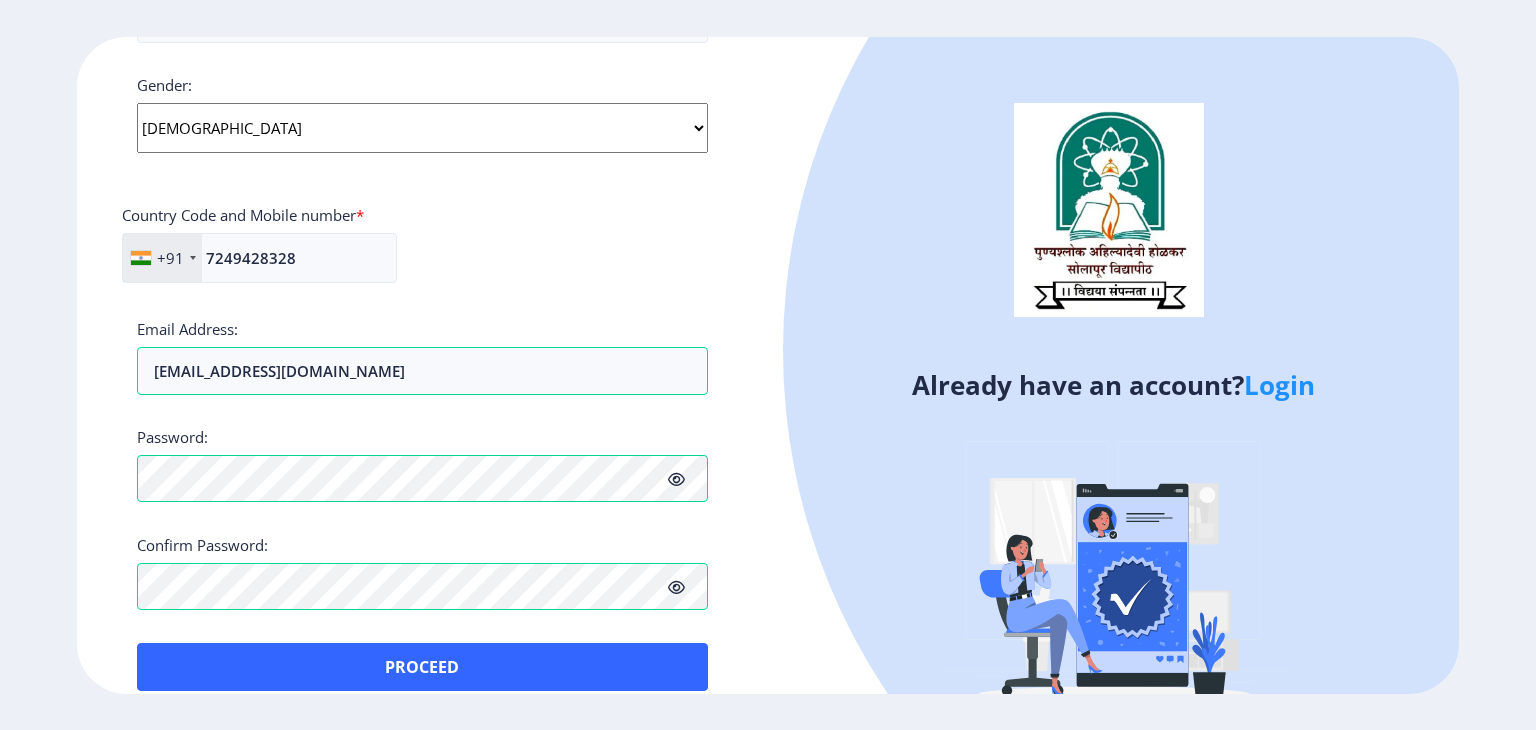 click 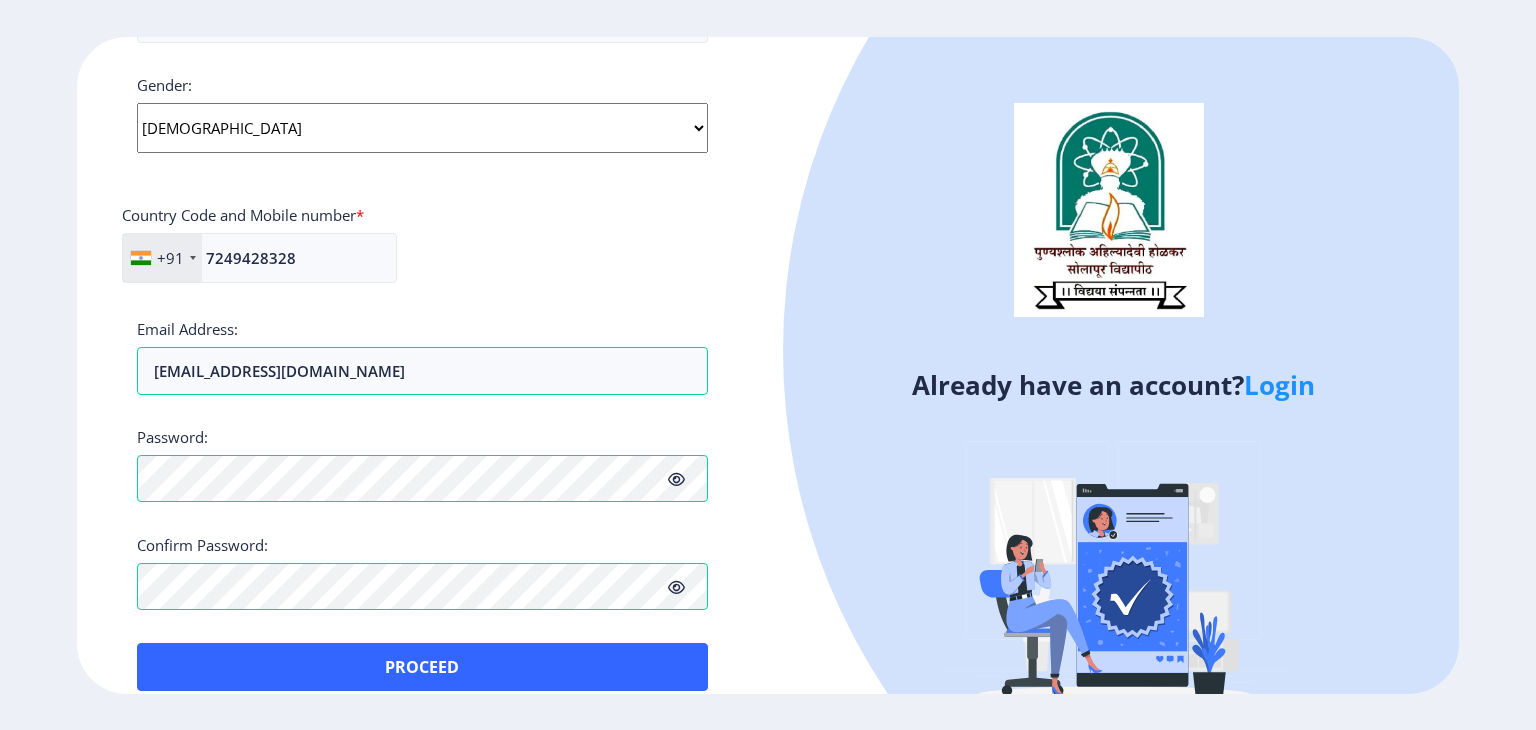 click 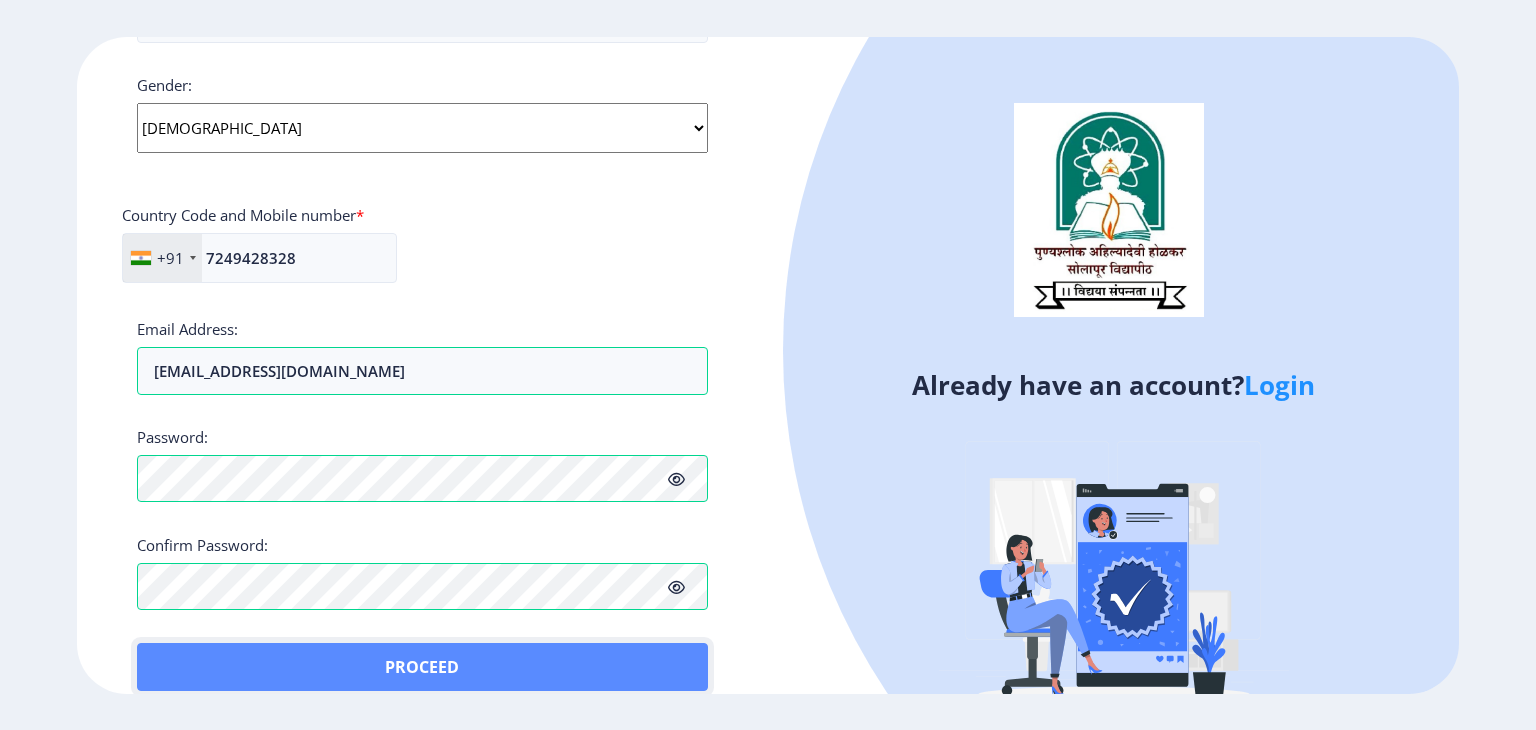 click on "Proceed" 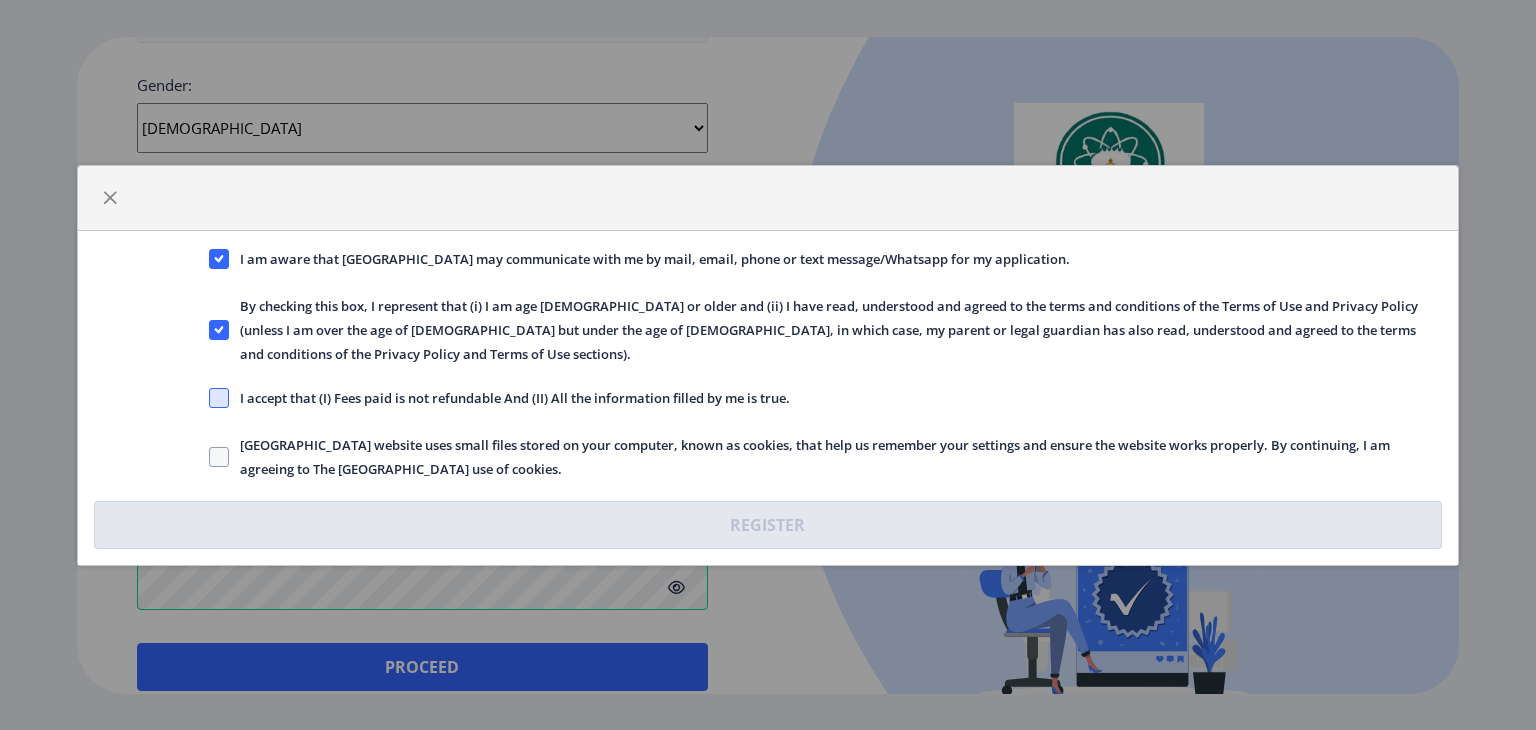click 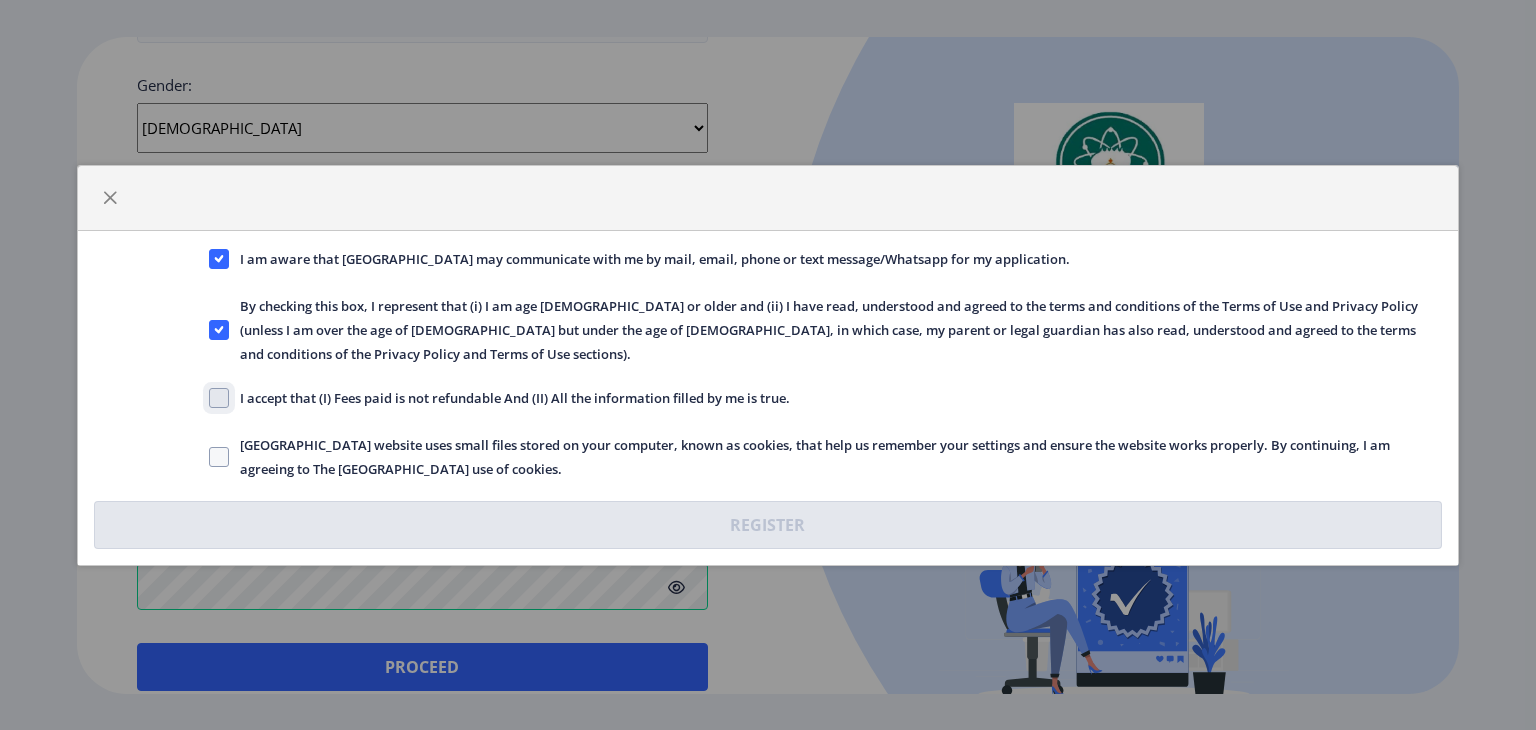click on "I accept that (I) Fees paid is not refundable And (II) All the information filled by me is true." 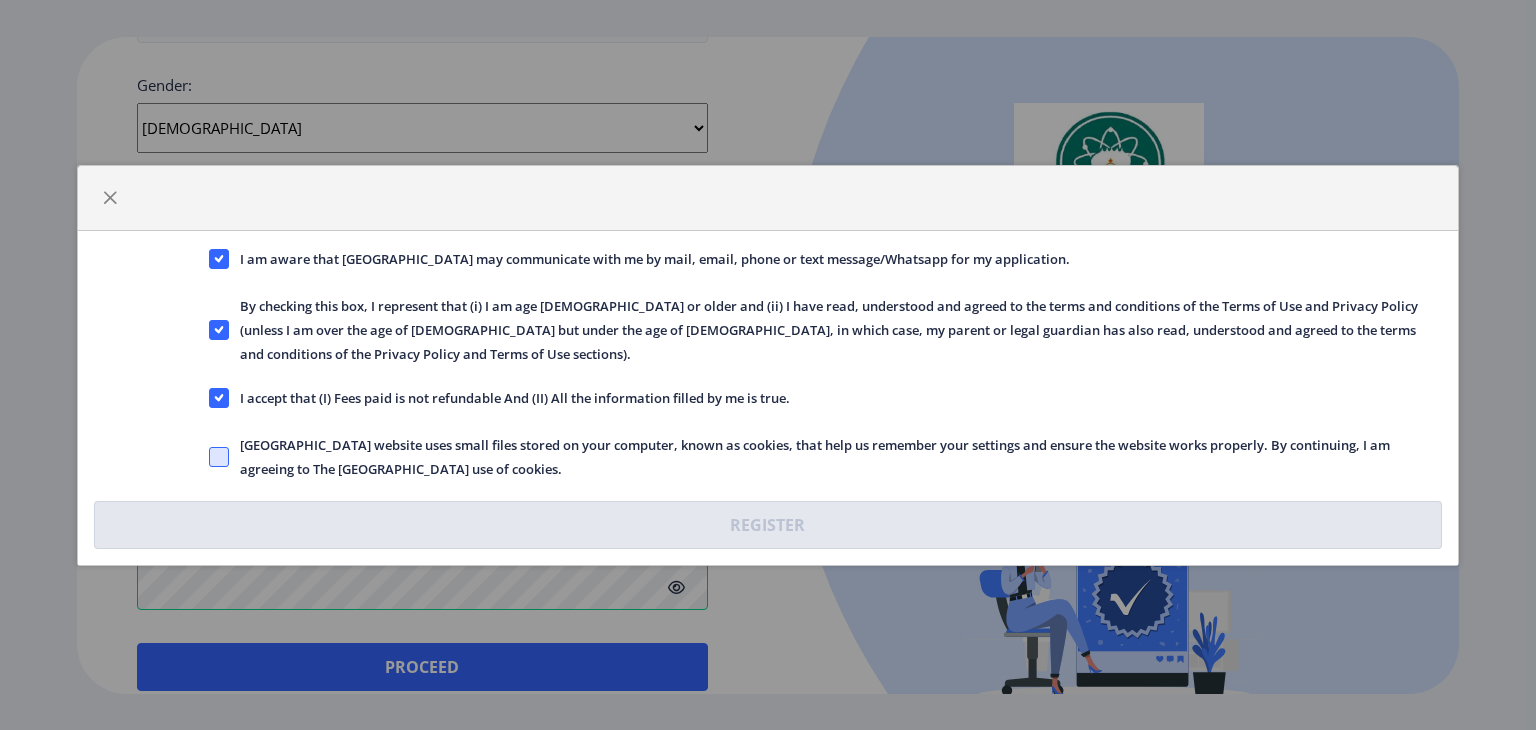 click 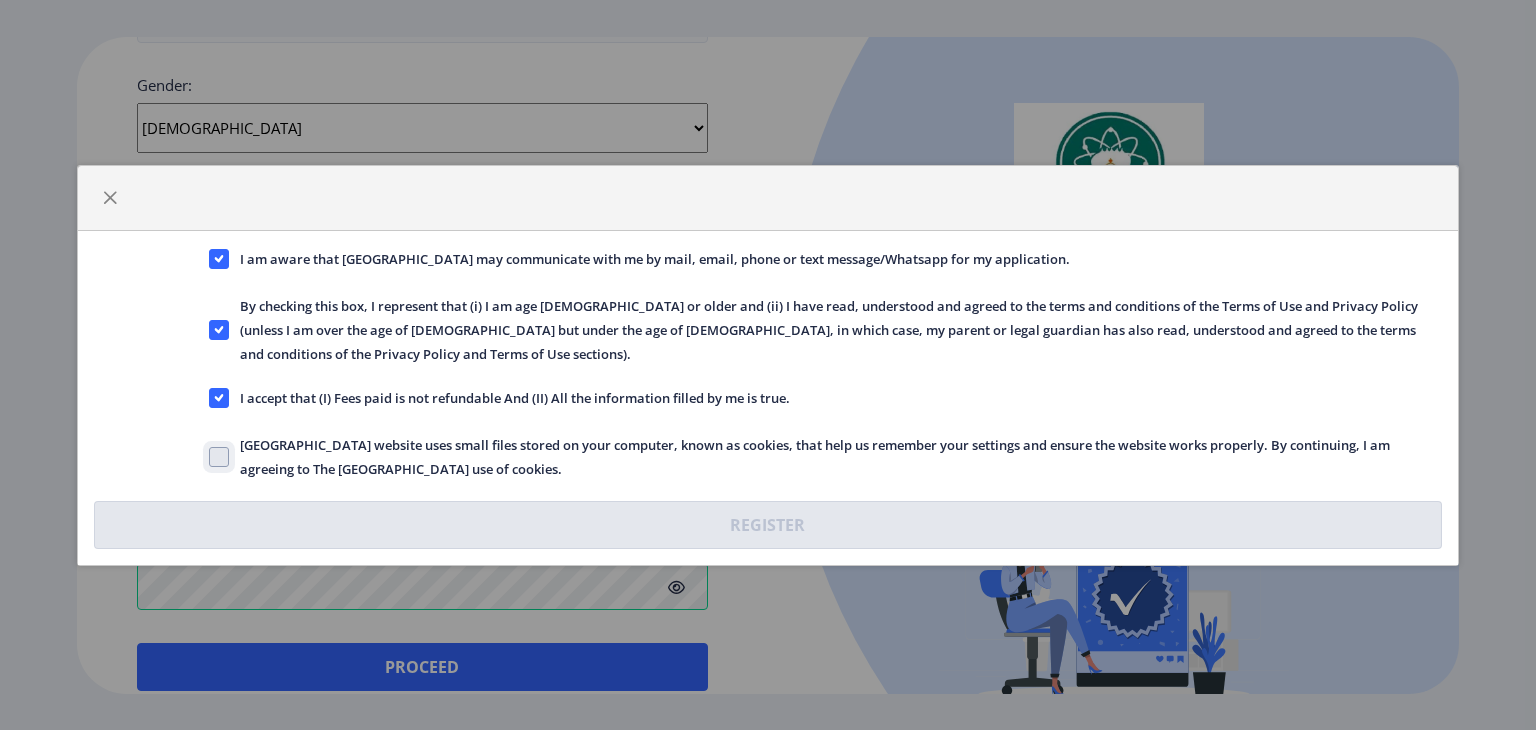 click on "[GEOGRAPHIC_DATA] website uses small files stored on your computer, known as cookies, that help us remember your settings and ensure the website works properly. By continuing, I am agreeing to The [GEOGRAPHIC_DATA] use of cookies." 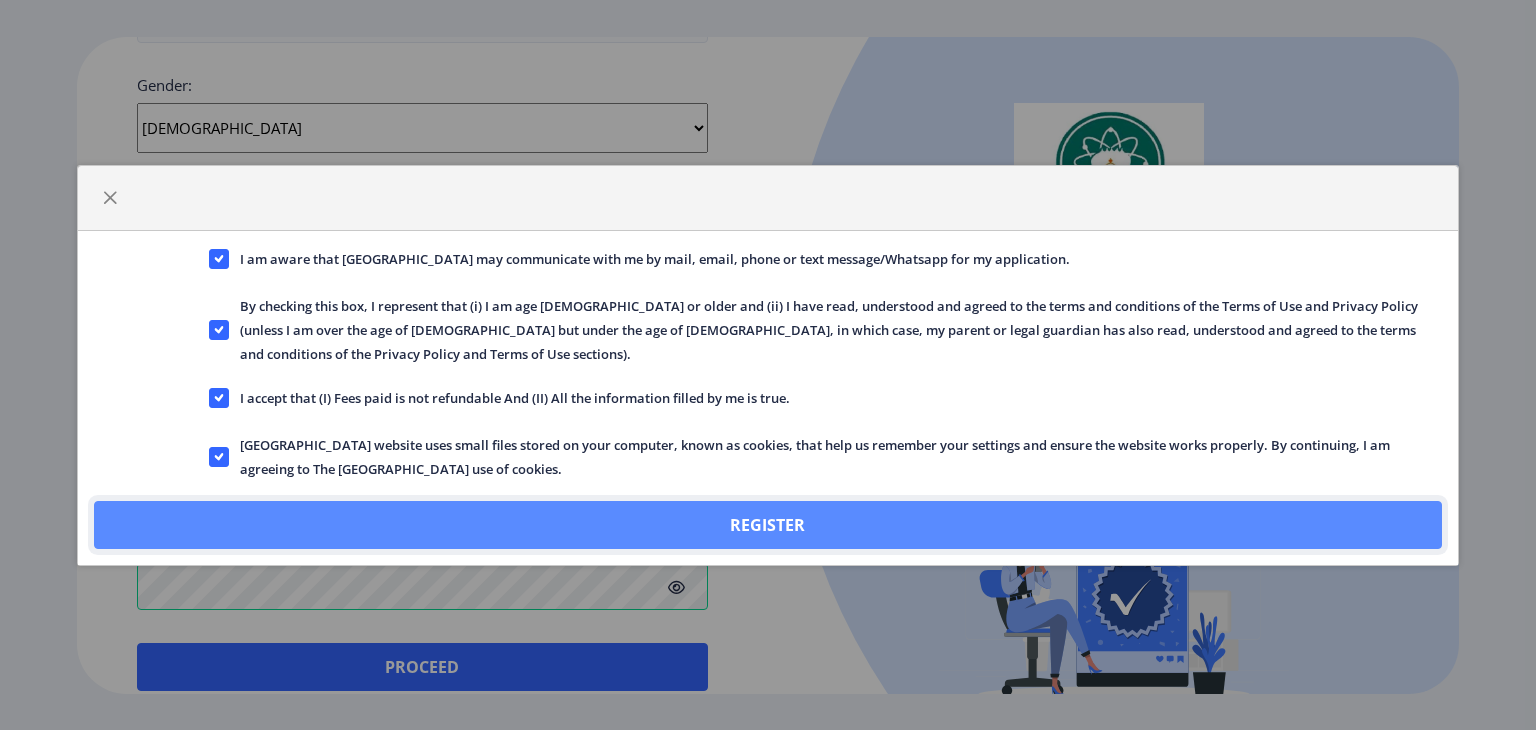 click on "Register" 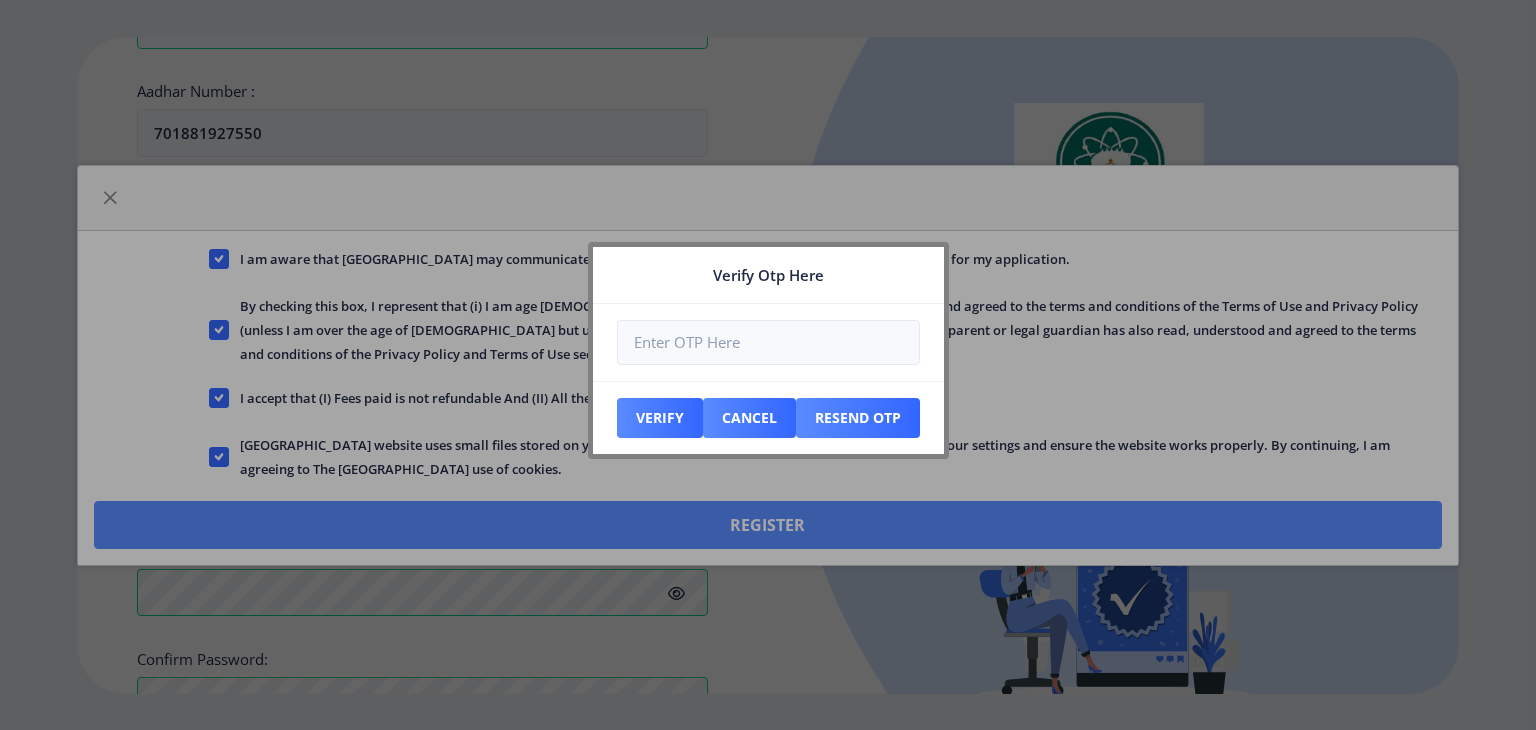 scroll, scrollTop: 869, scrollLeft: 0, axis: vertical 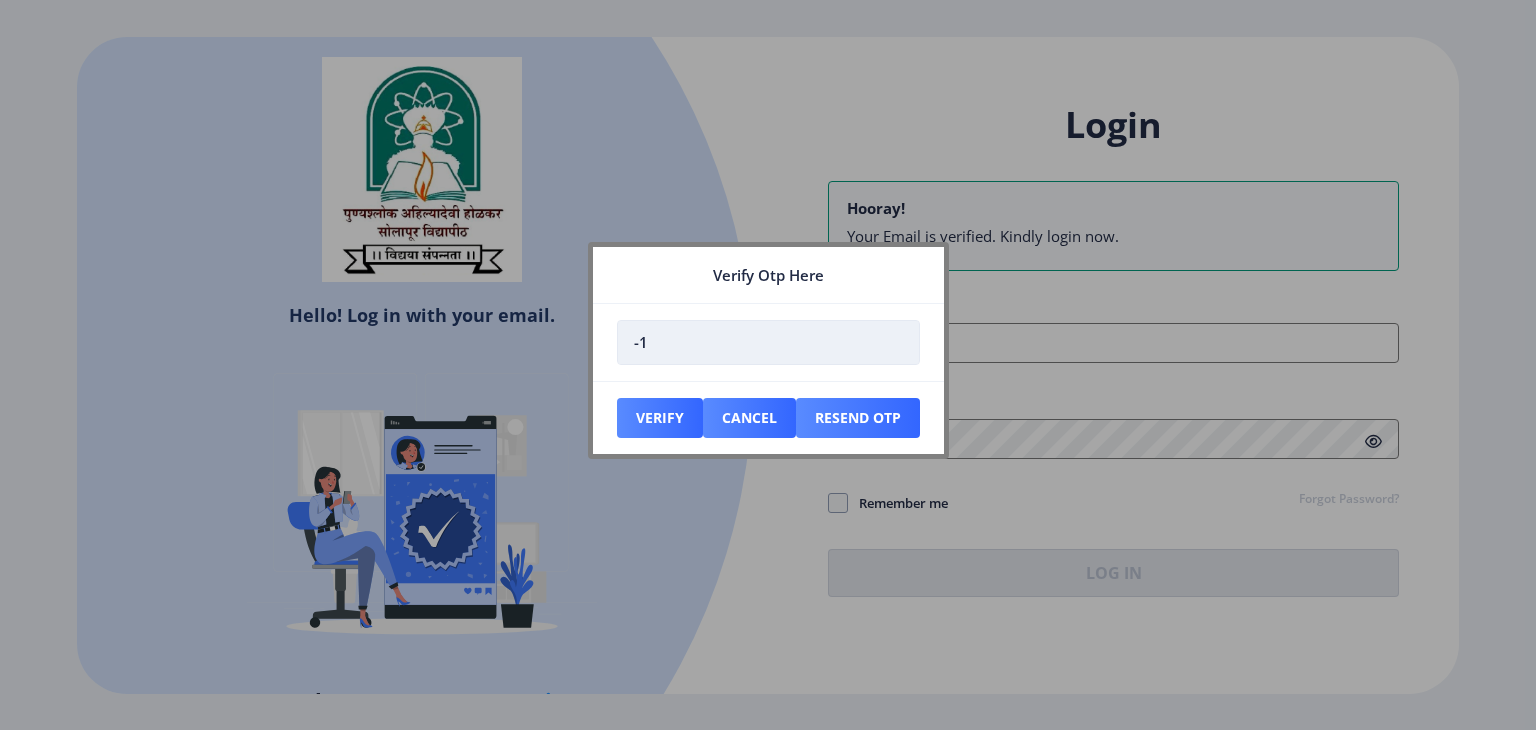click on "-1" at bounding box center (768, 342) 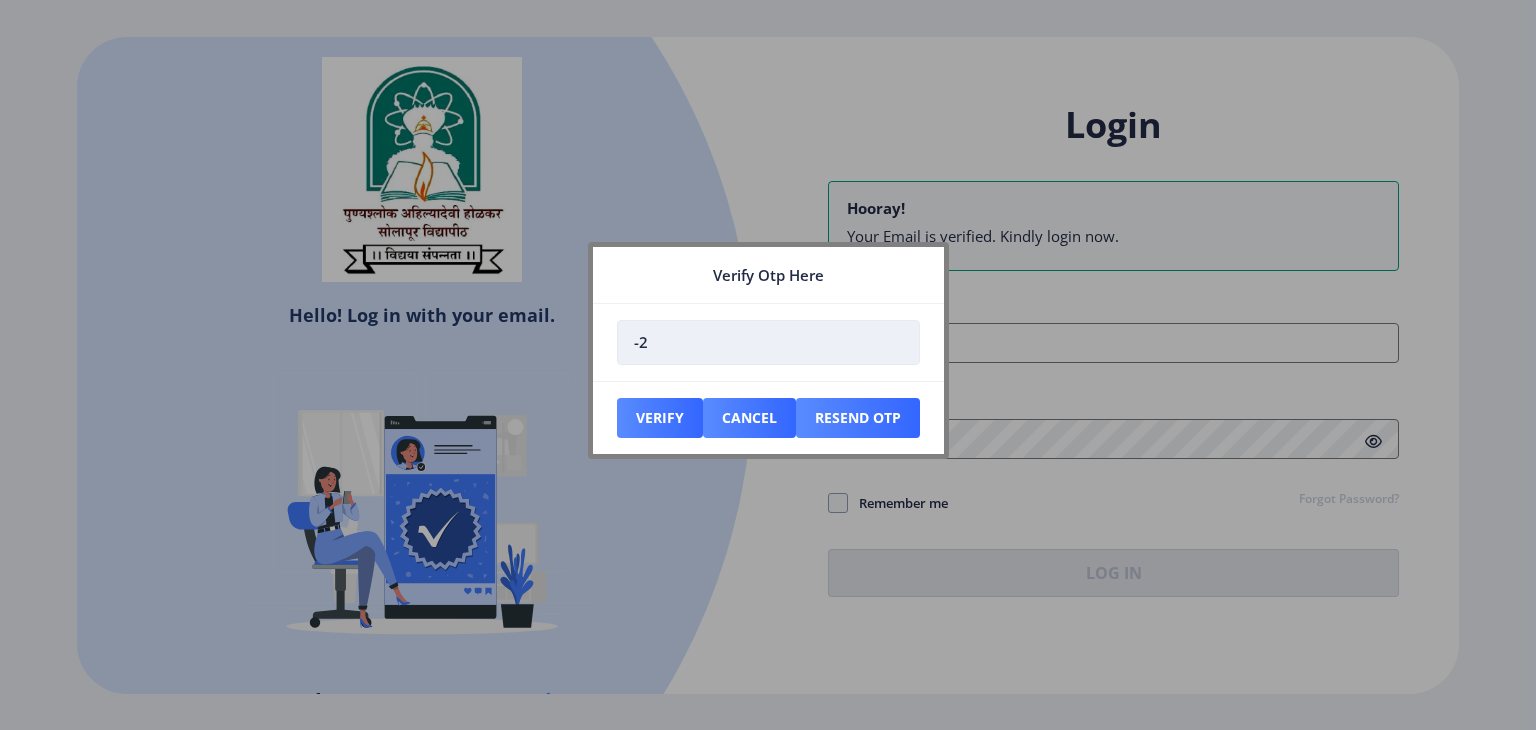 click on "-2" at bounding box center (768, 342) 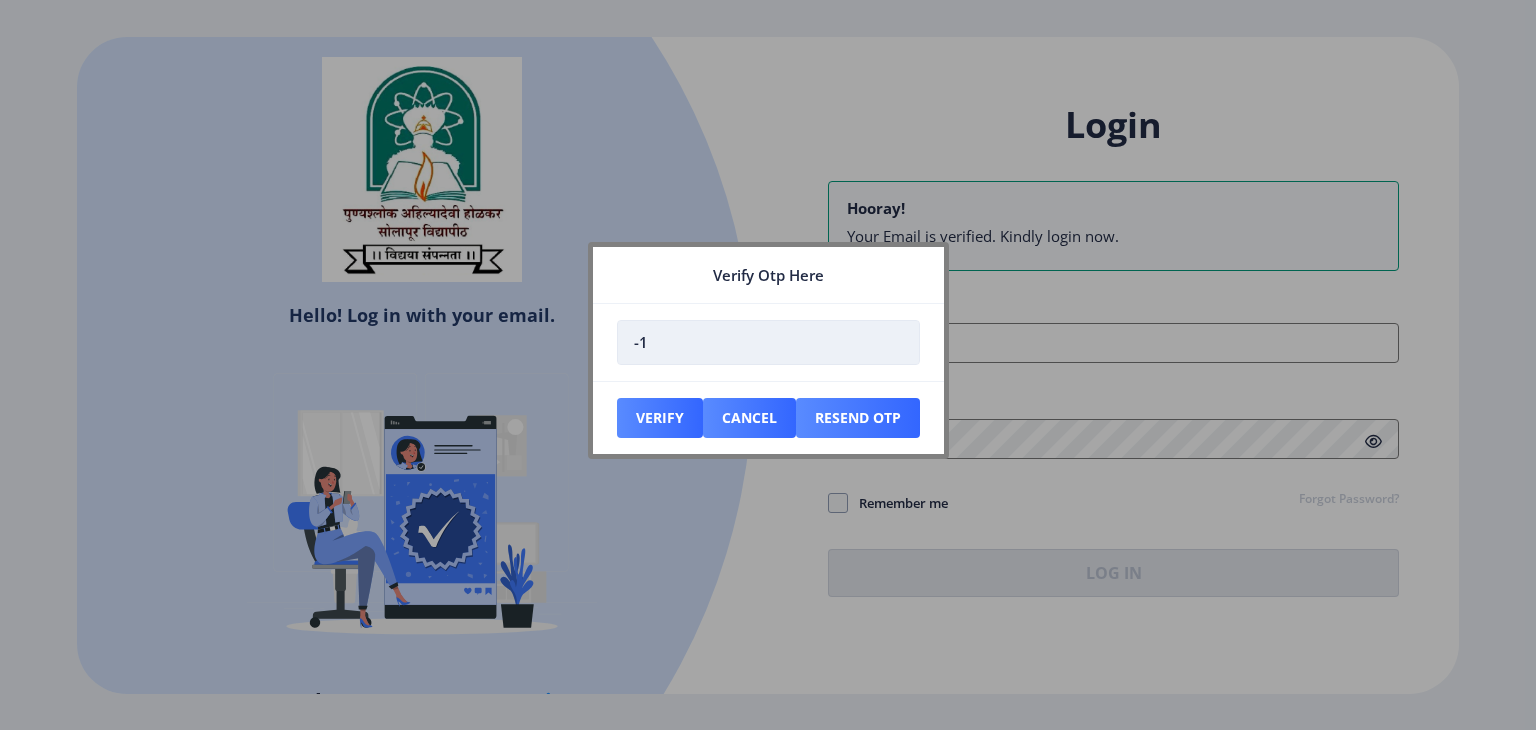 click on "-1" at bounding box center (768, 342) 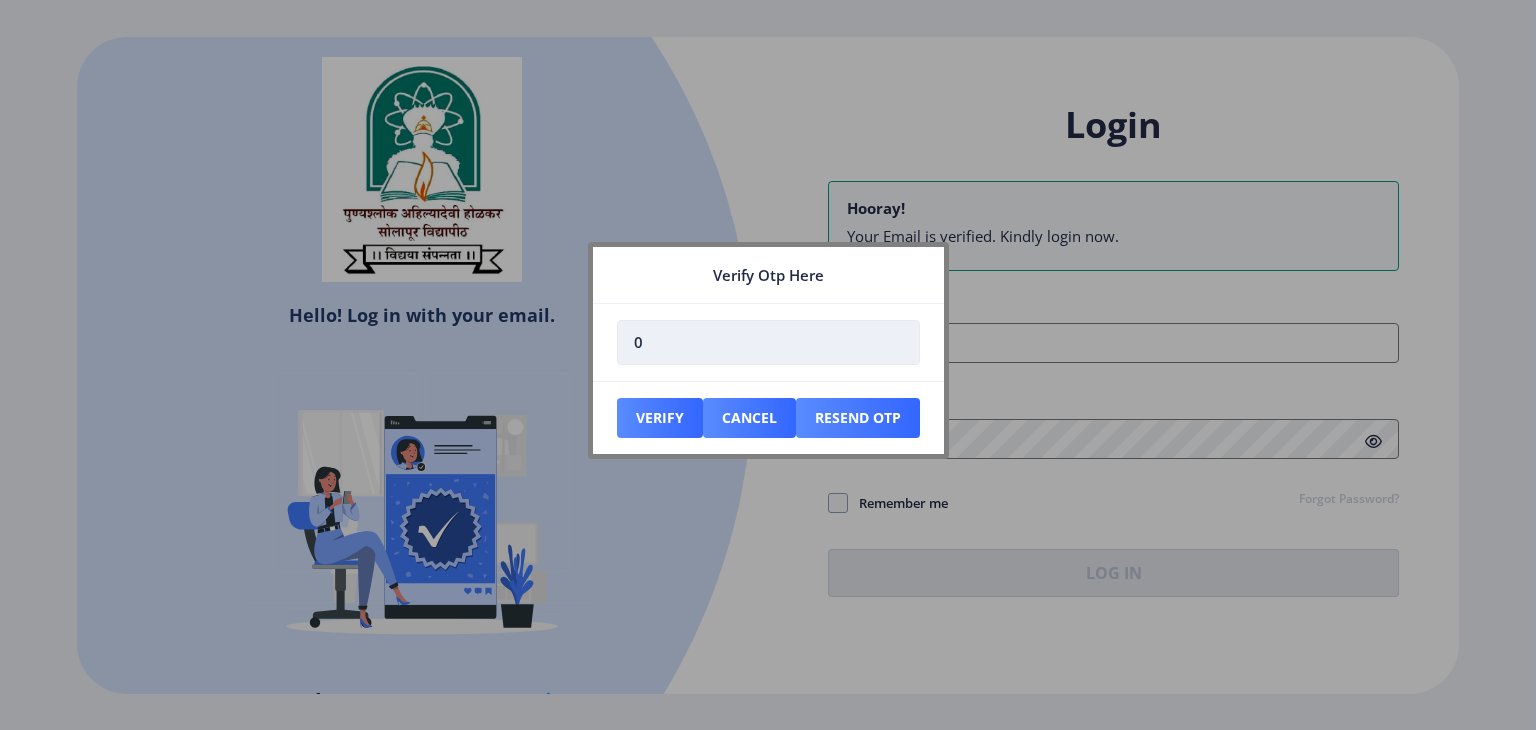 click on "0" at bounding box center [768, 342] 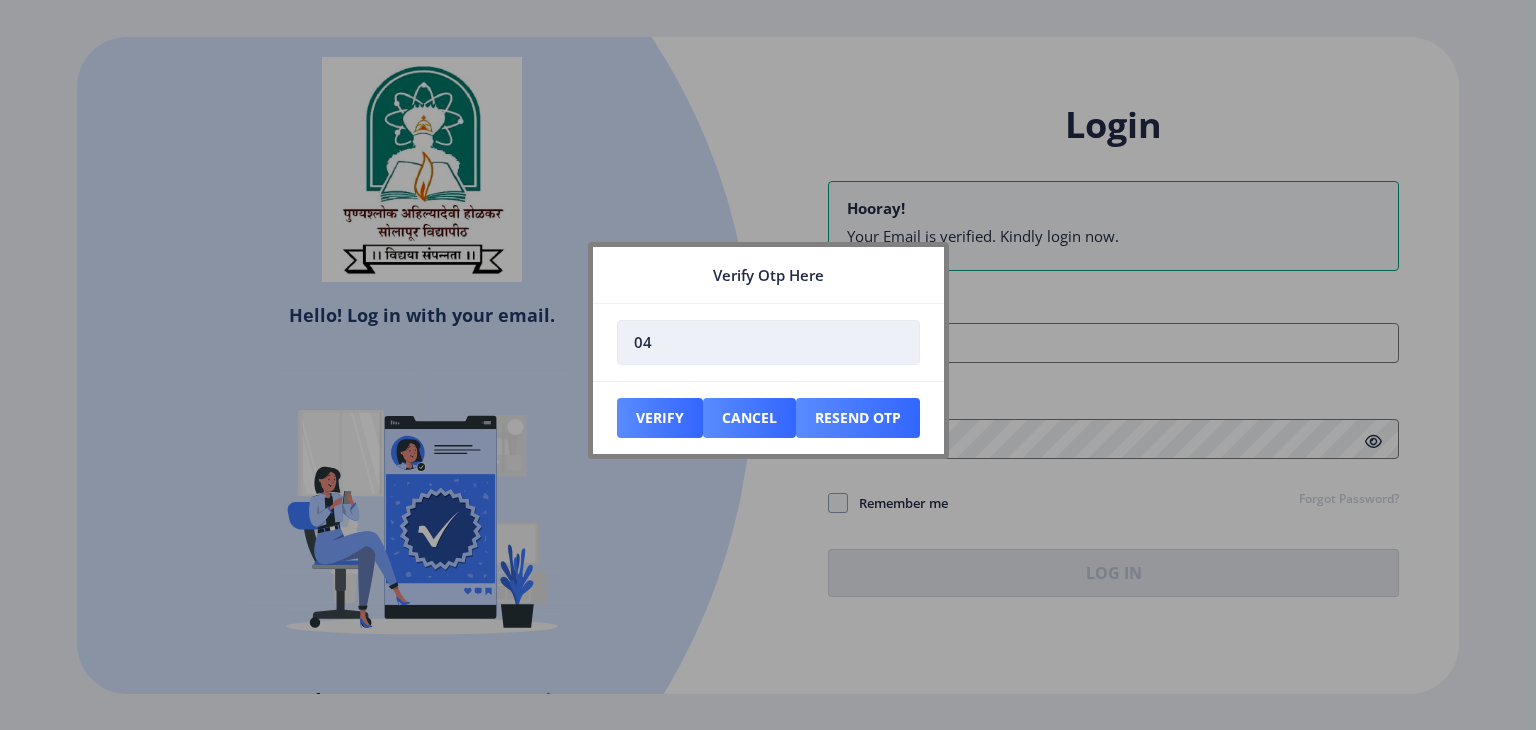 type on "0" 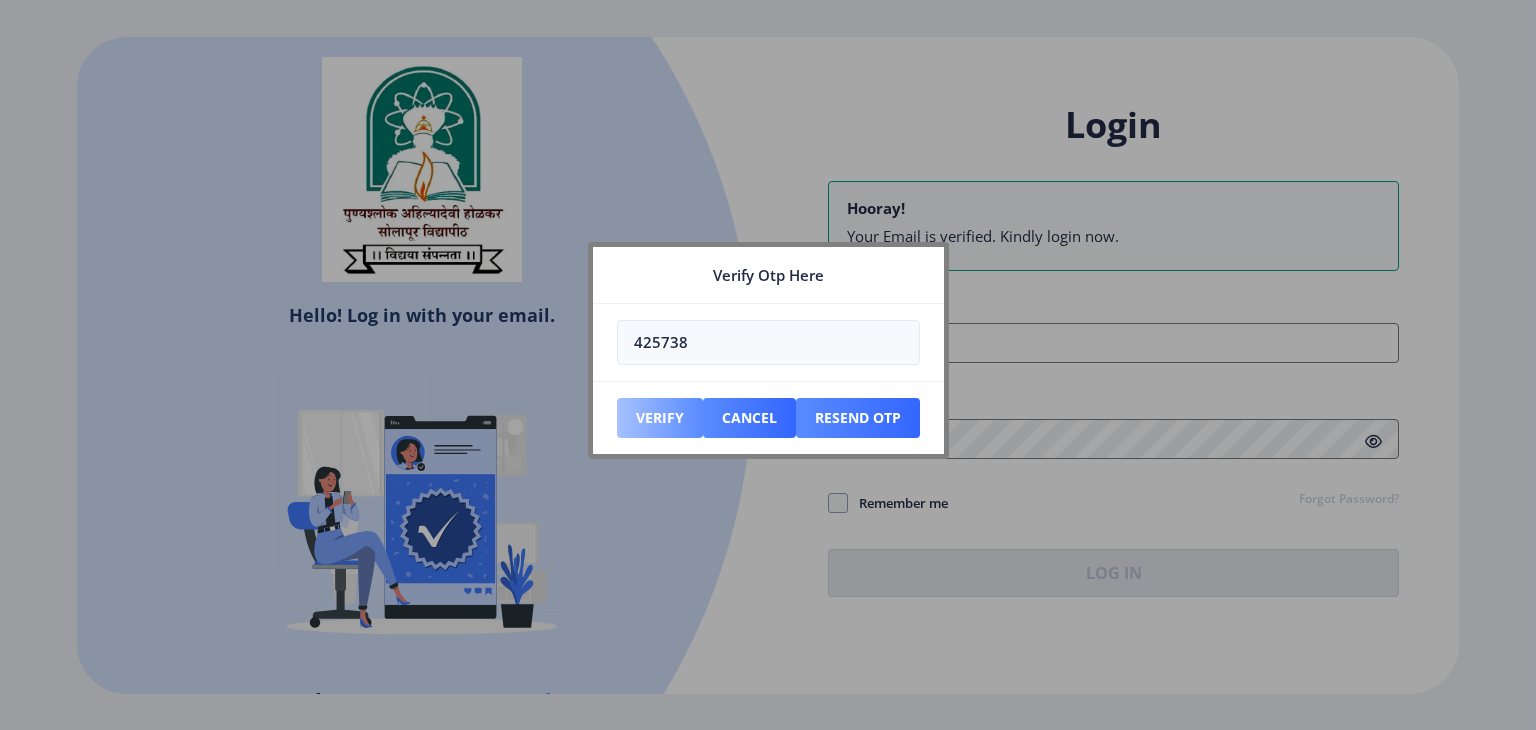 type on "425738" 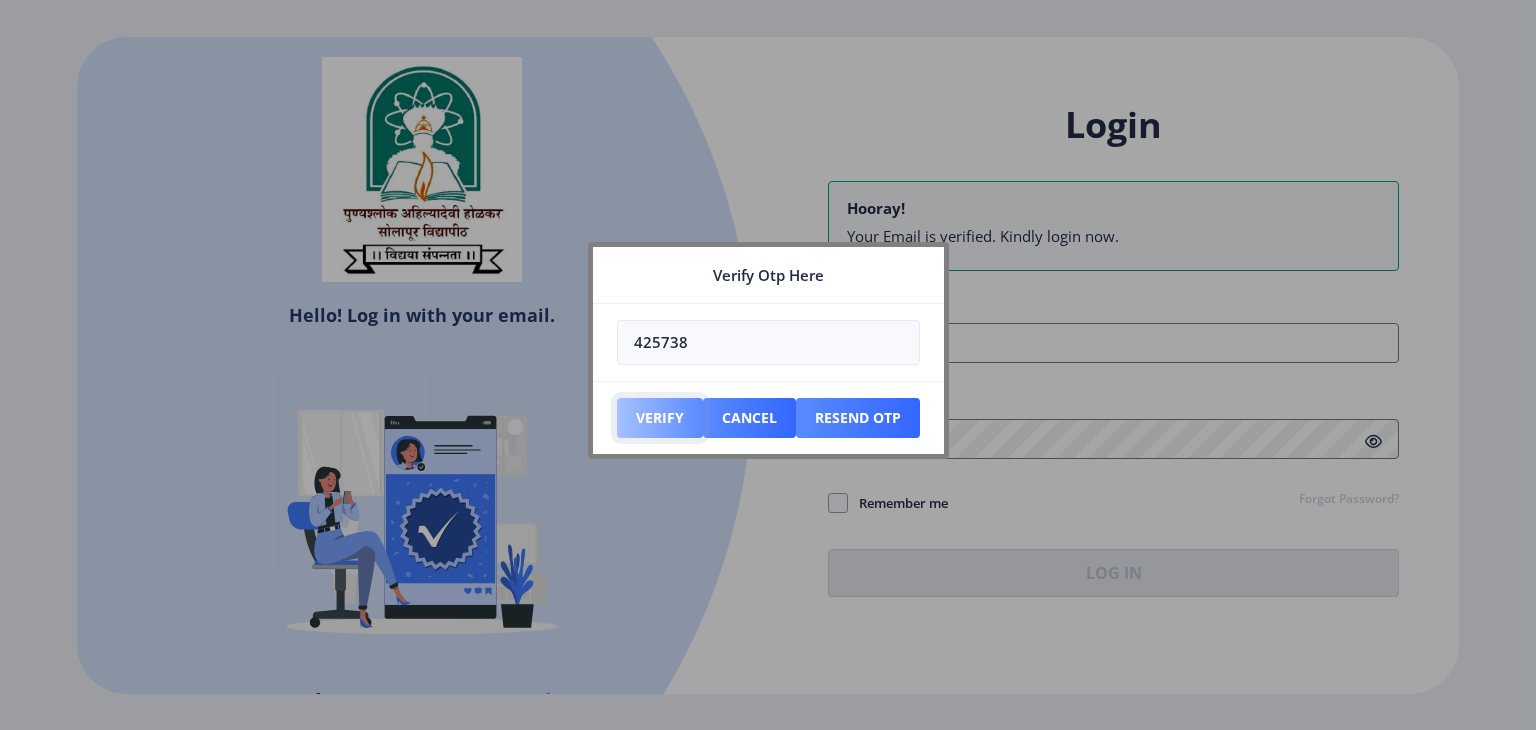 click on "Verify" at bounding box center (660, 418) 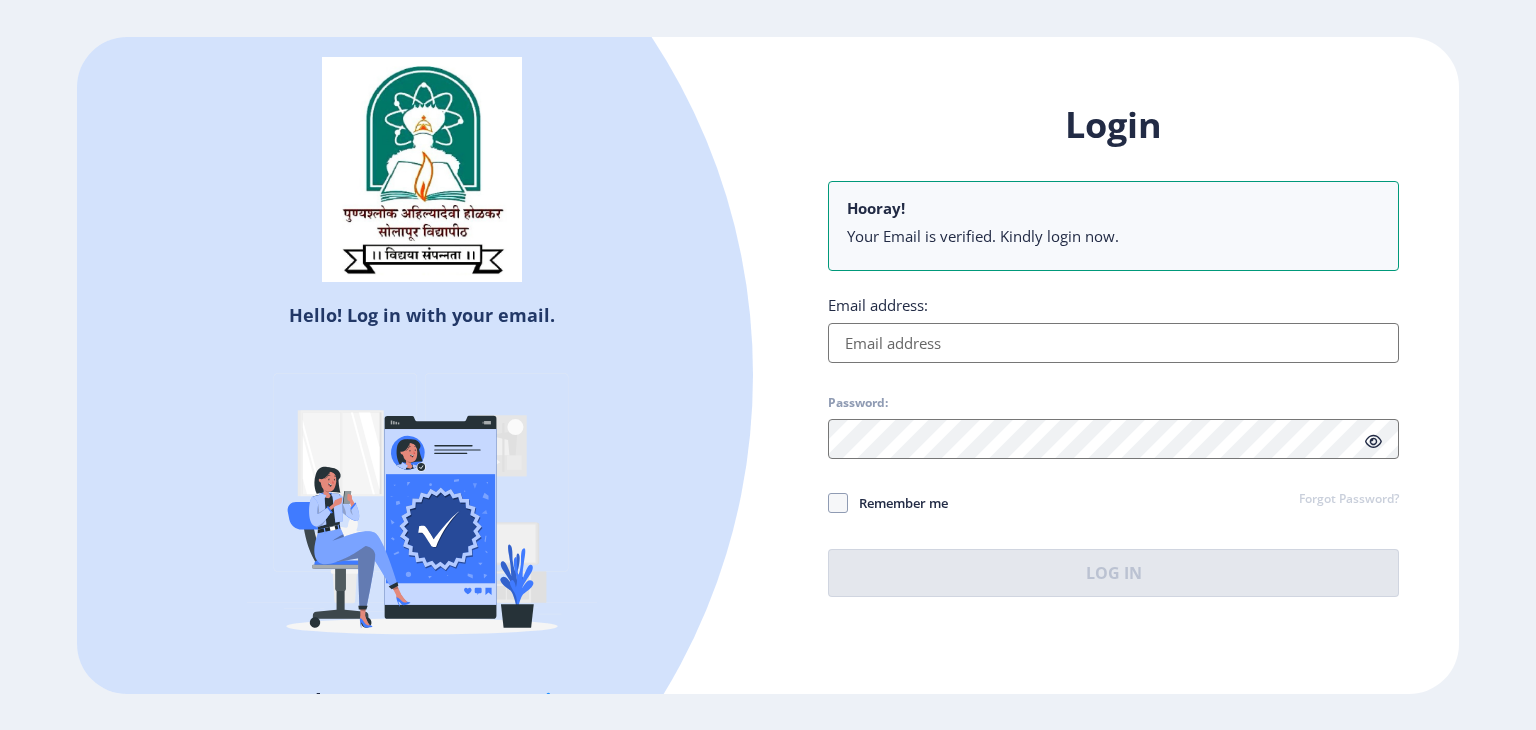 click on "Email address:" at bounding box center (1113, 343) 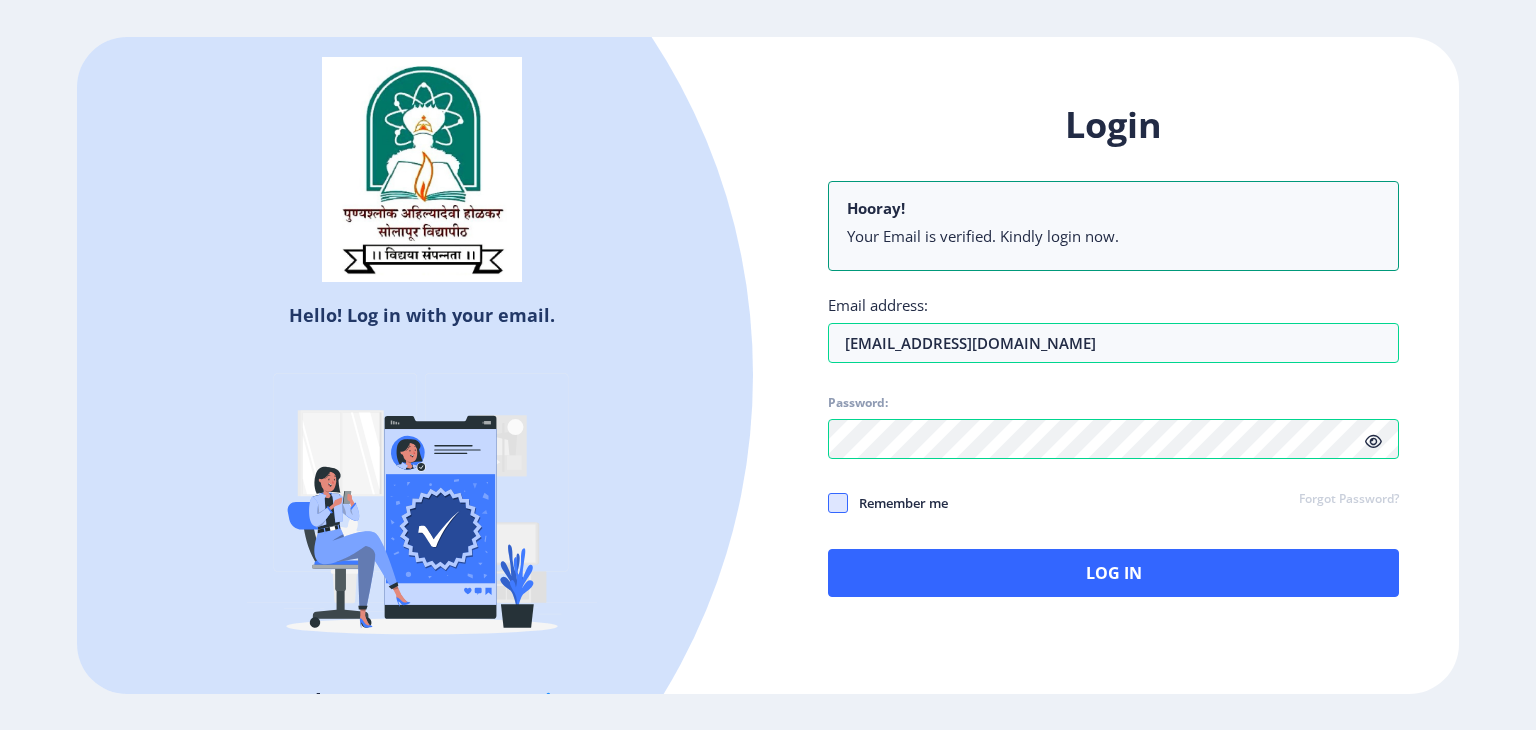 click 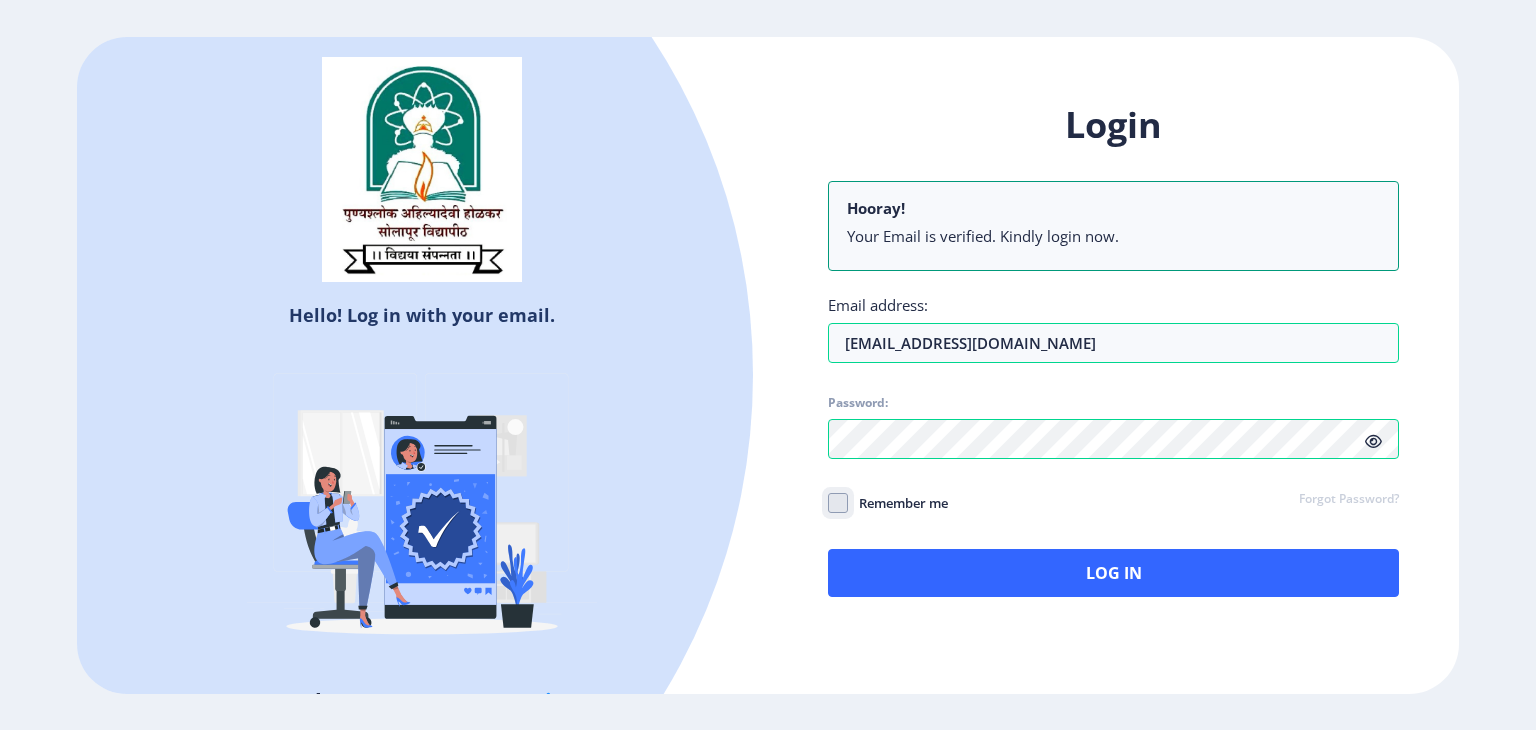 checkbox on "true" 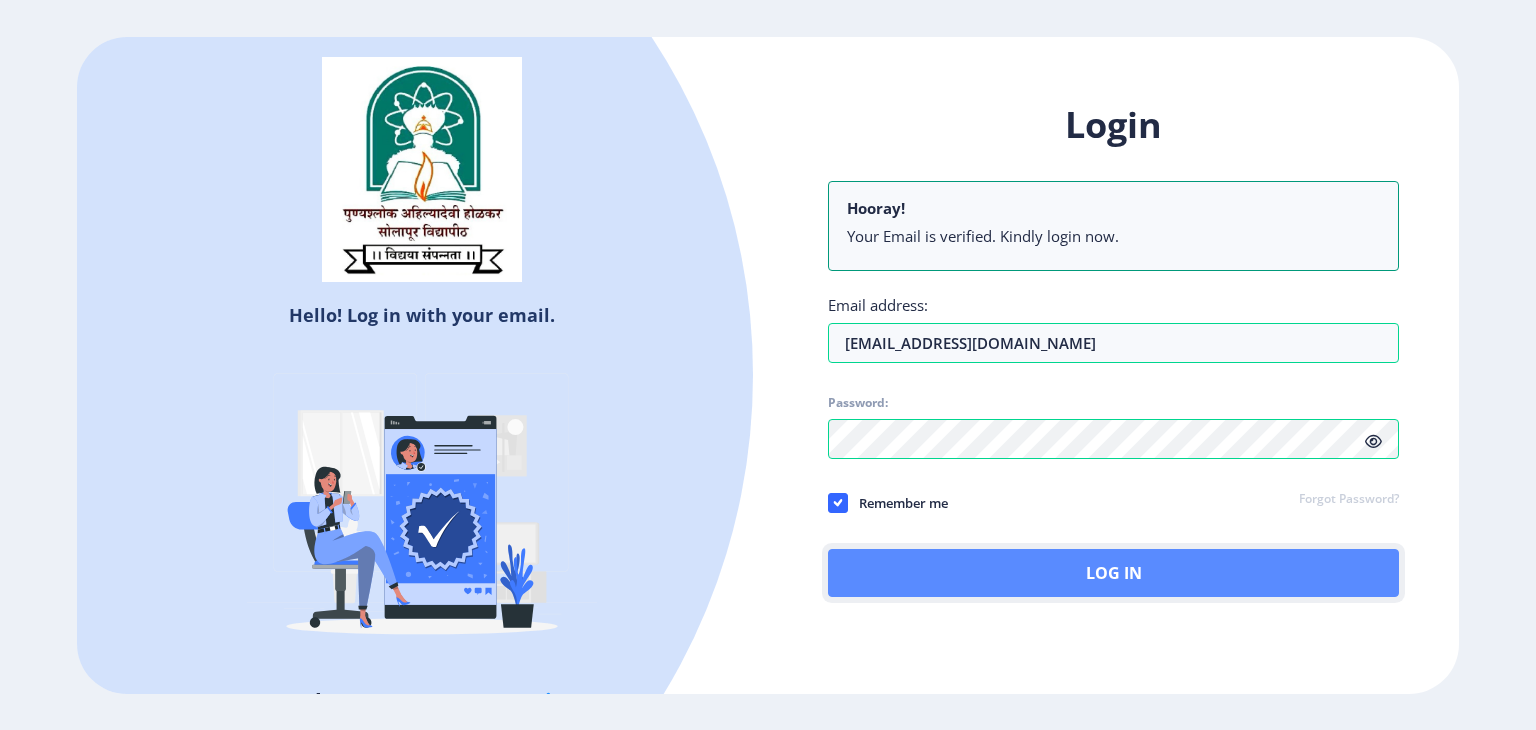 click on "Log In" 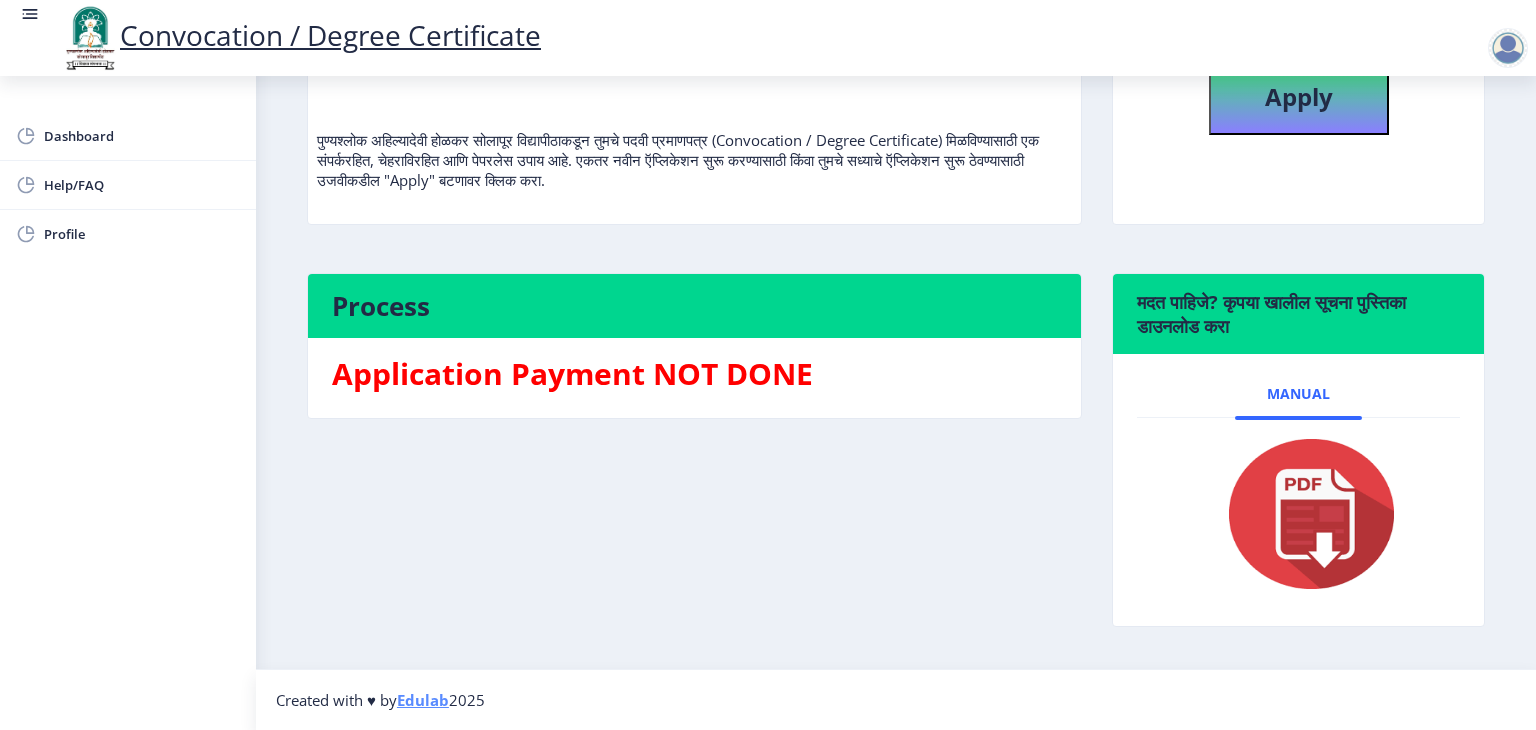 scroll, scrollTop: 0, scrollLeft: 0, axis: both 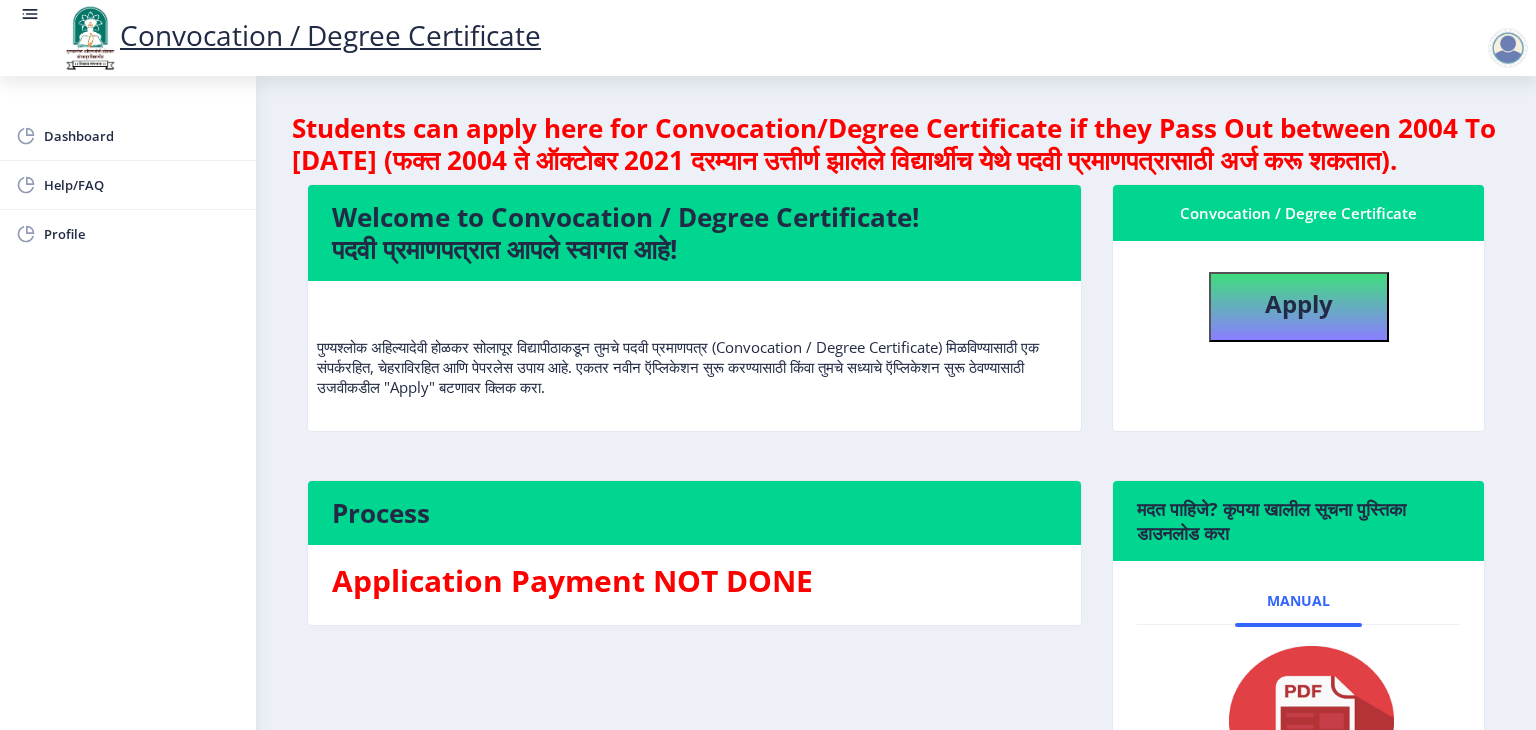 click 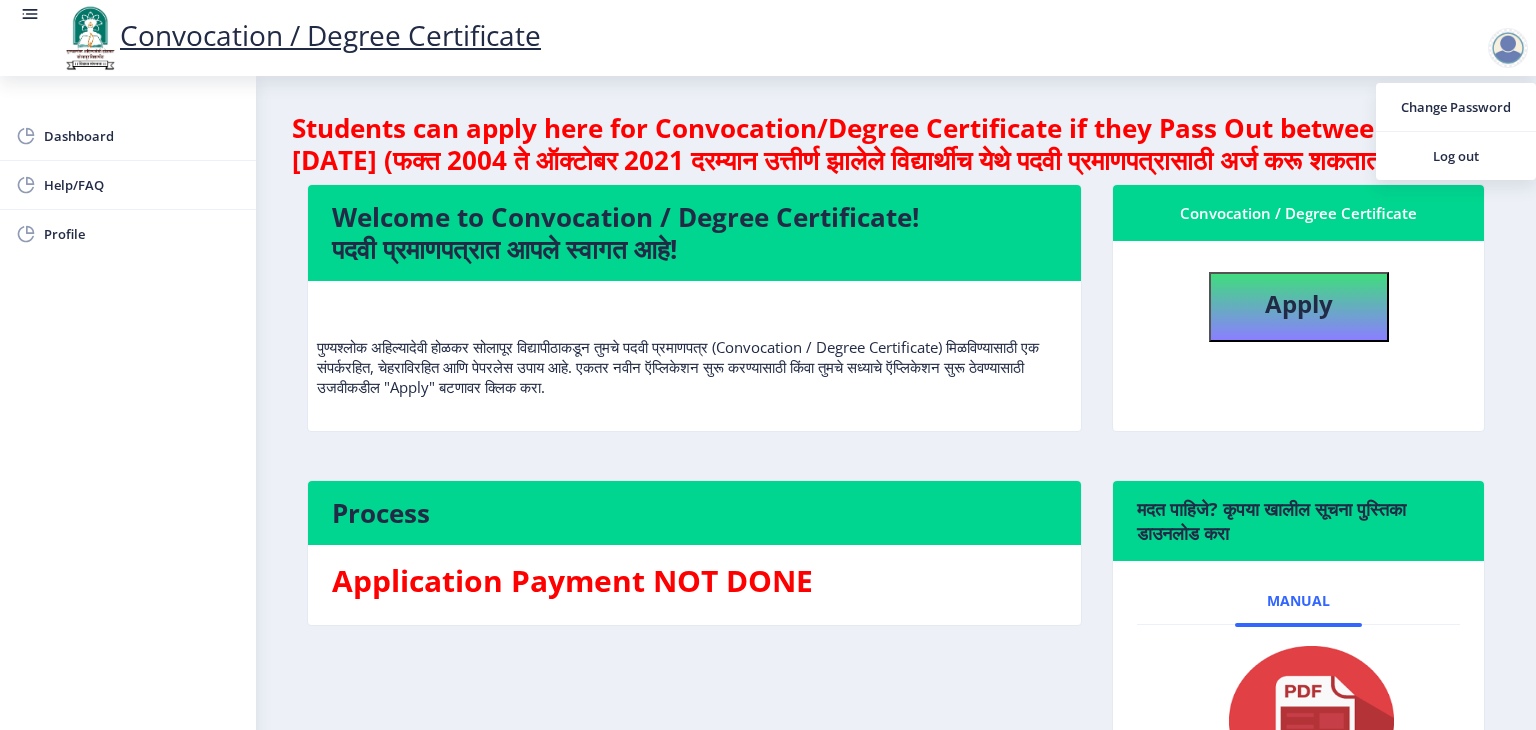 click on "Students can apply here for Convocation/Degree Certificate if they Pass Out between 2004 To [DATE] (फक्त 2004 ते ऑक्टोबर 2021 दरम्यान उत्तीर्ण झालेले विद्यार्थीच येथे पदवी प्रमाणपत्रासाठी अर्ज करू शकतात).  Welcome to Convocation / Degree Certificate!  पदवी प्रमाणपत्रात आपले स्वागत आहे!   Convocation / Degree Certificate   Apply  Process Application Payment NOT DONE  मदत पाहिजे? कृपया खालील सूचना पुस्तिका डाउनलोड करा  Manual" 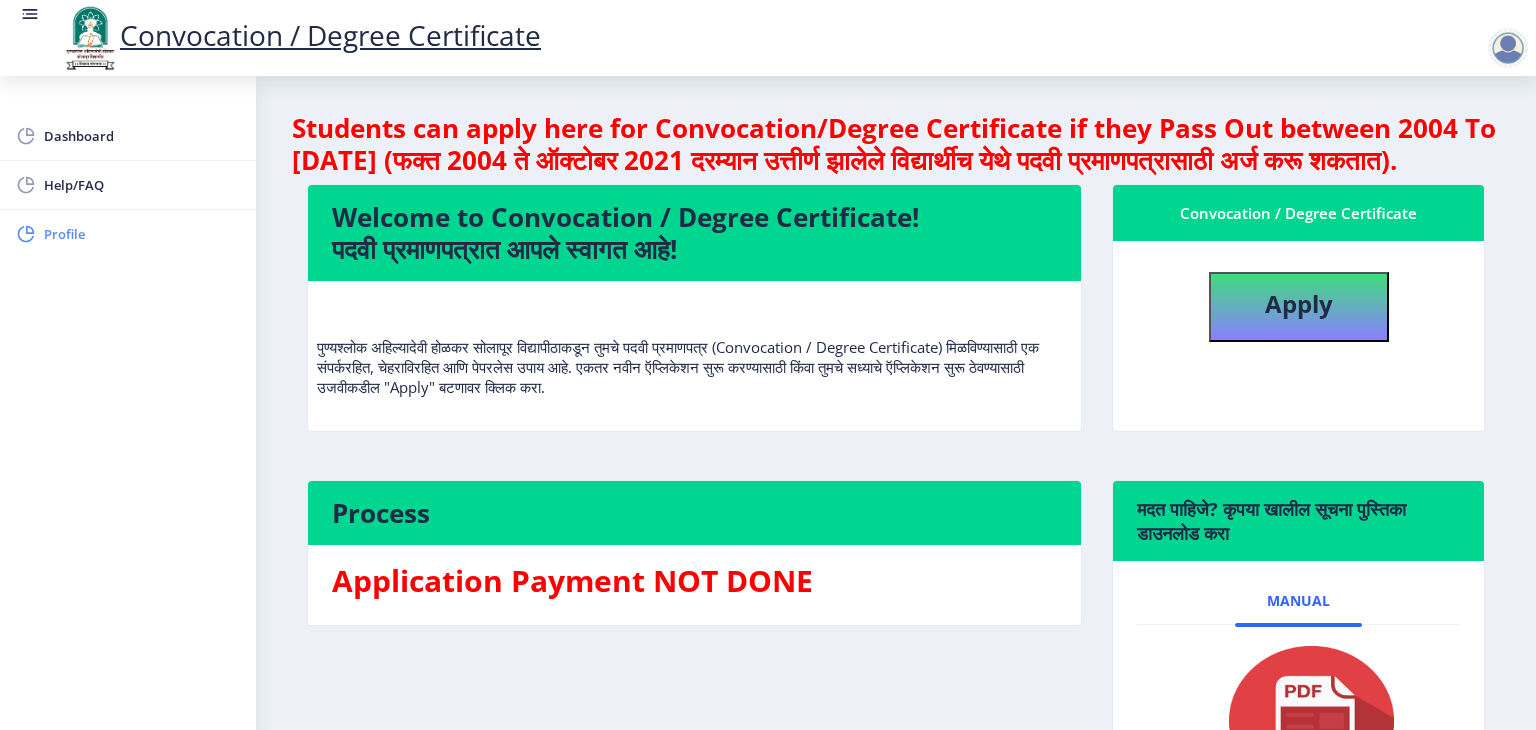click on "Profile" 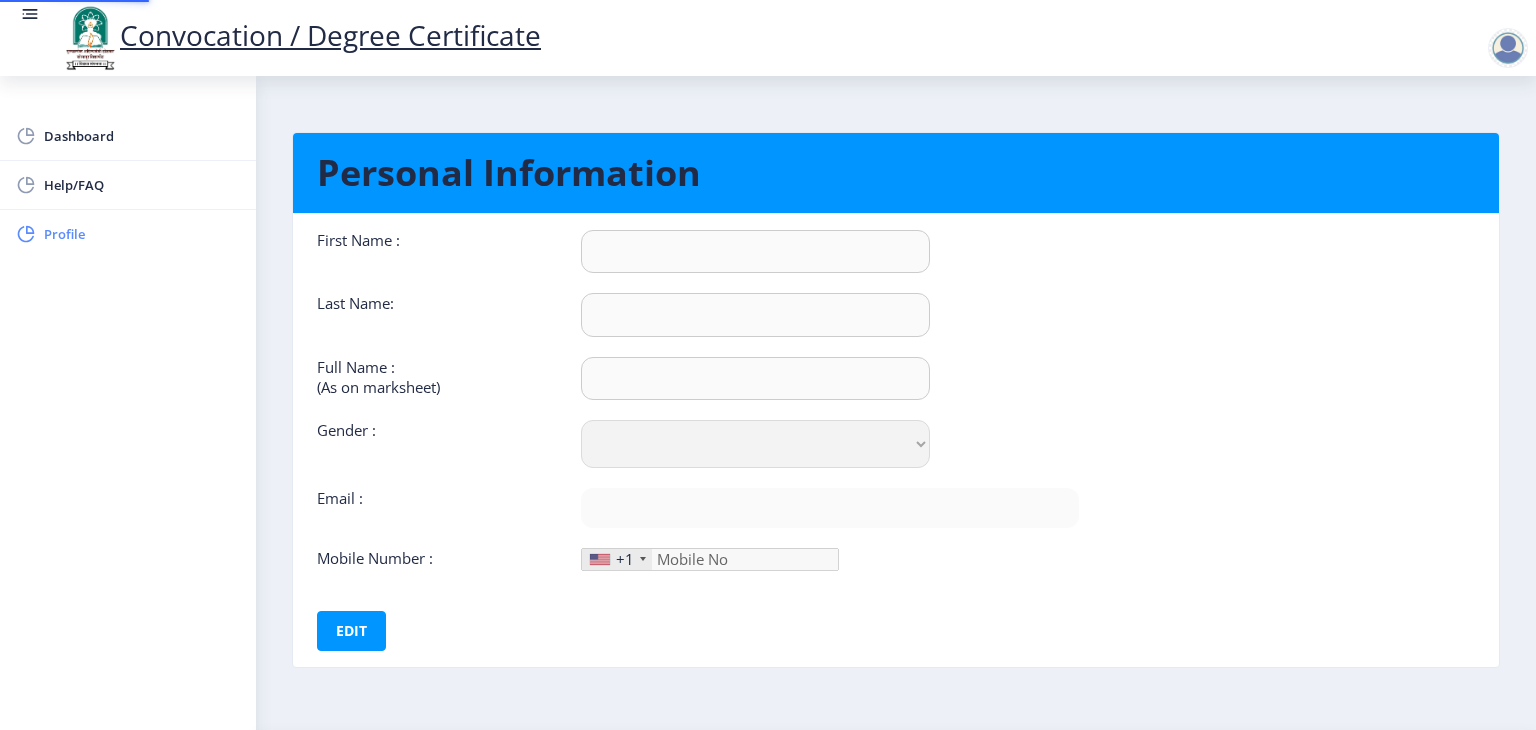 type on "[MEDICAL_DATA]" 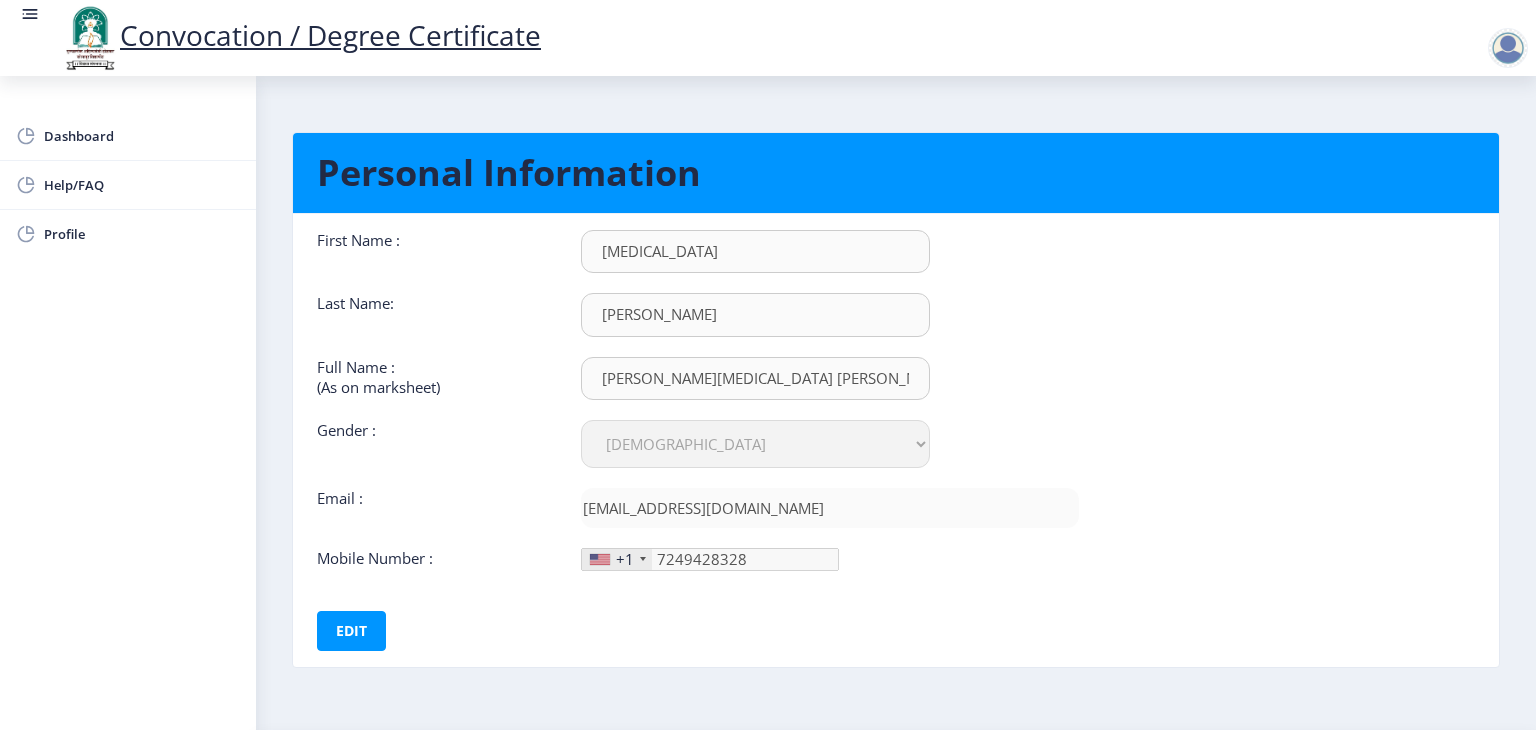 scroll, scrollTop: 57, scrollLeft: 0, axis: vertical 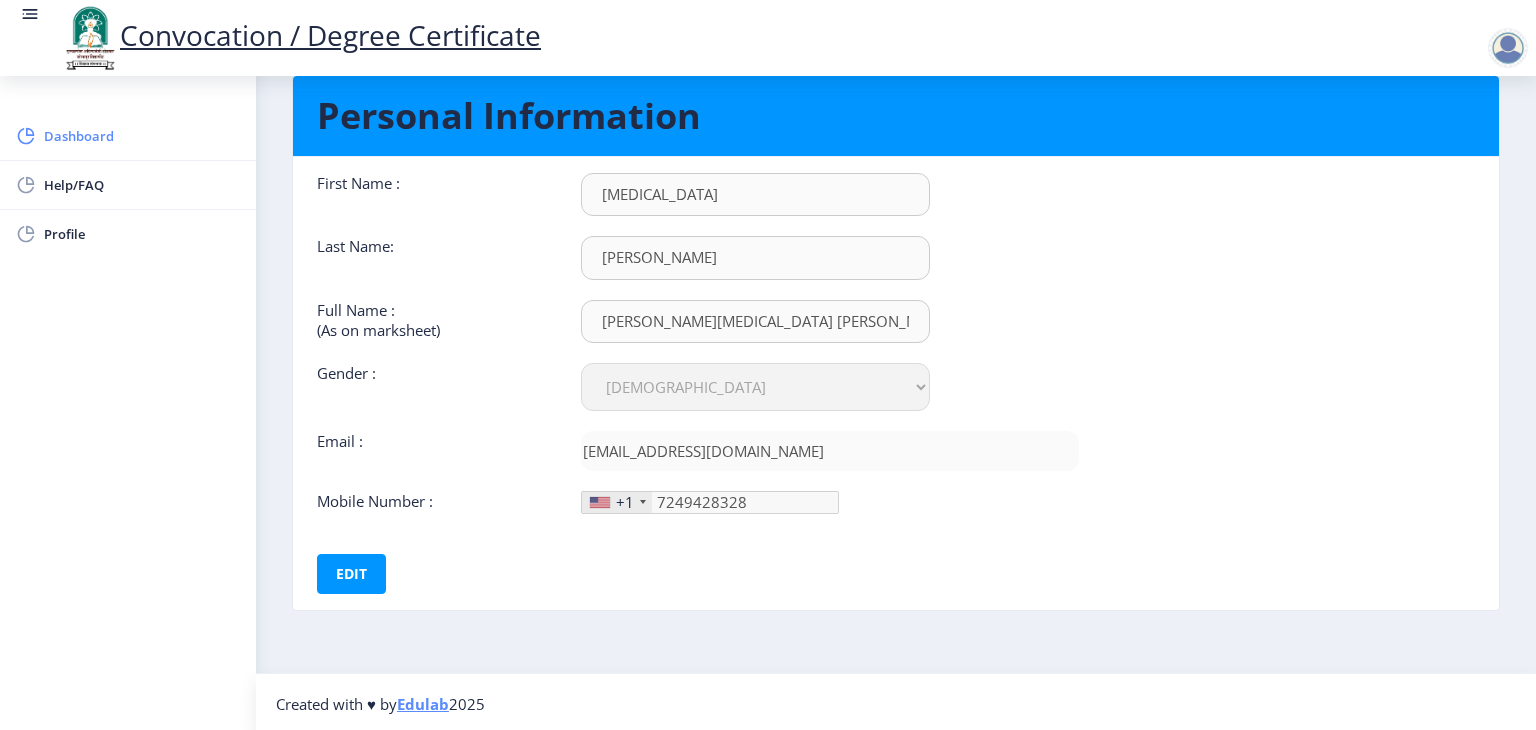 click on "Dashboard" 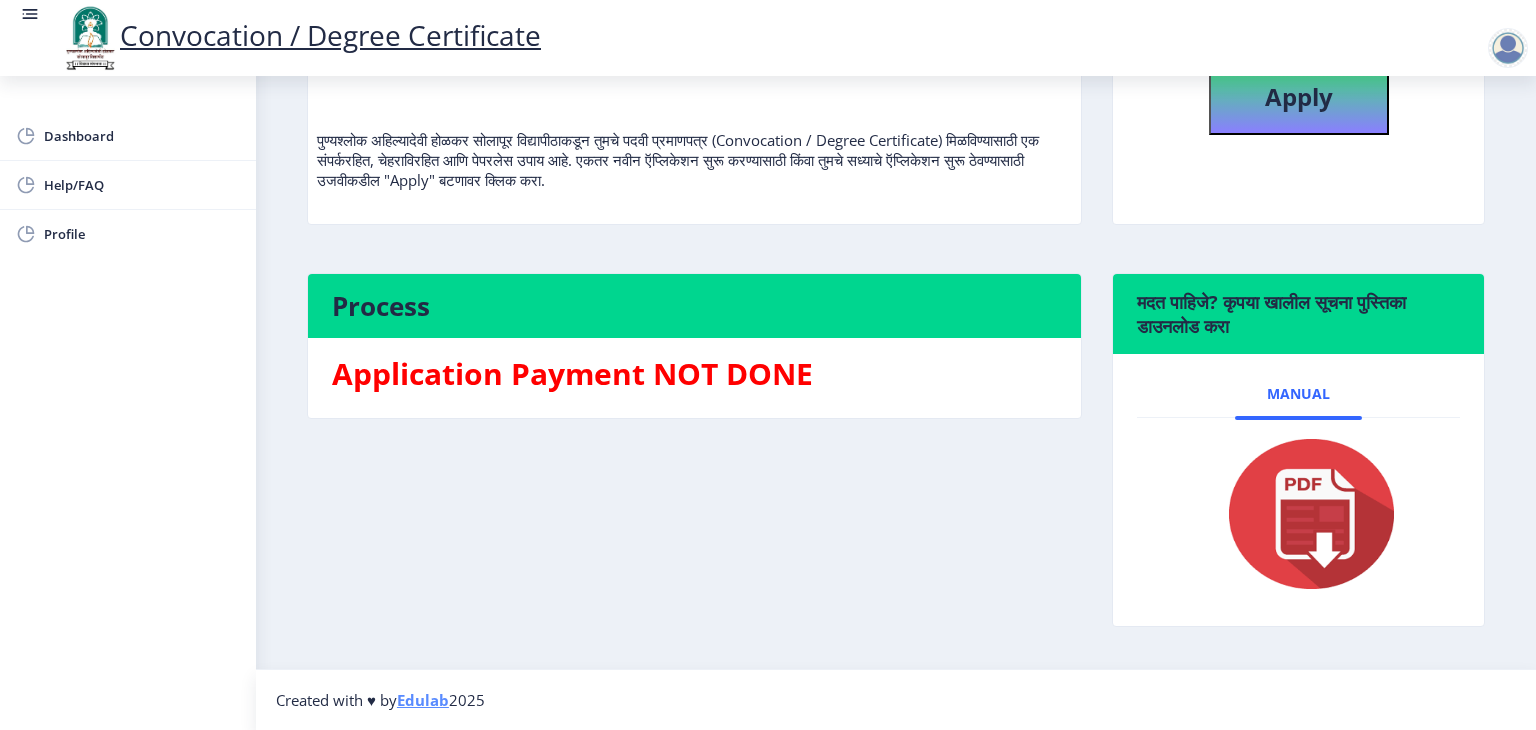 scroll, scrollTop: 0, scrollLeft: 0, axis: both 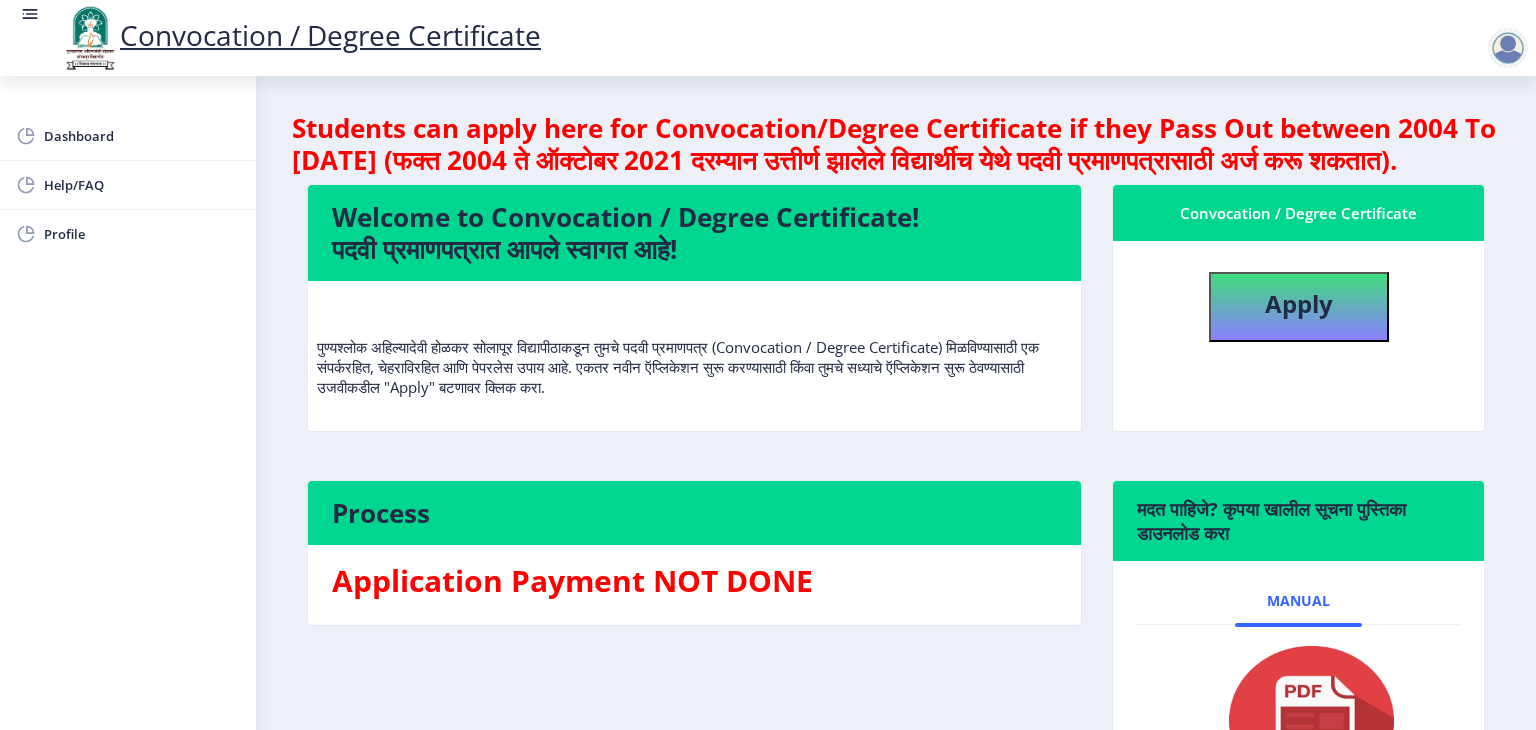 click 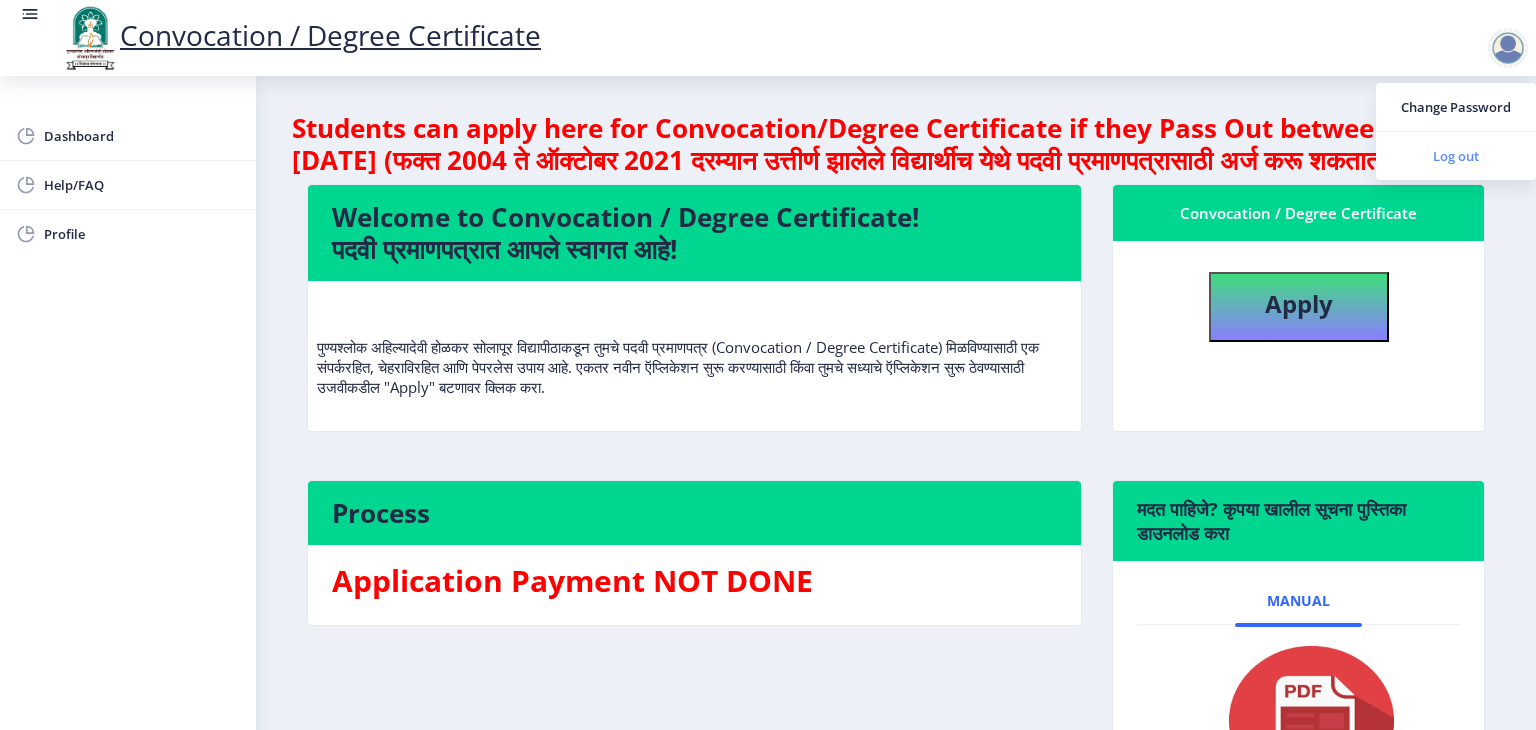 click on "Log out" at bounding box center (1456, 156) 